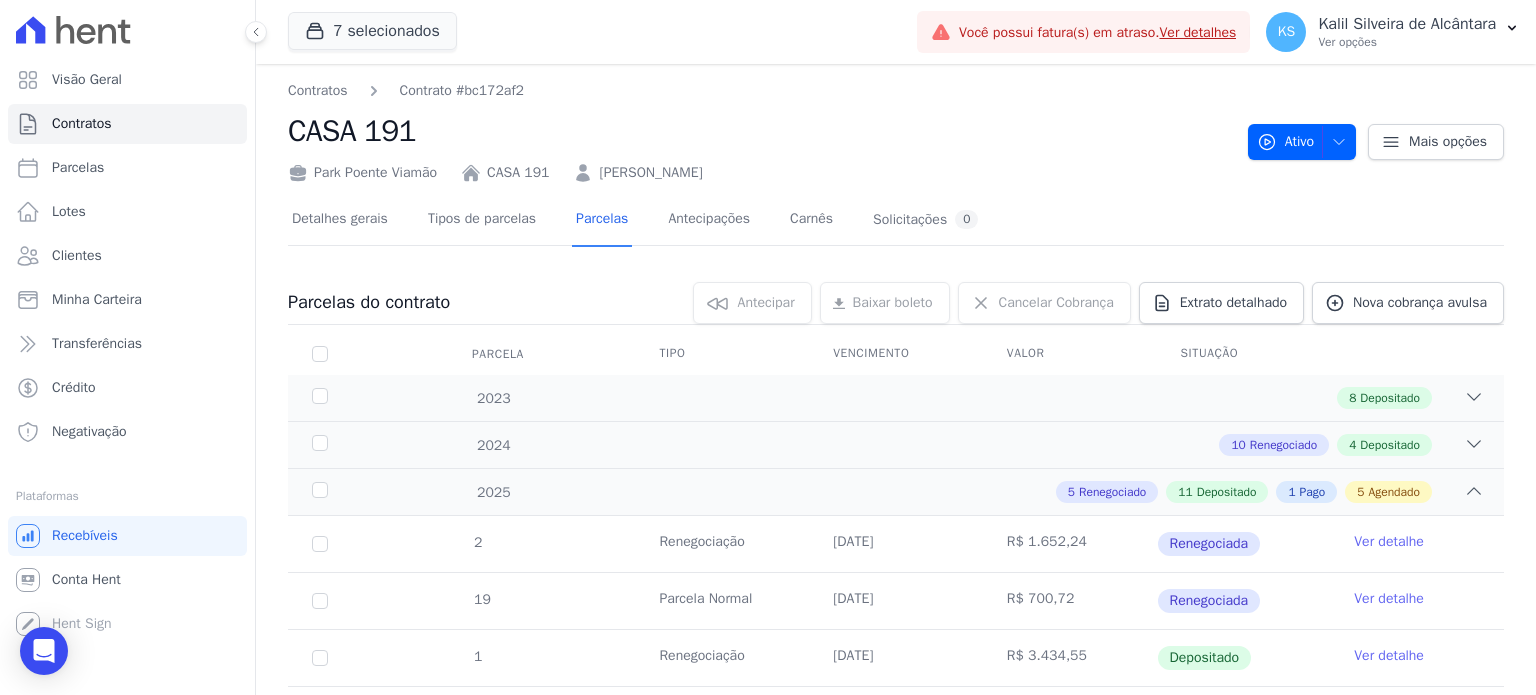 scroll, scrollTop: 0, scrollLeft: 0, axis: both 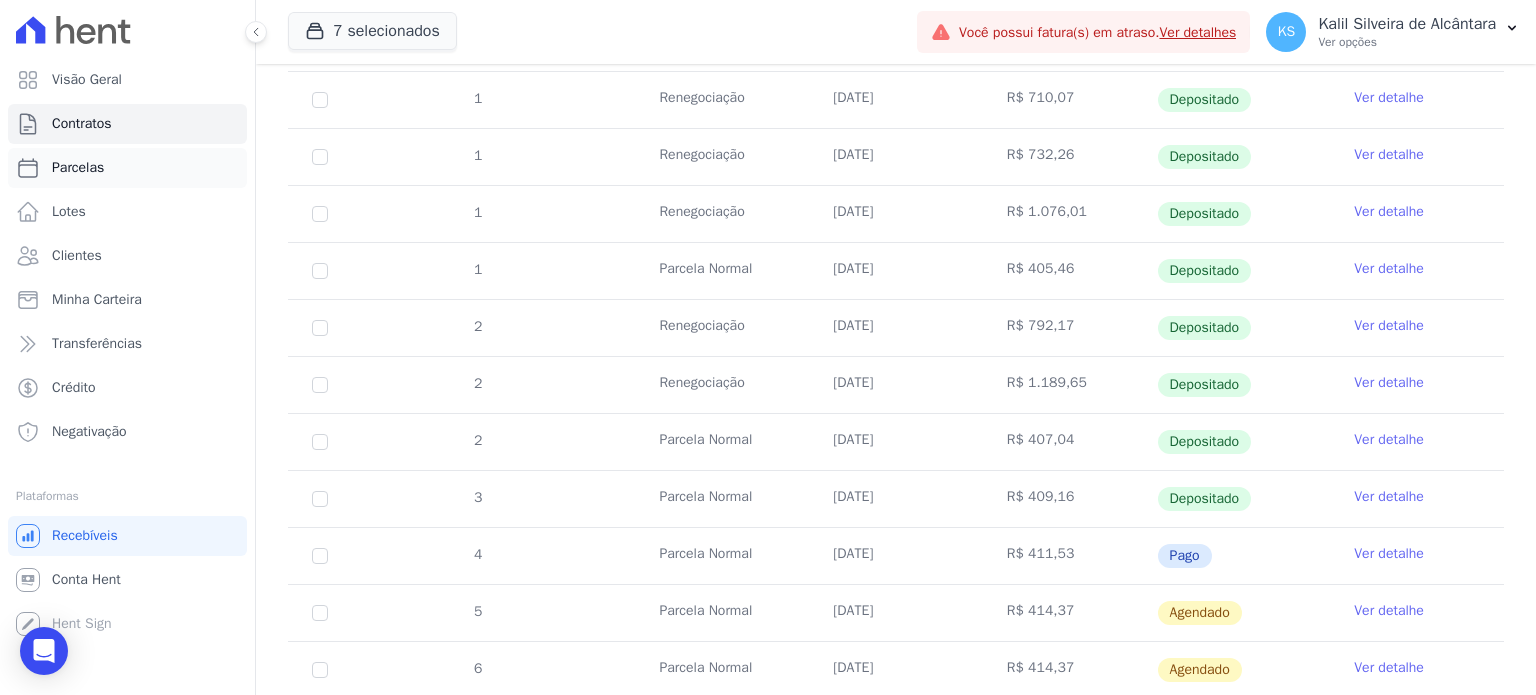 click on "Parcelas" at bounding box center (78, 168) 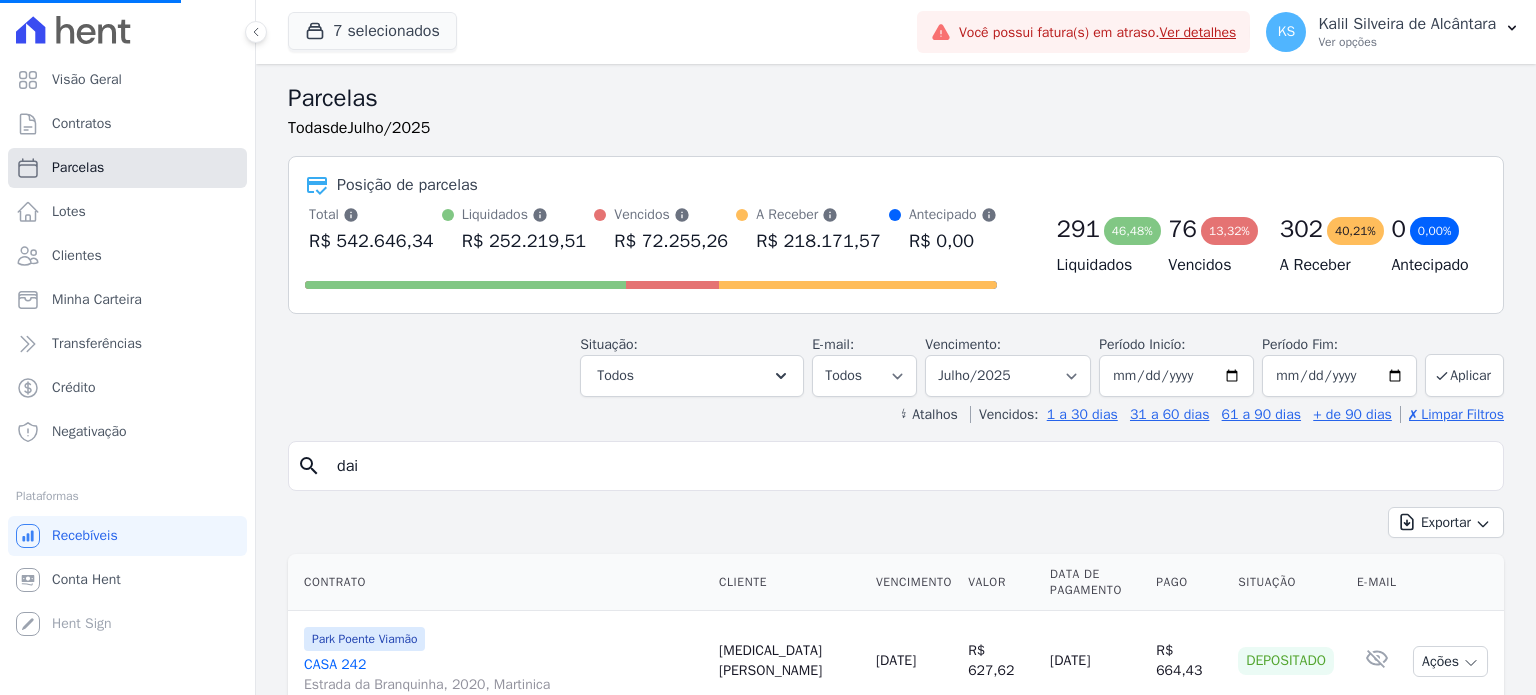 click on "Parcelas" at bounding box center [127, 168] 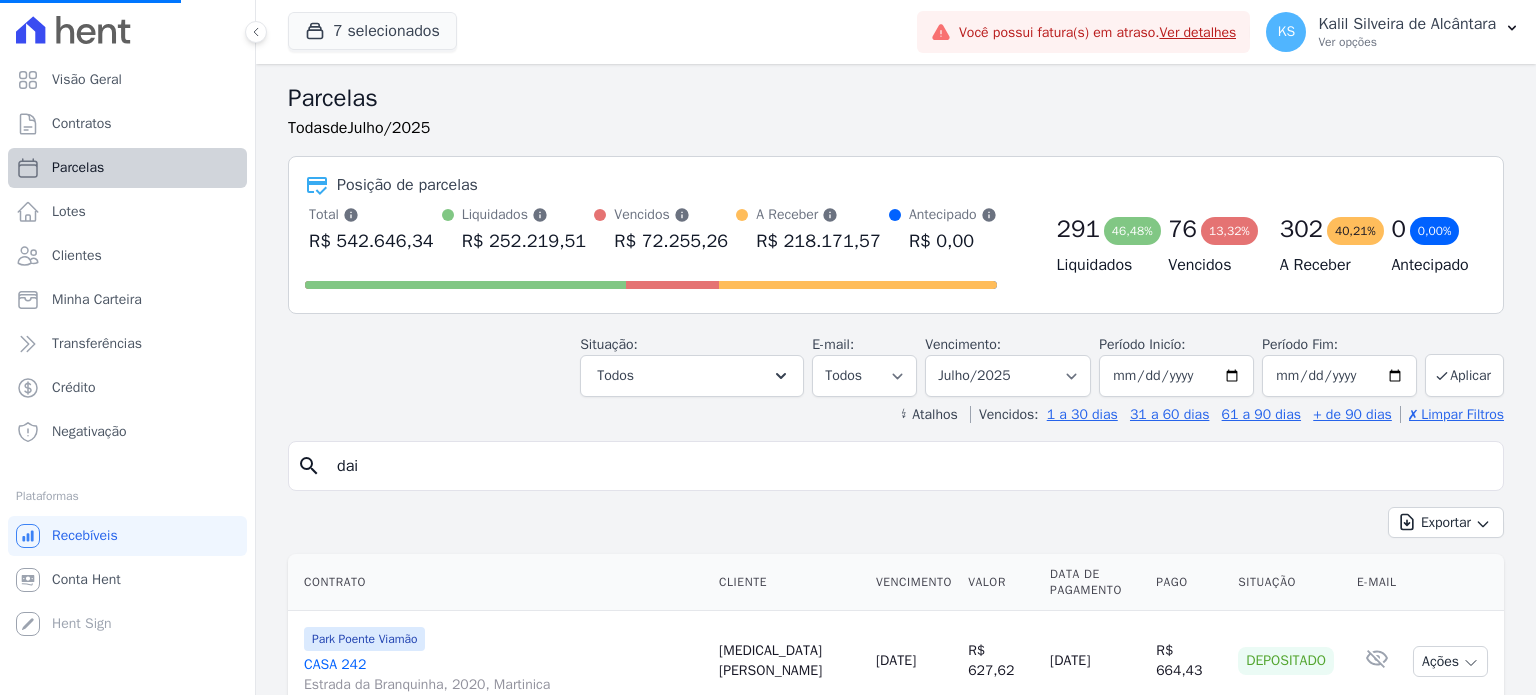 select 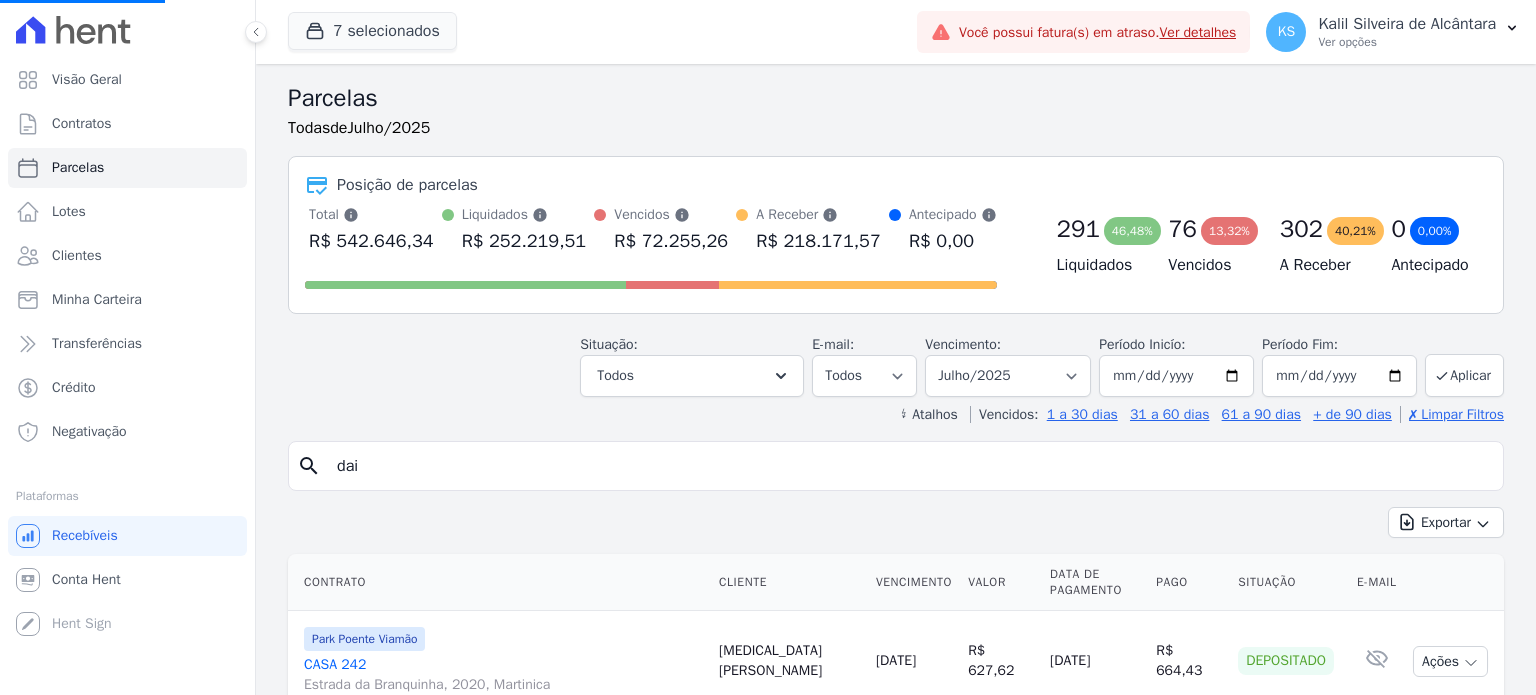 click on "dai" at bounding box center [910, 466] 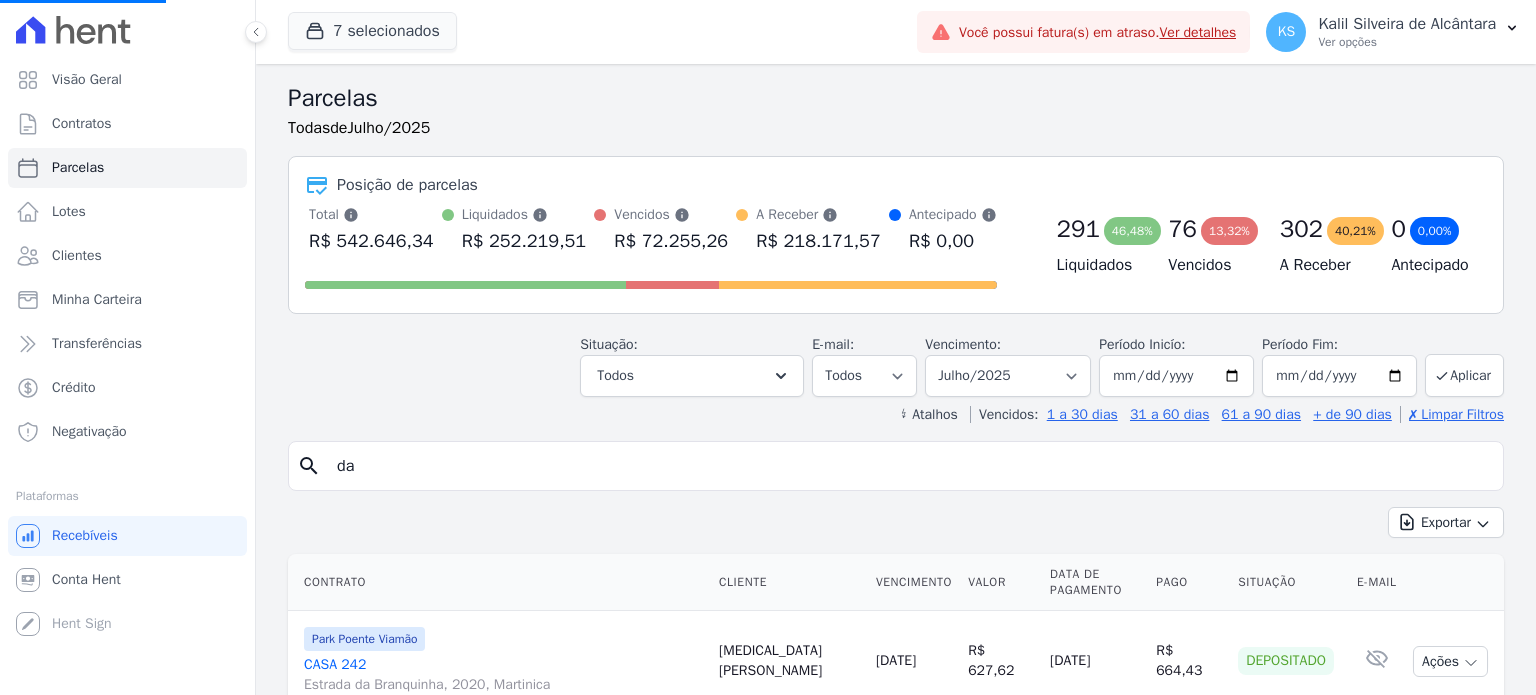 type on "d" 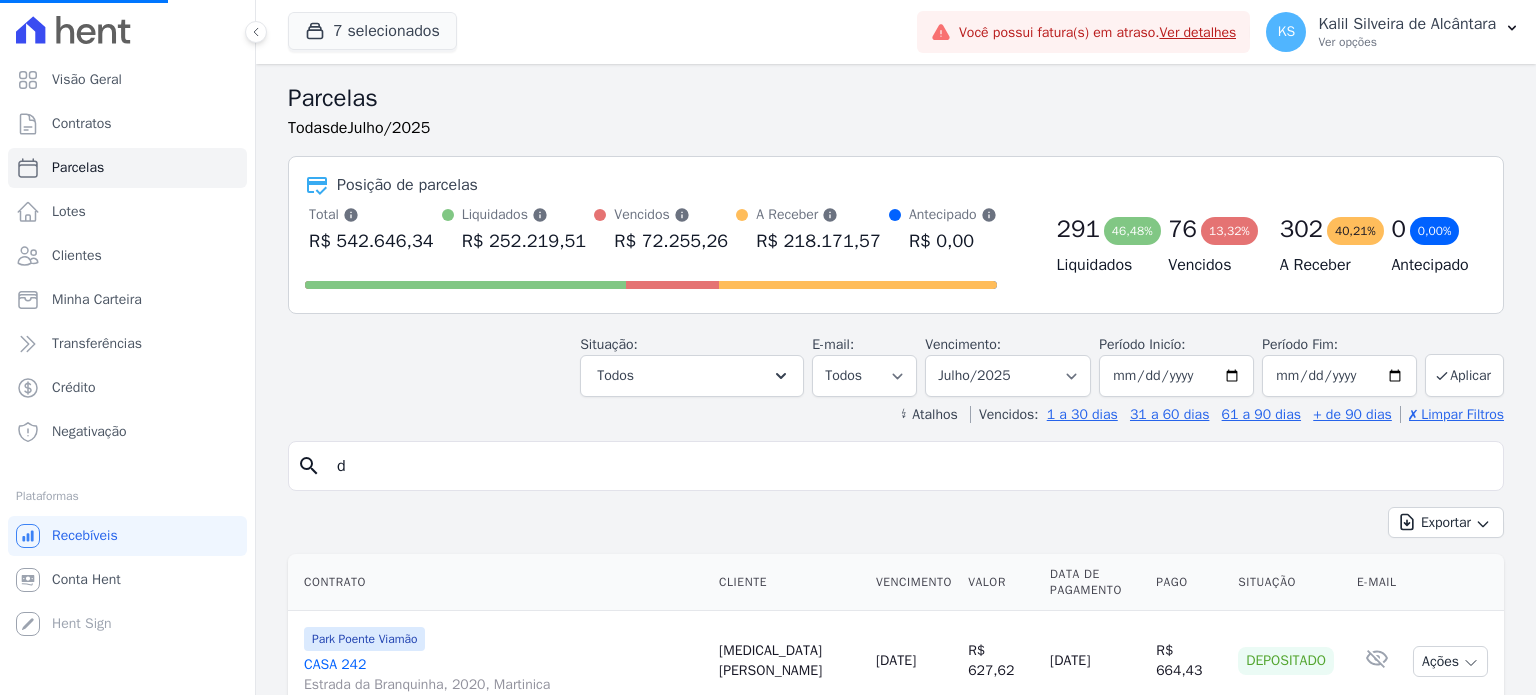 type 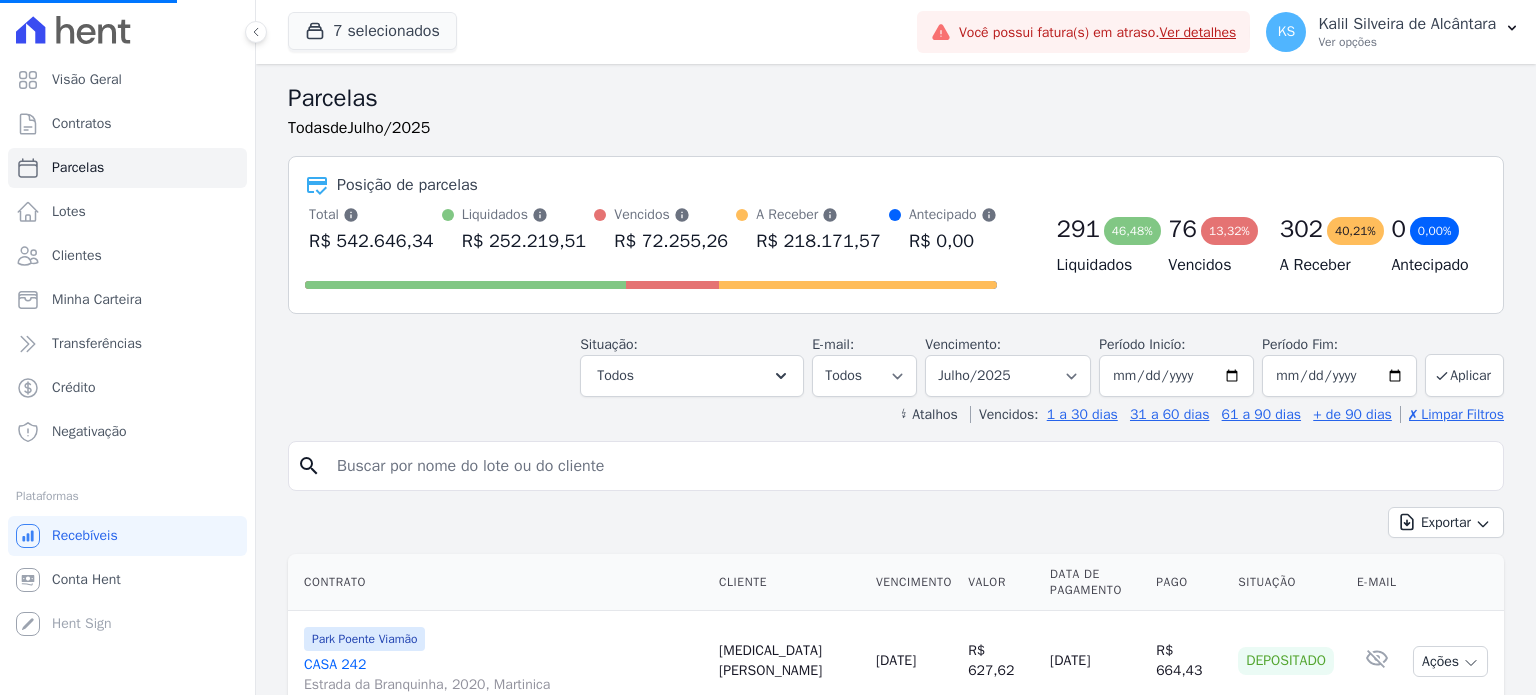 select 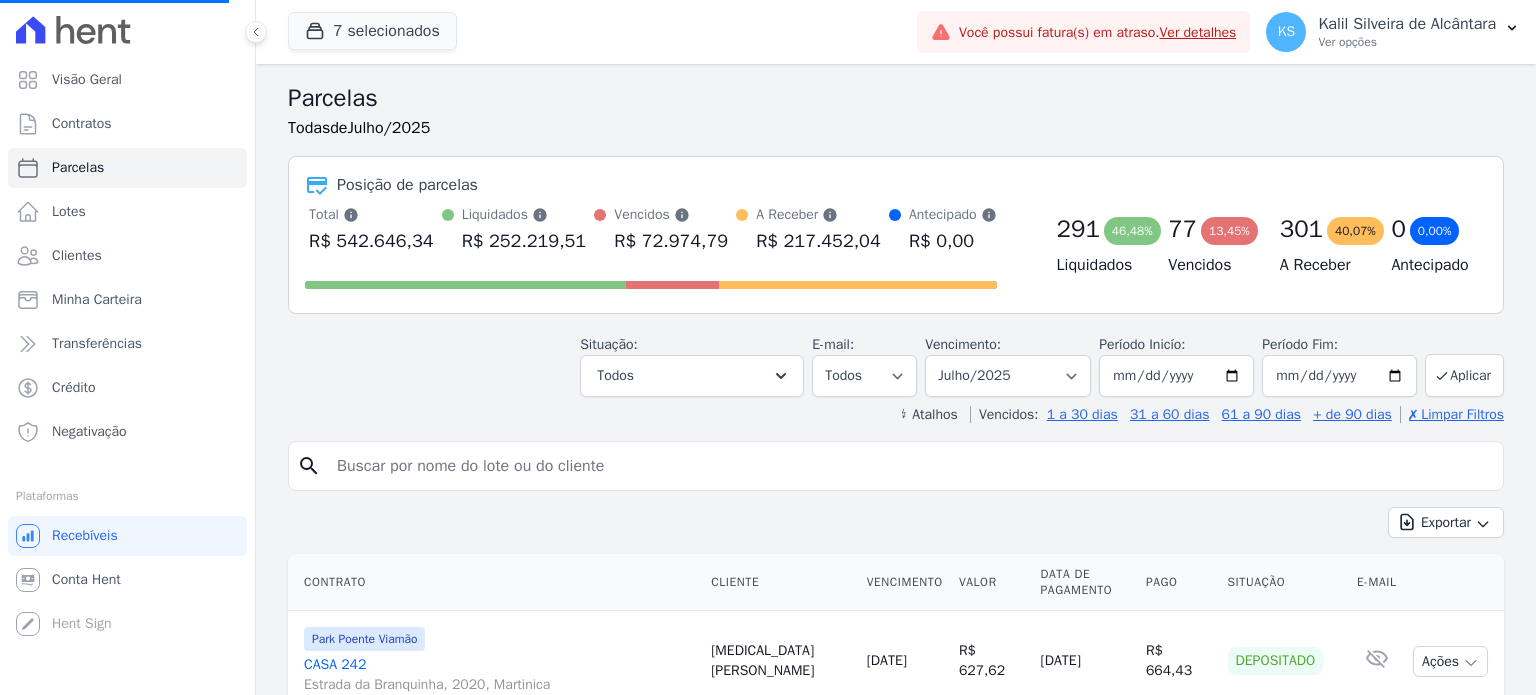 click at bounding box center (910, 466) 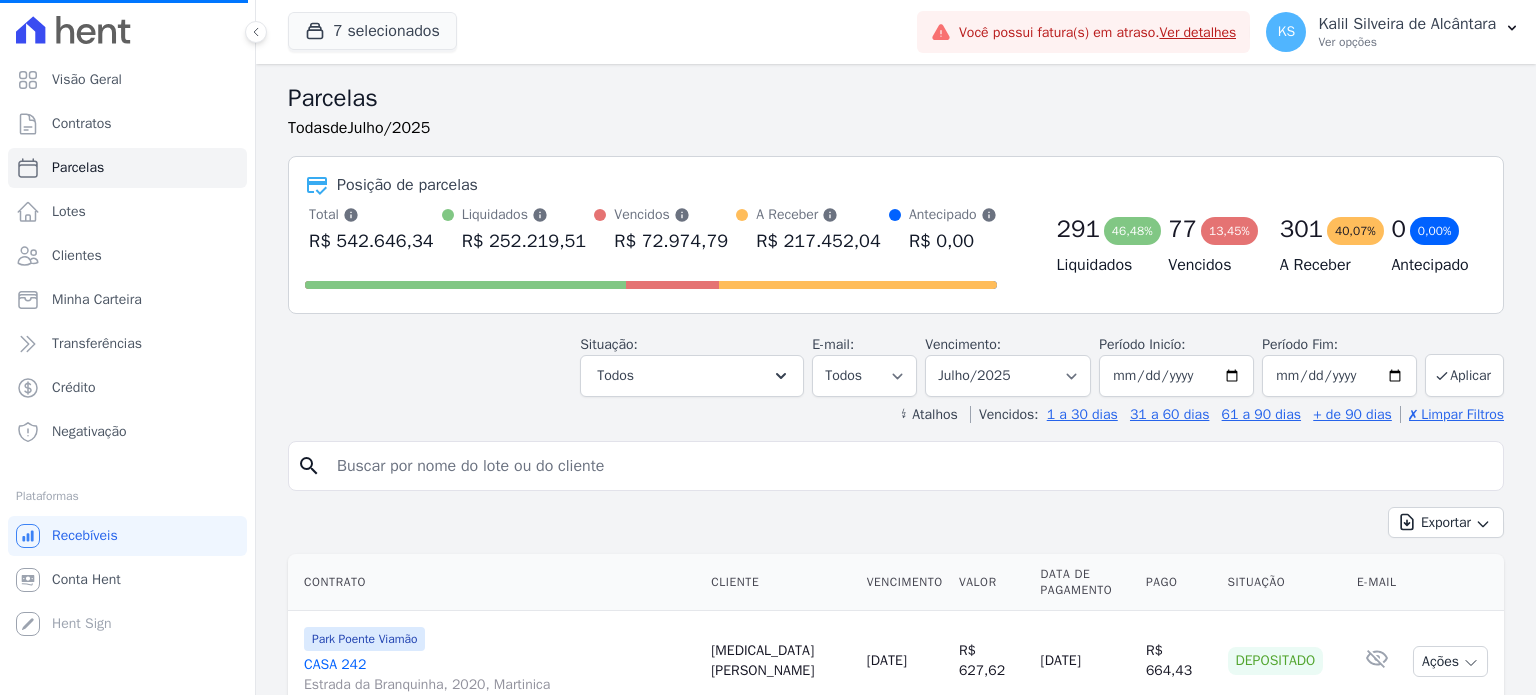 type on "p" 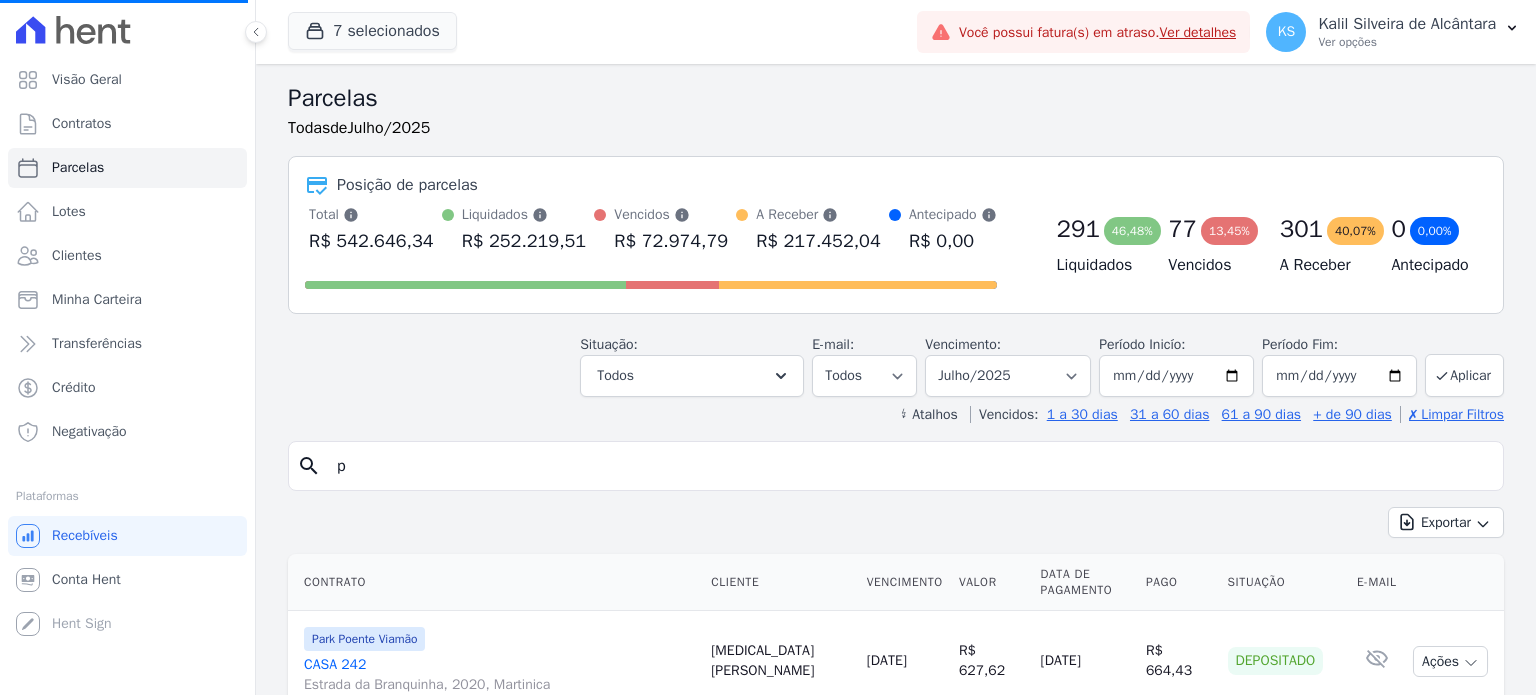 select 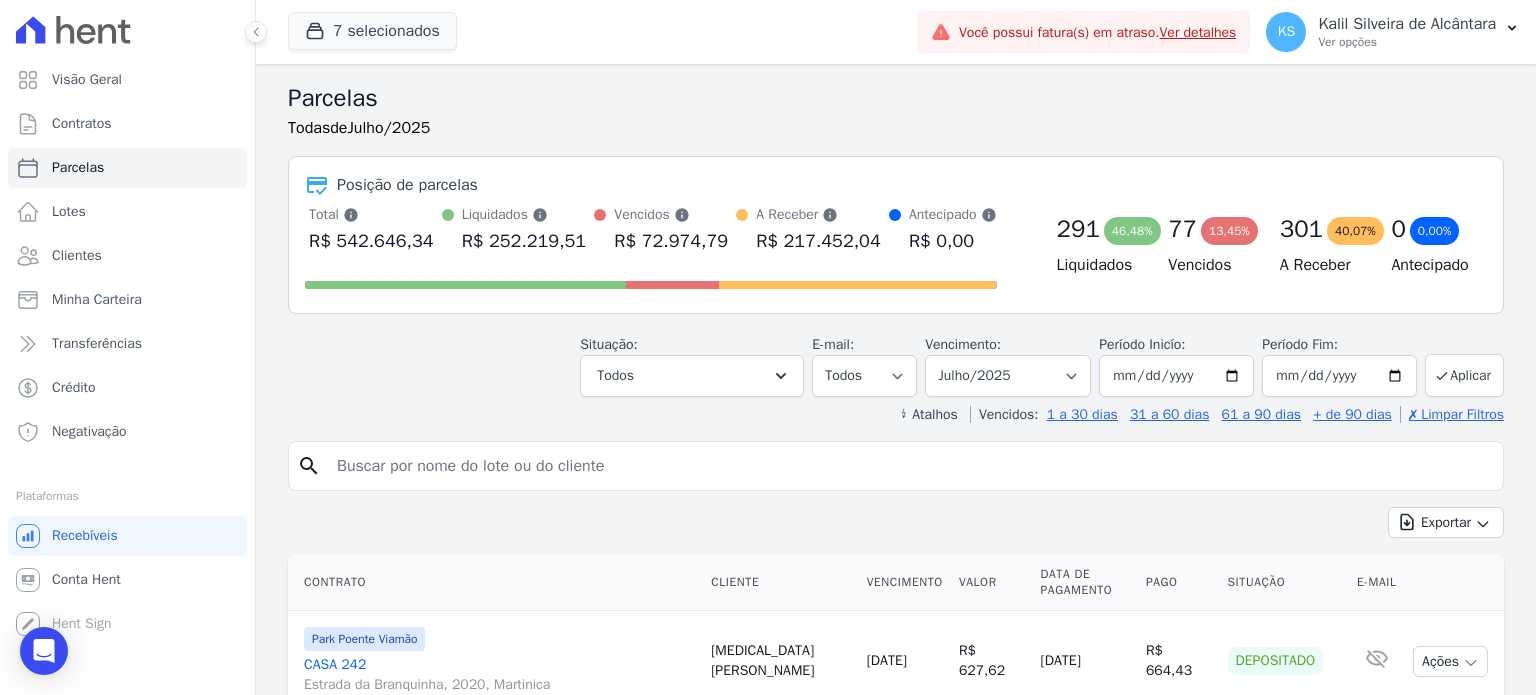 click at bounding box center [910, 466] 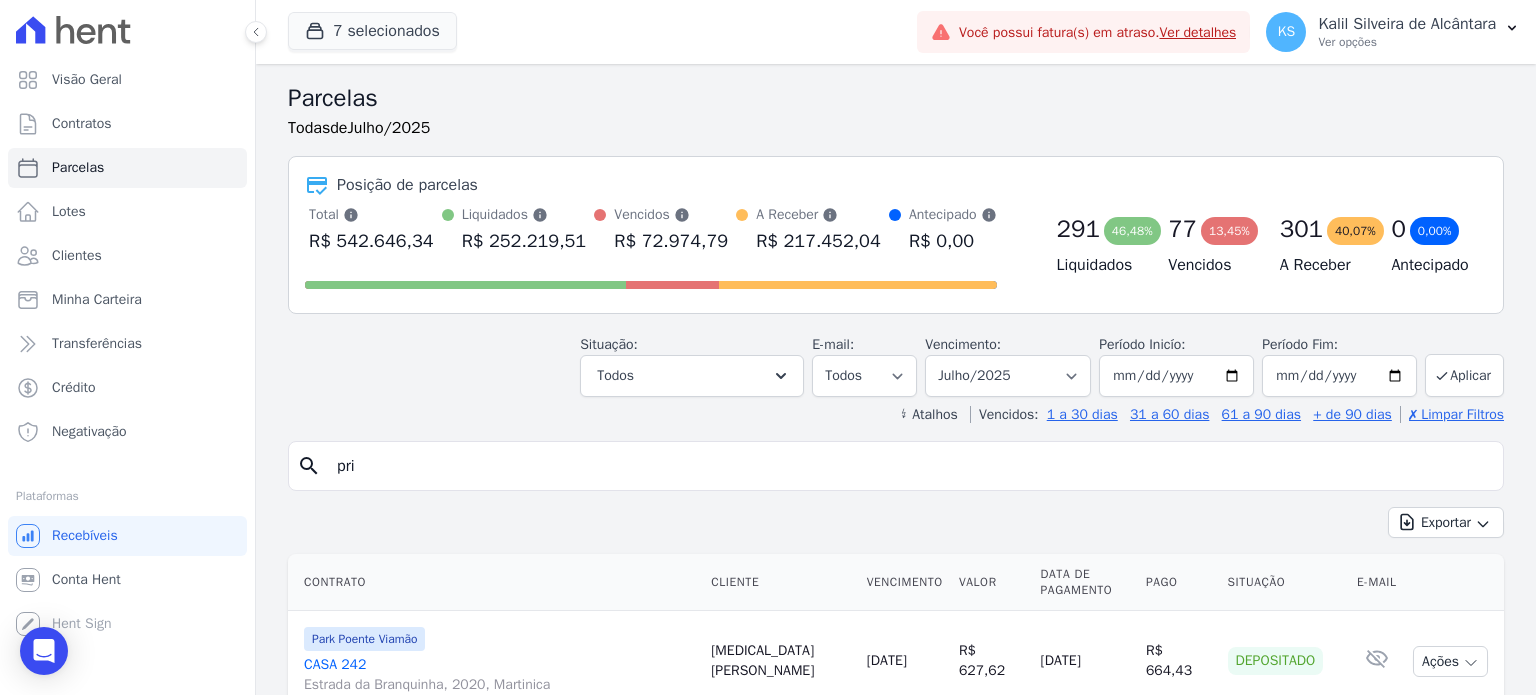 type on "[PERSON_NAME]" 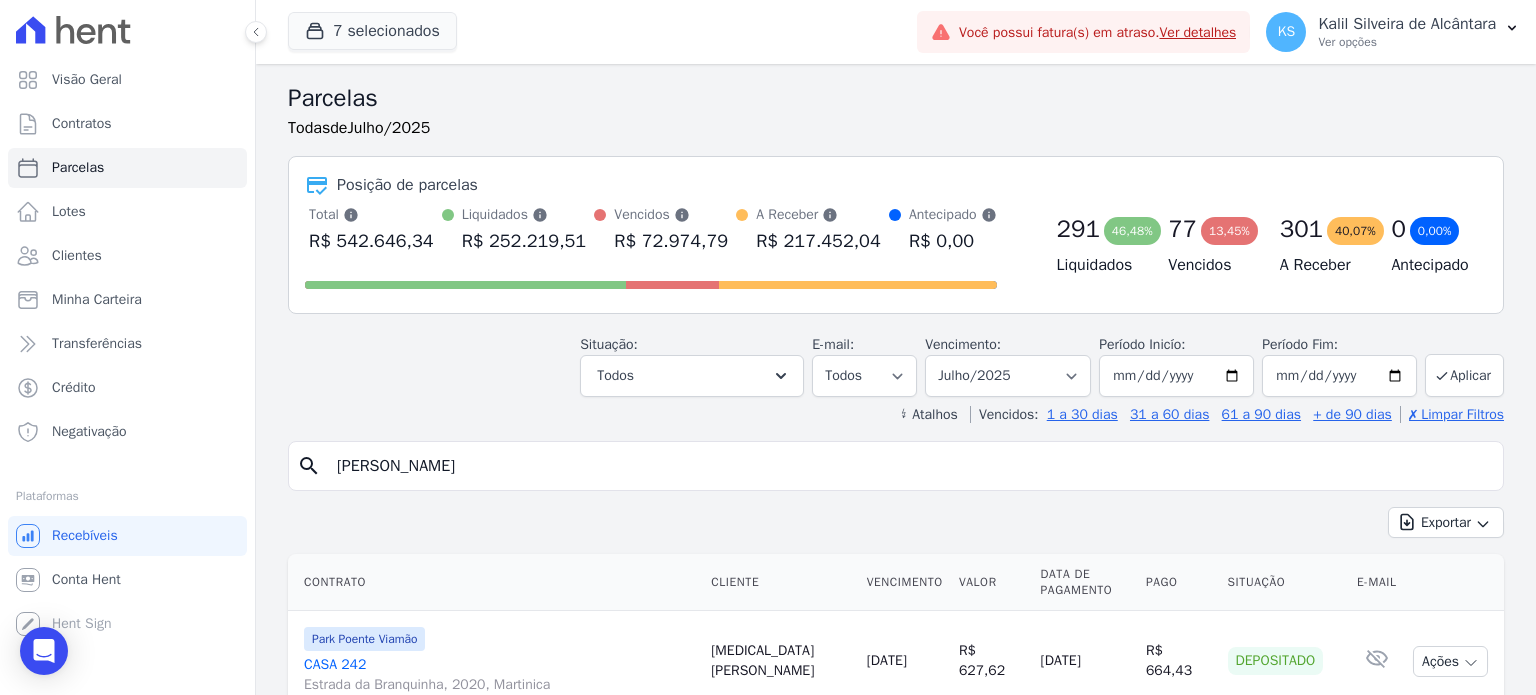 click on "[PERSON_NAME]" at bounding box center [910, 466] 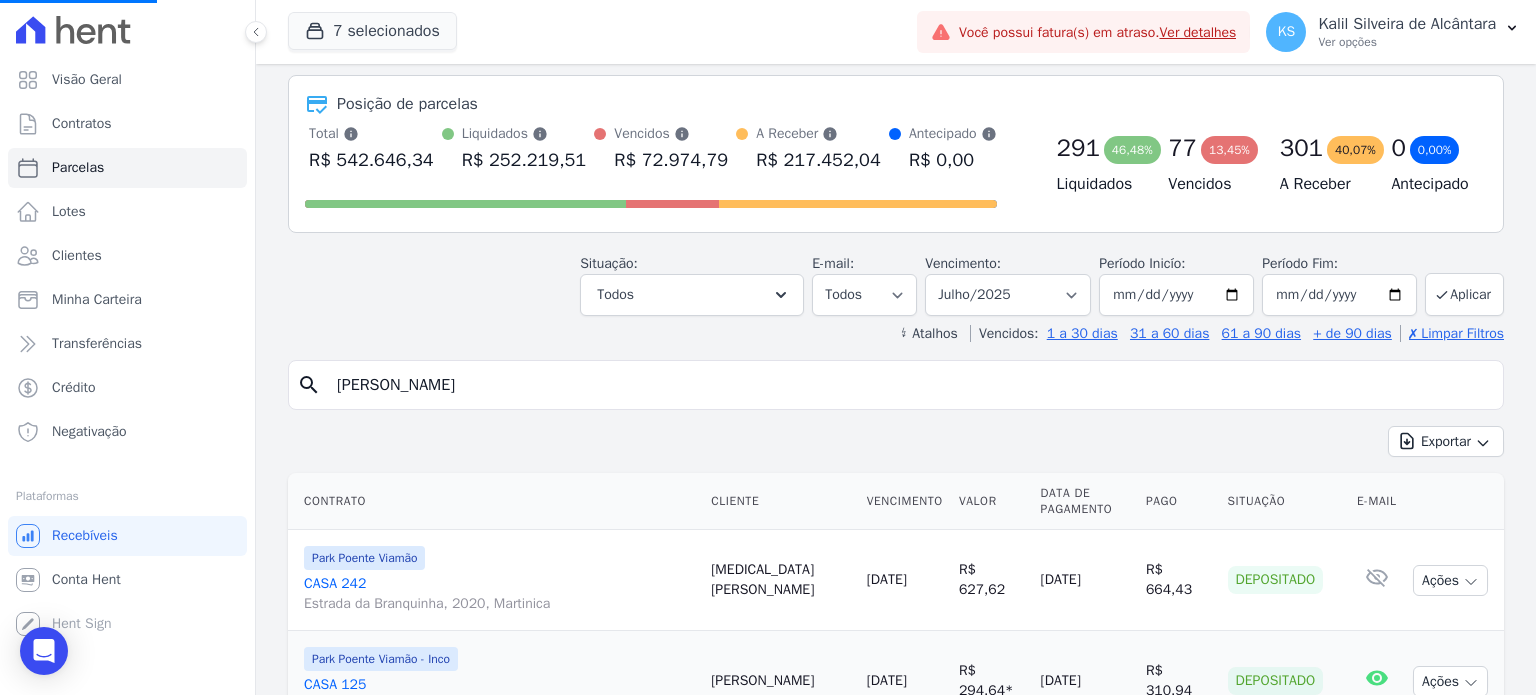 scroll, scrollTop: 200, scrollLeft: 0, axis: vertical 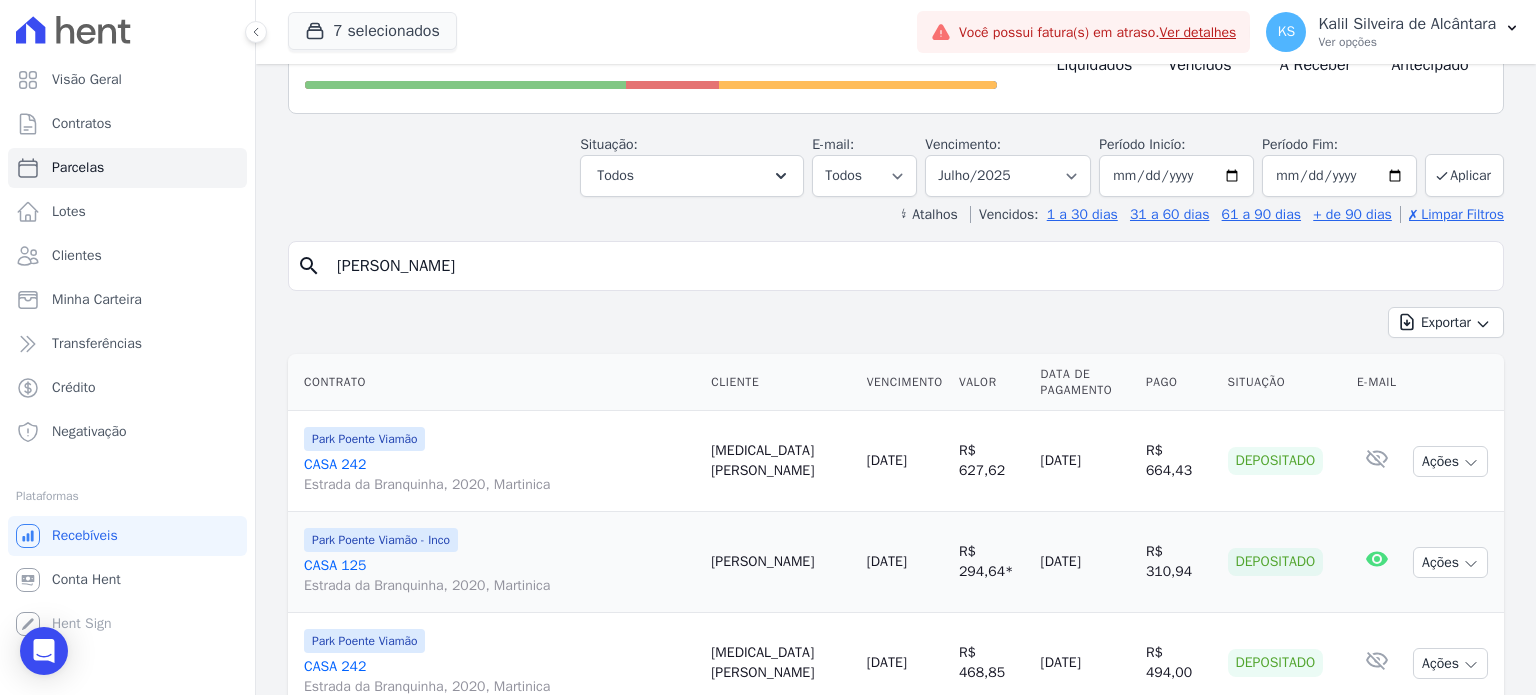 click on "[PERSON_NAME]" at bounding box center [910, 266] 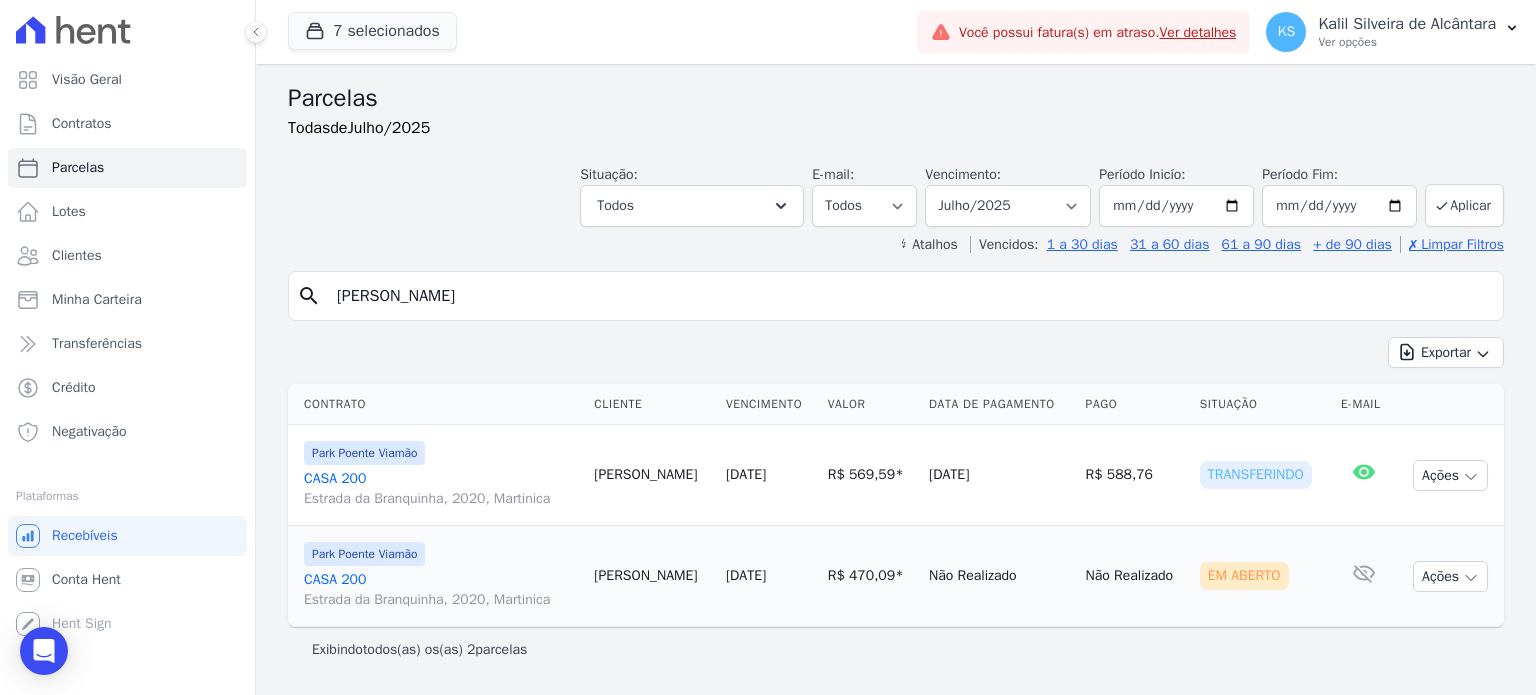 click on "CASA 200
Estrada da Branquinha, 2020, [GEOGRAPHIC_DATA]" at bounding box center (441, 590) 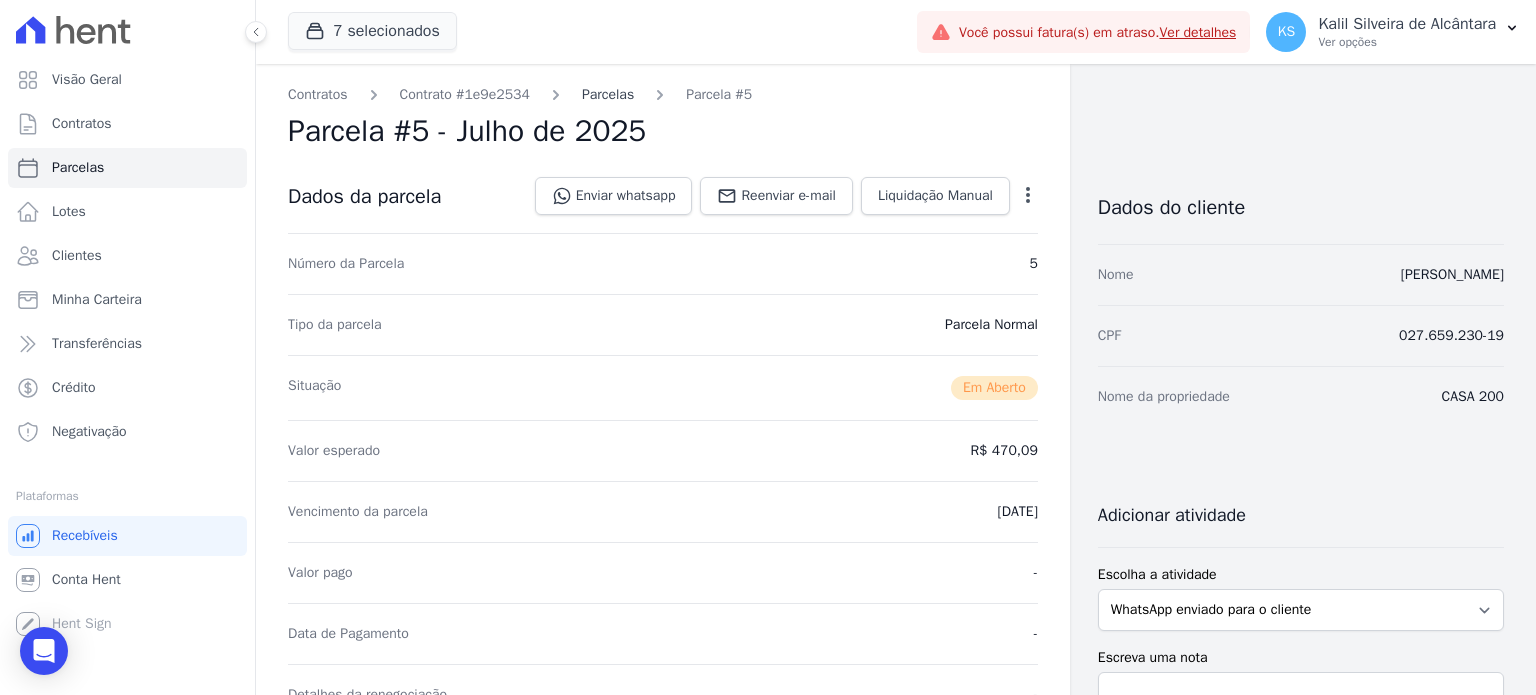 click on "Parcelas" at bounding box center (608, 94) 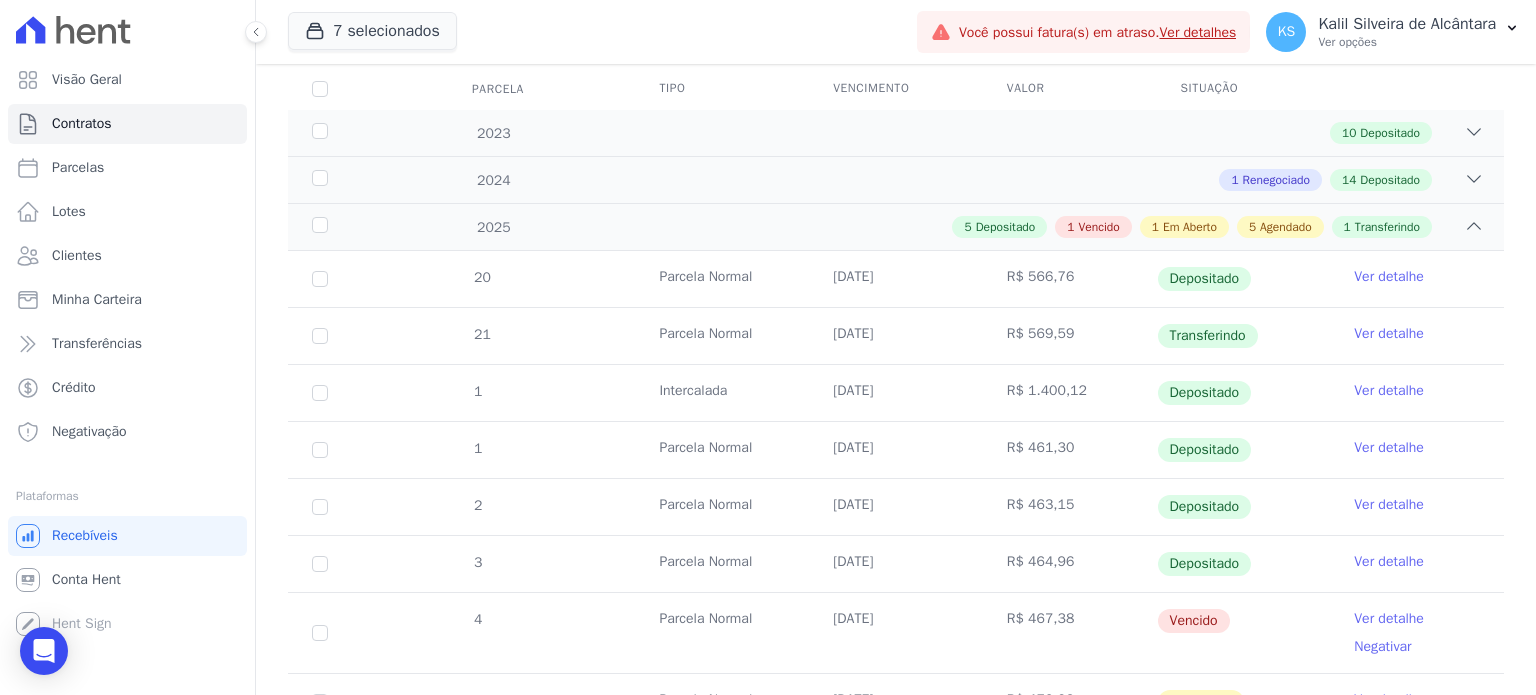 scroll, scrollTop: 400, scrollLeft: 0, axis: vertical 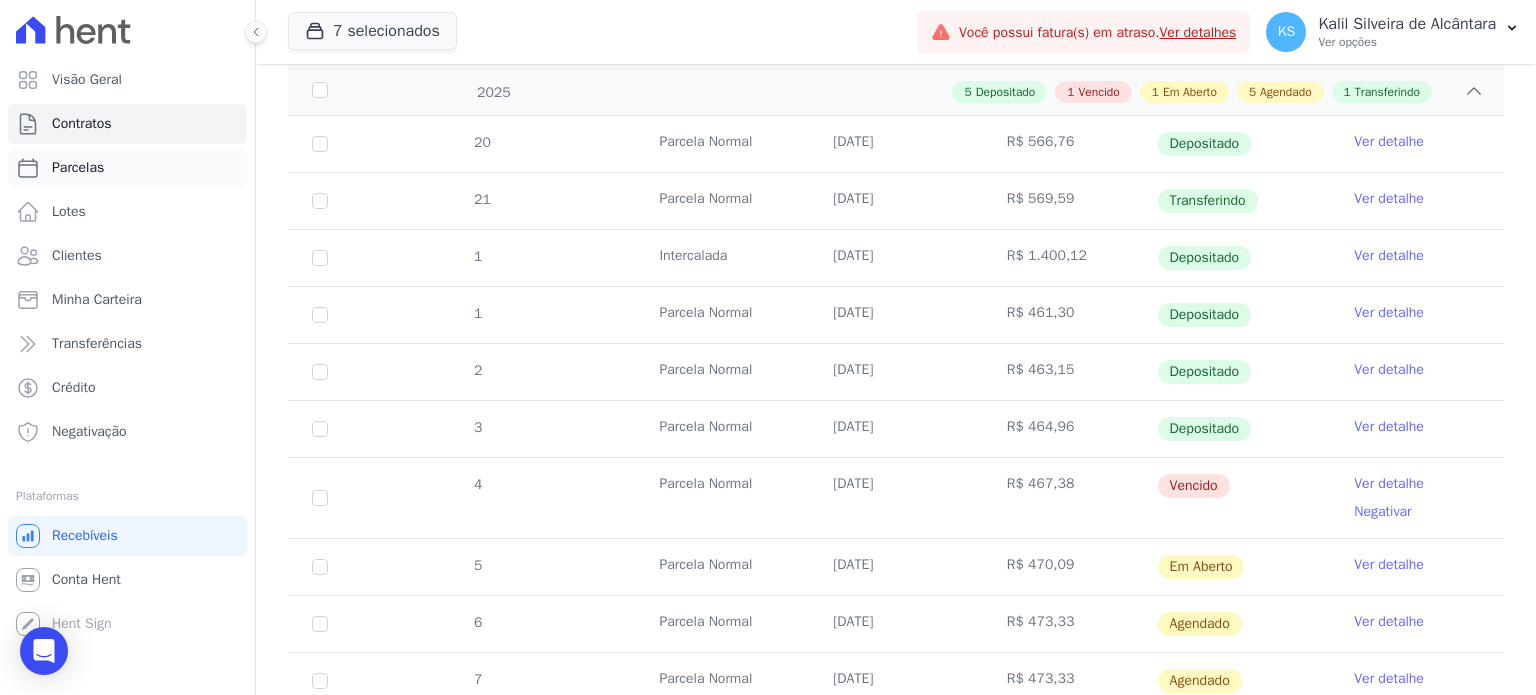click on "Parcelas" at bounding box center (78, 168) 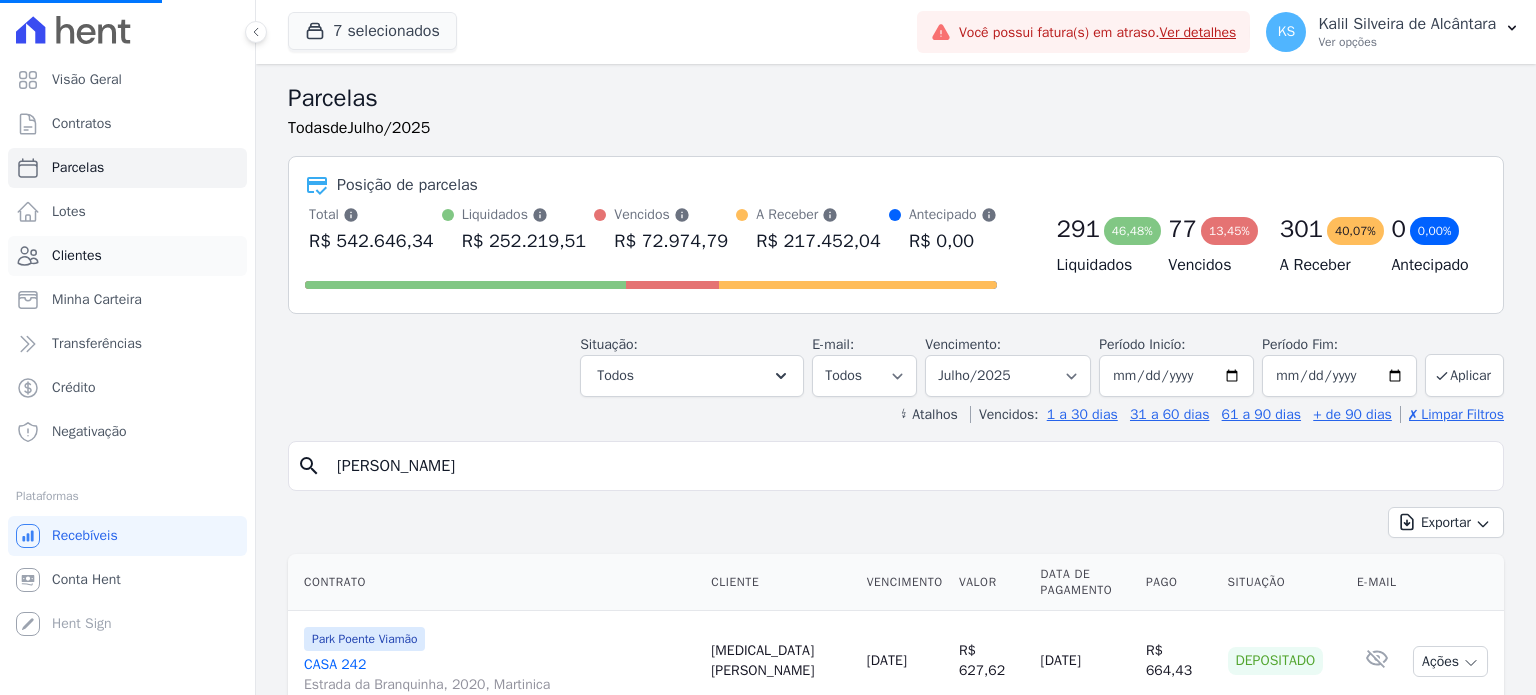 click on "Clientes" at bounding box center [77, 256] 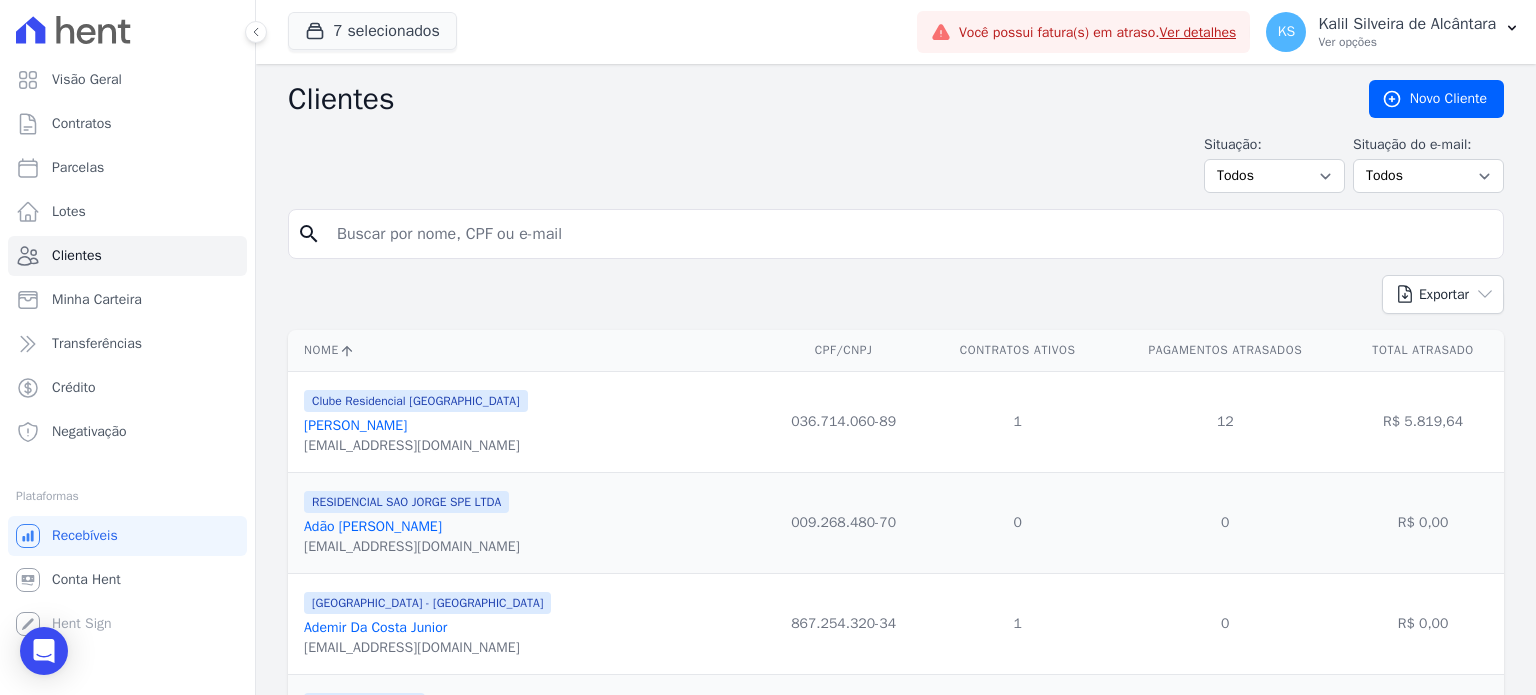 click at bounding box center [910, 234] 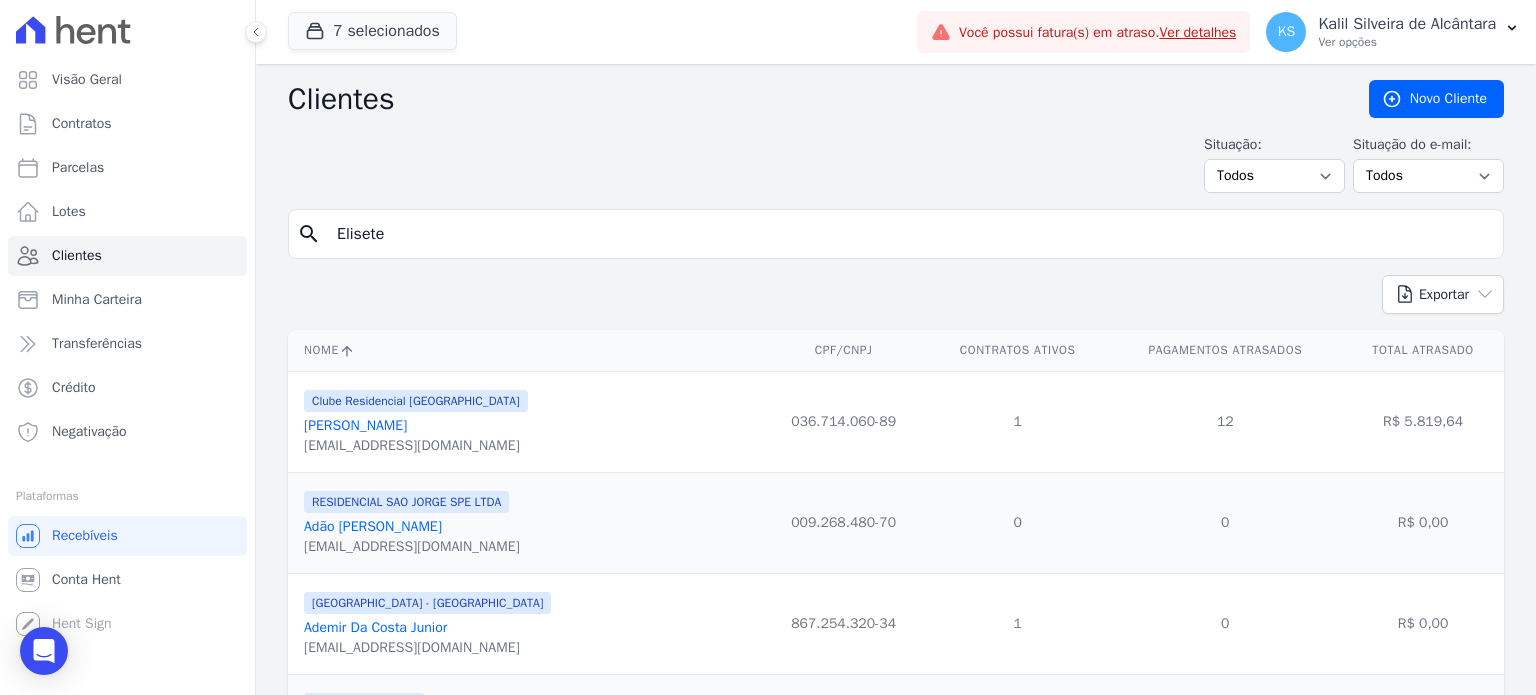 type on "Elisete t" 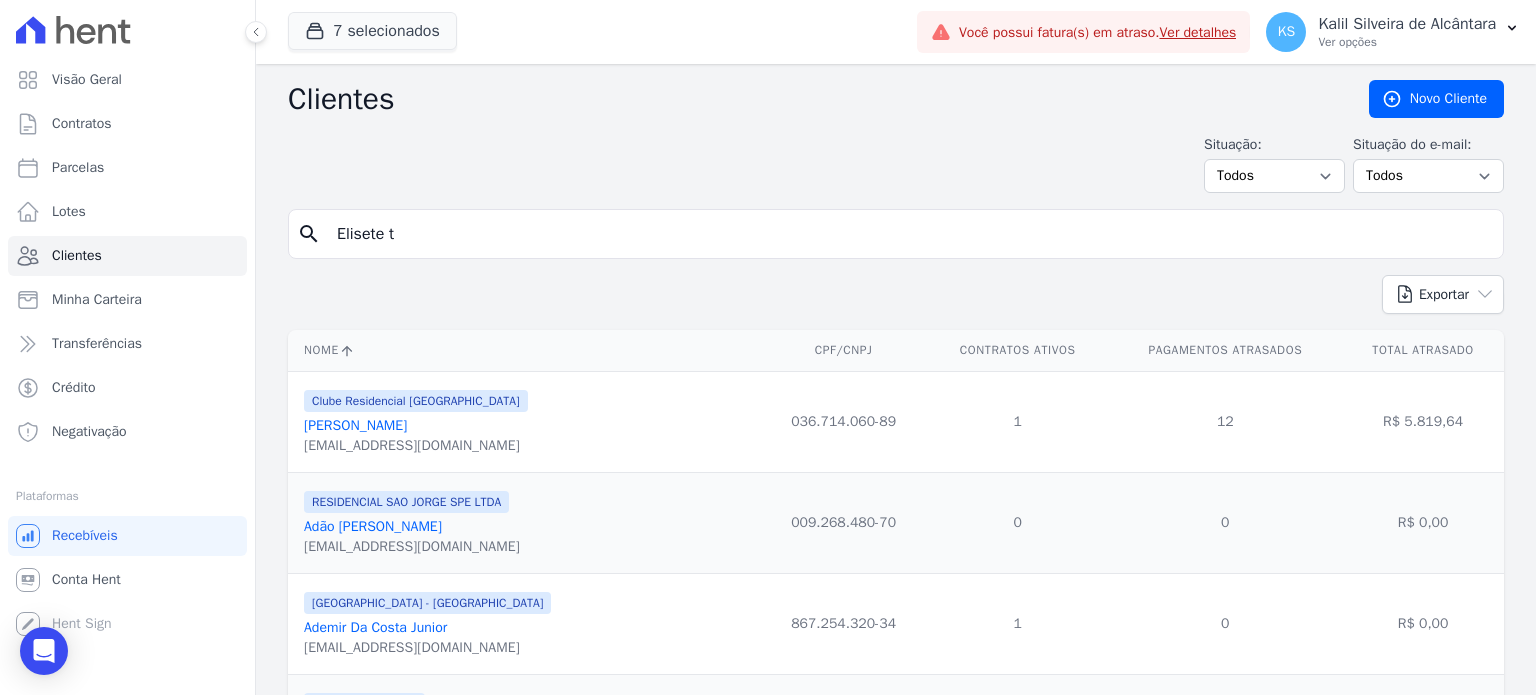select 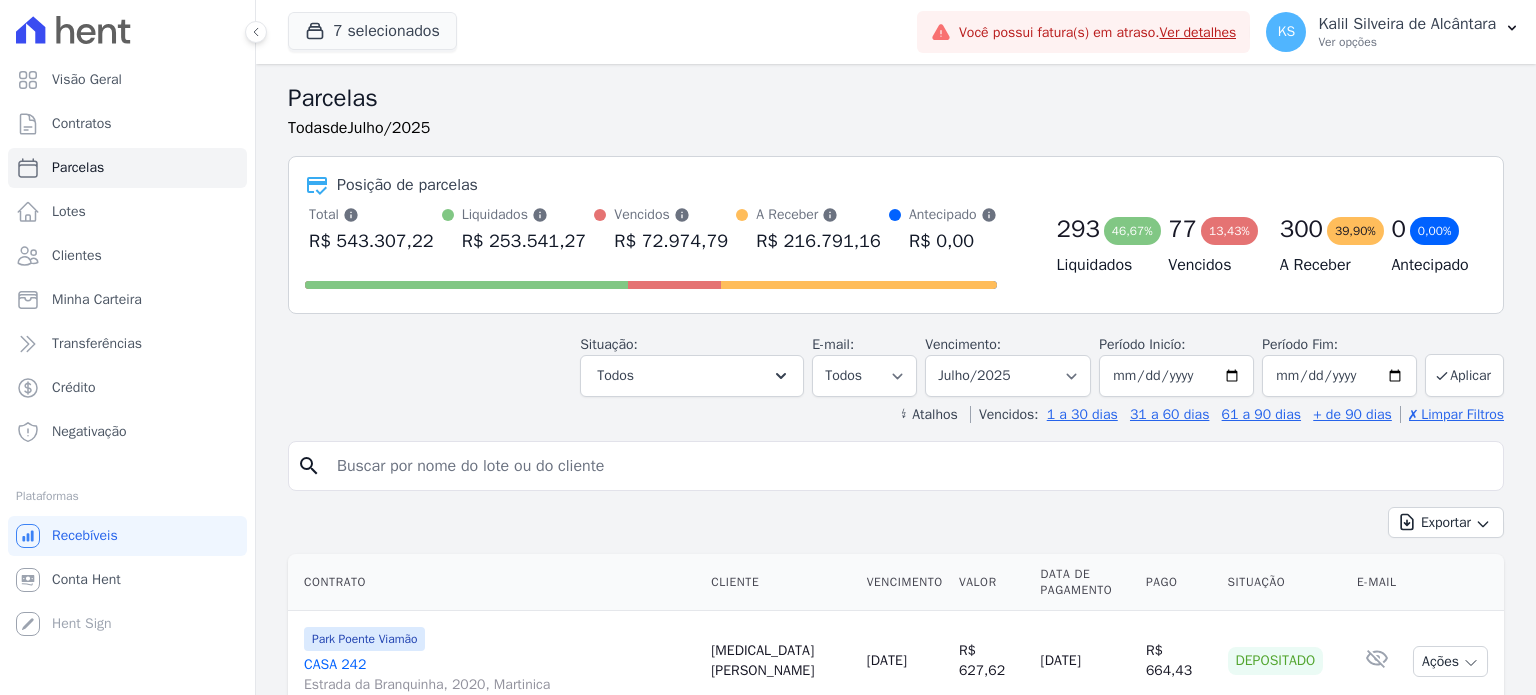 click on "search
Exportar
Exportar PDF
Exportar CSV
Contrato
Cliente
Vencimento
[GEOGRAPHIC_DATA]
Data de Pagamento
Pago
Situação
E-mail" at bounding box center (896, 1854) 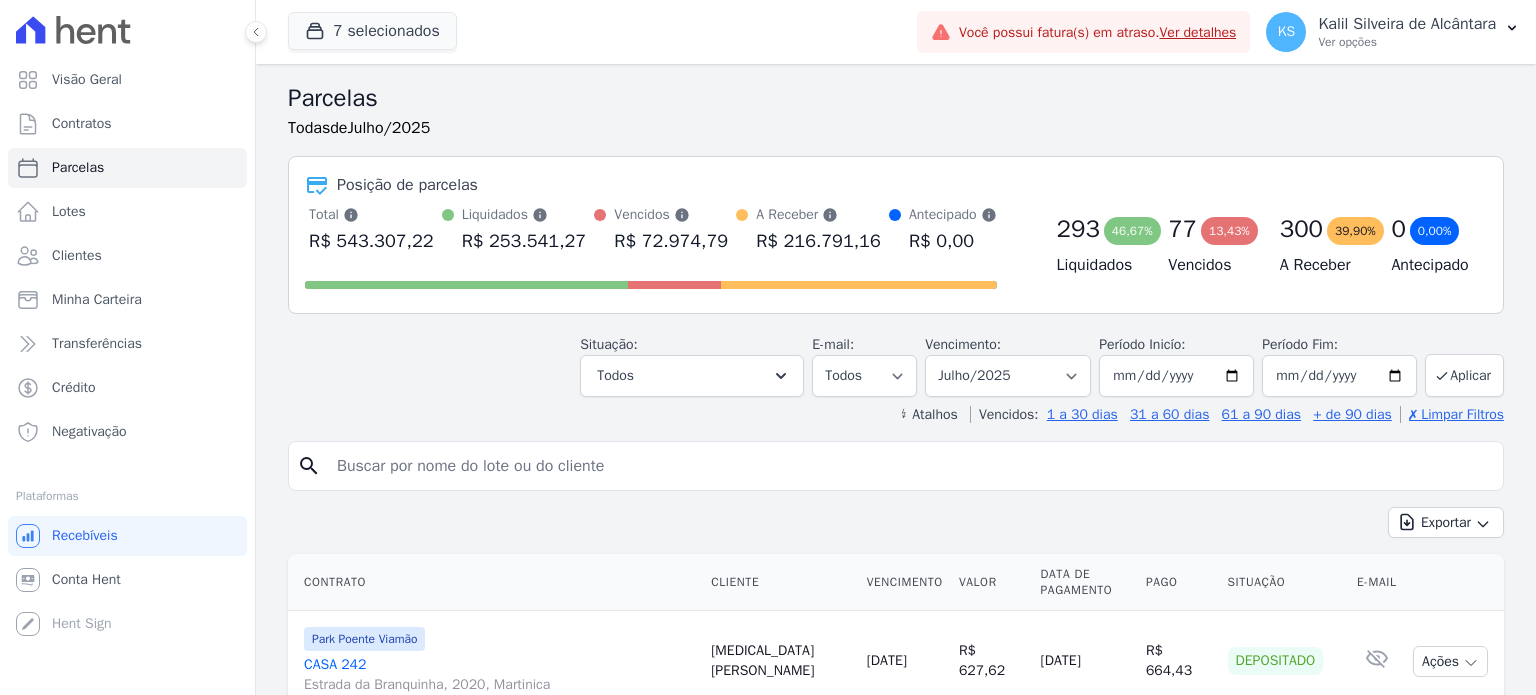 click at bounding box center (910, 466) 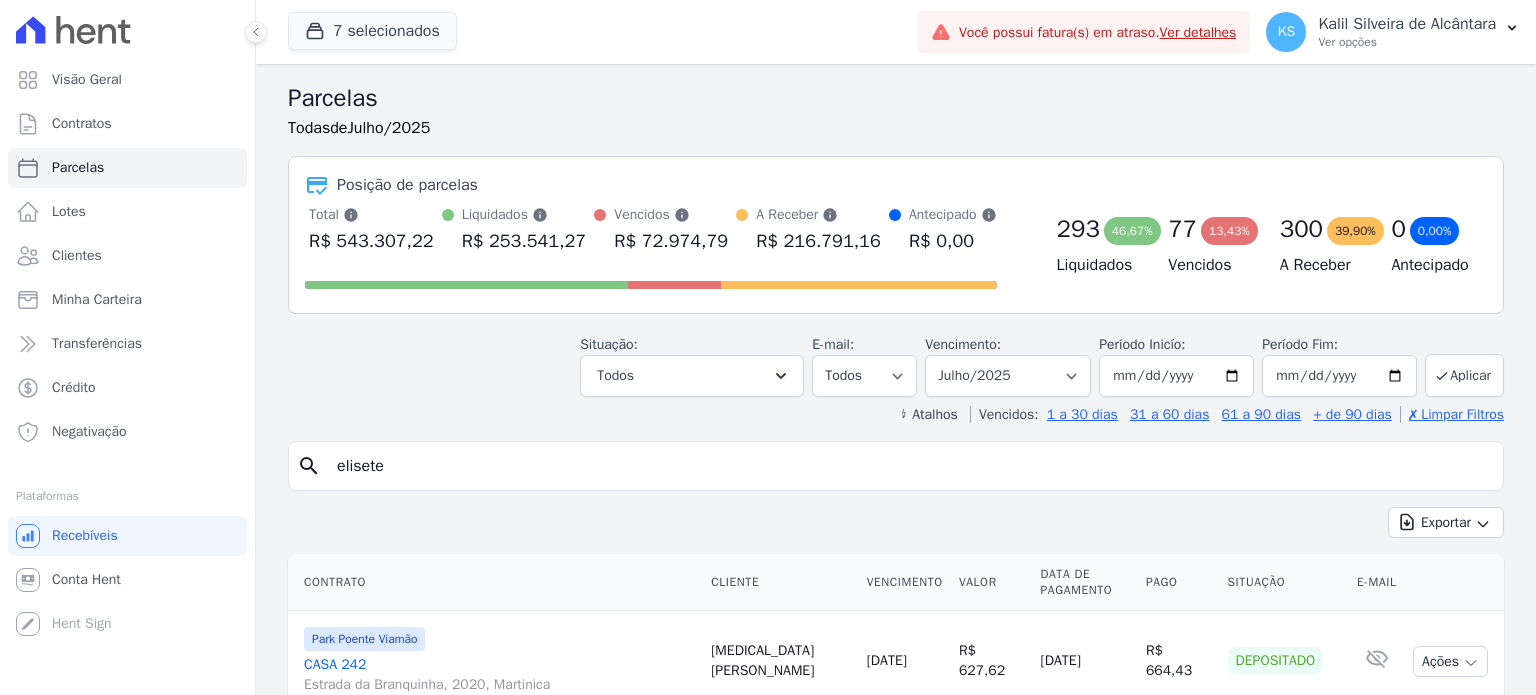 type on "elisete" 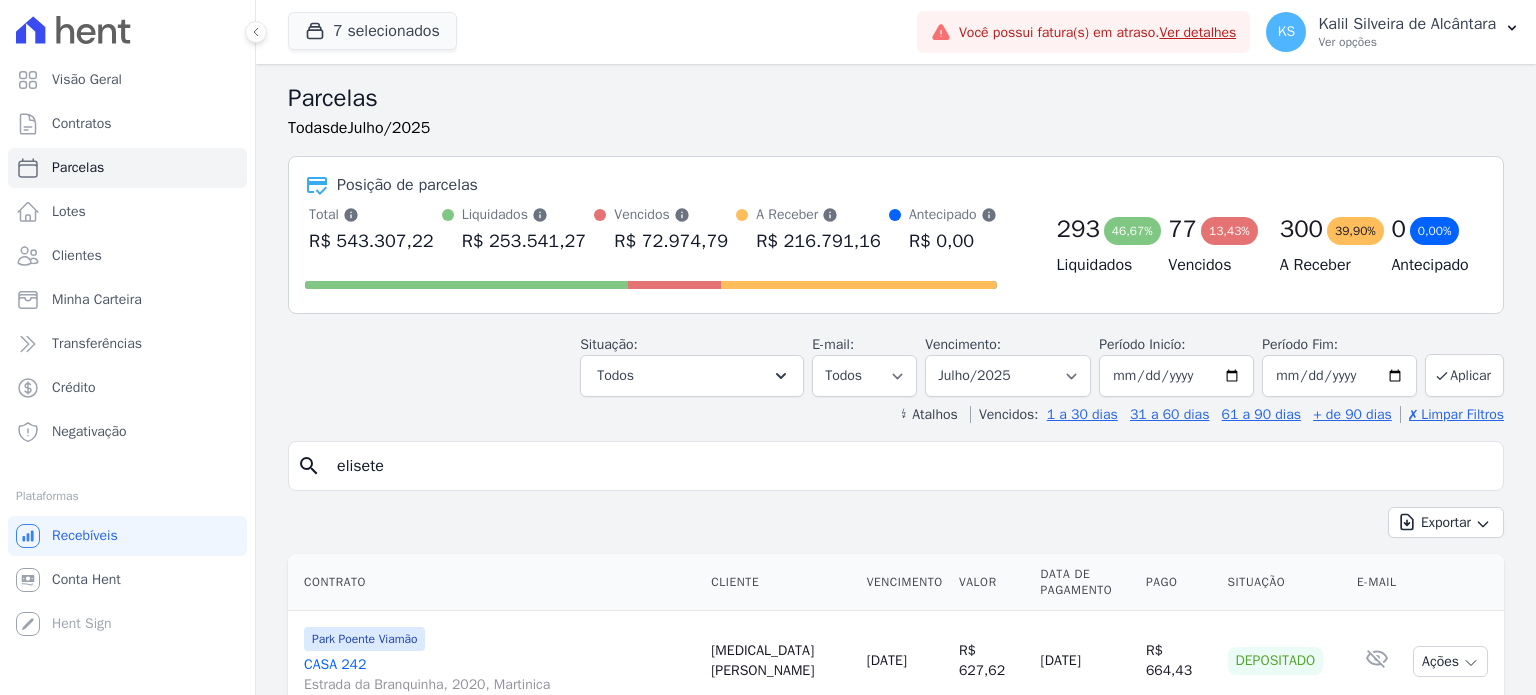 select 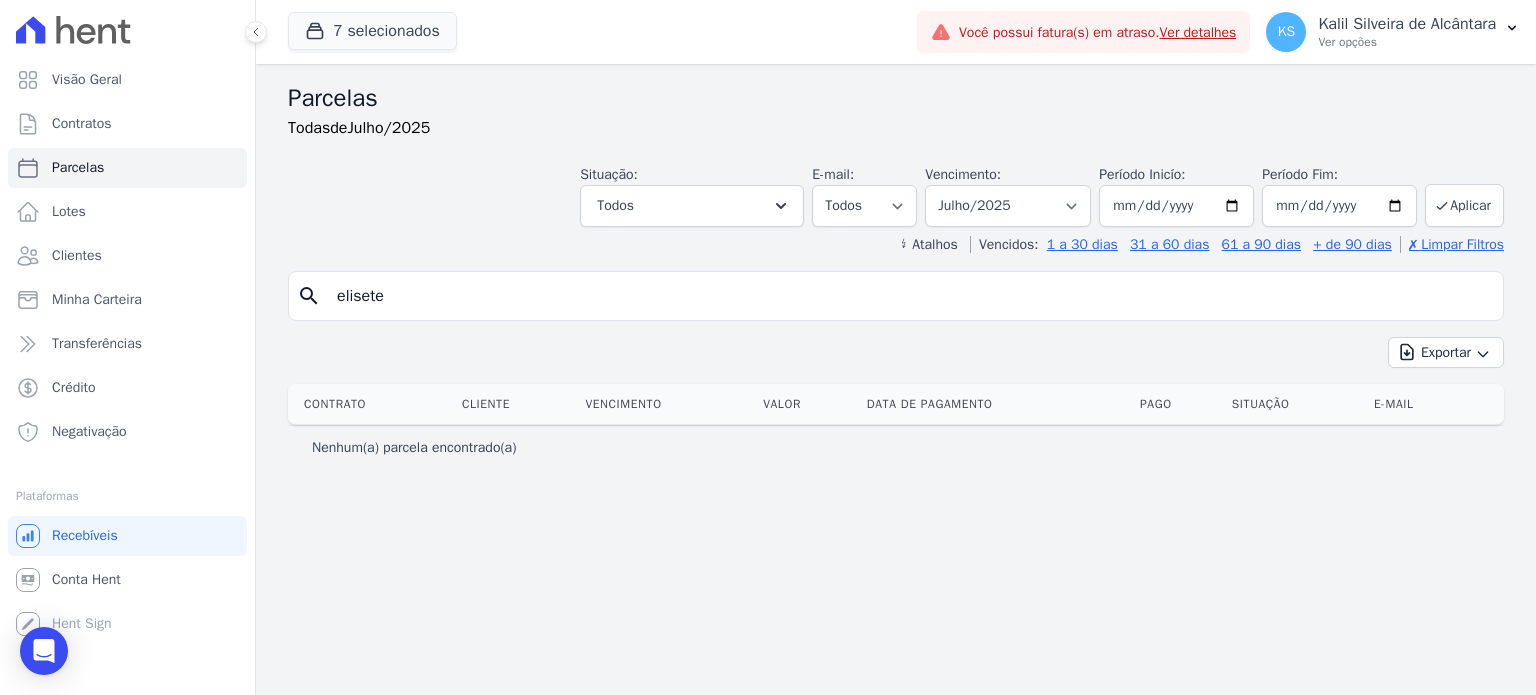 click on "search
elisete" at bounding box center (896, 296) 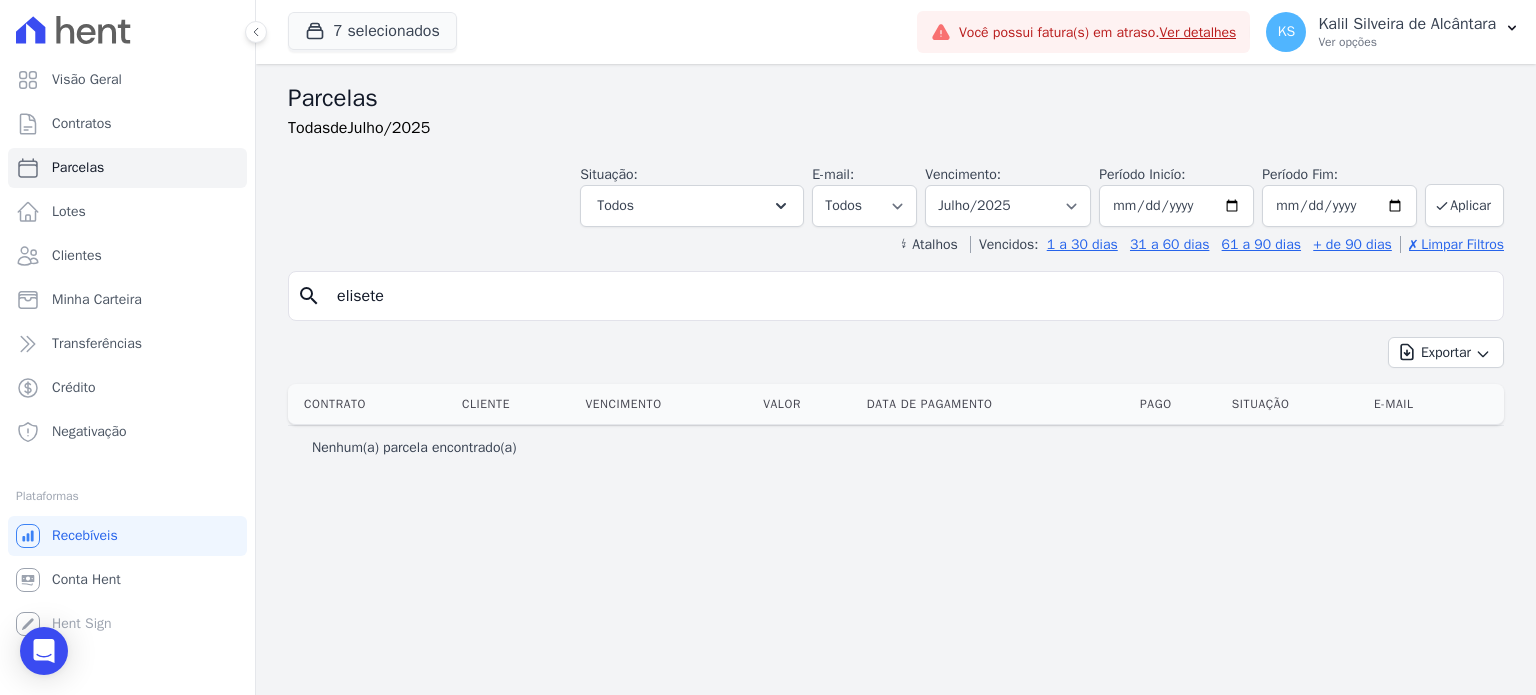 click on "elisete" at bounding box center (910, 296) 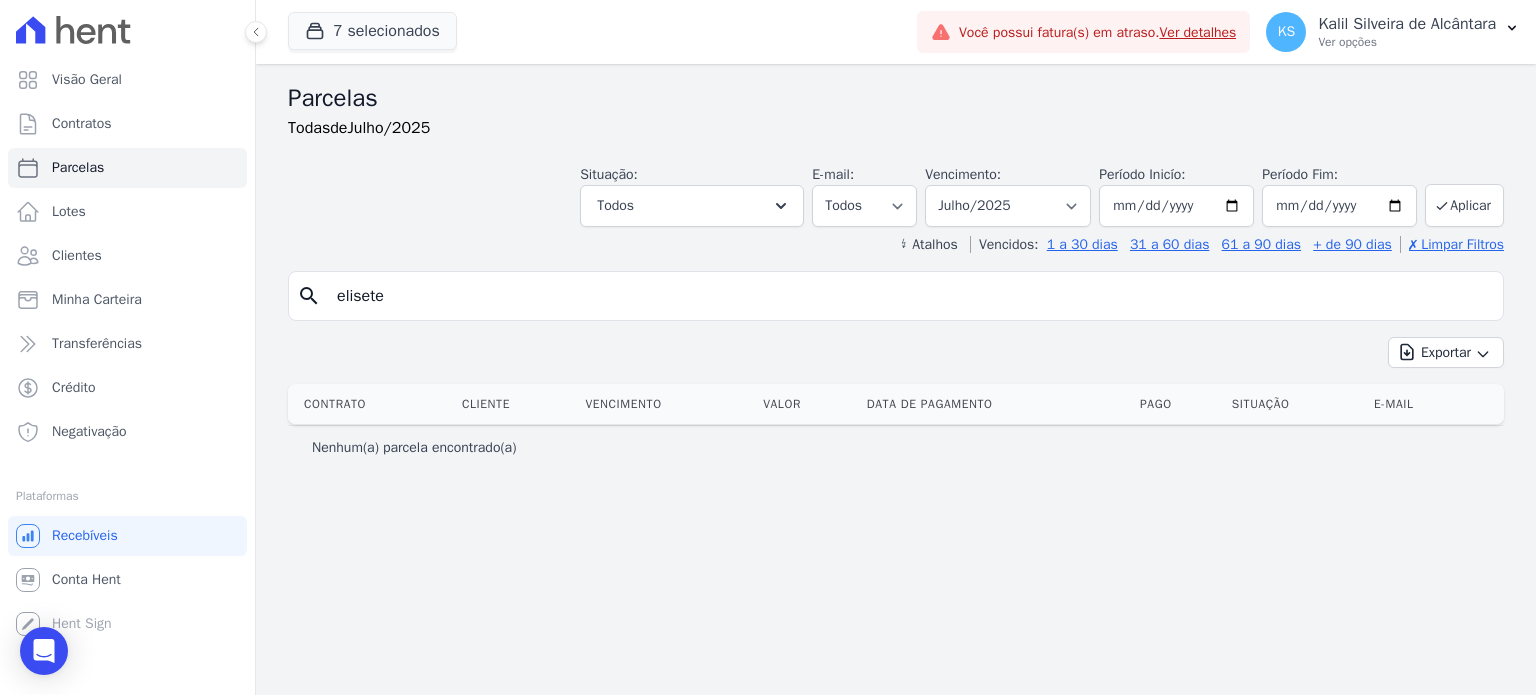 type on "[PERSON_NAME]" 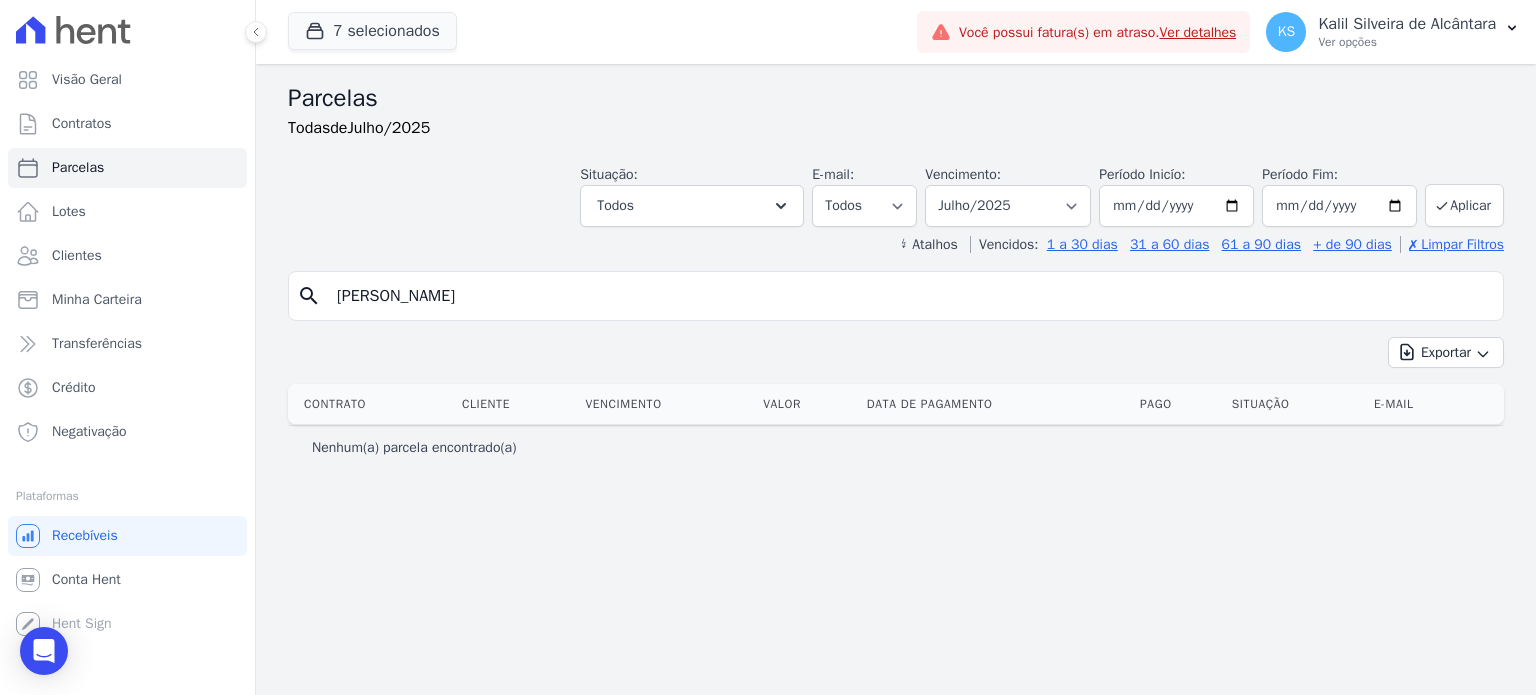 click on "search
elisete ter" at bounding box center (896, 296) 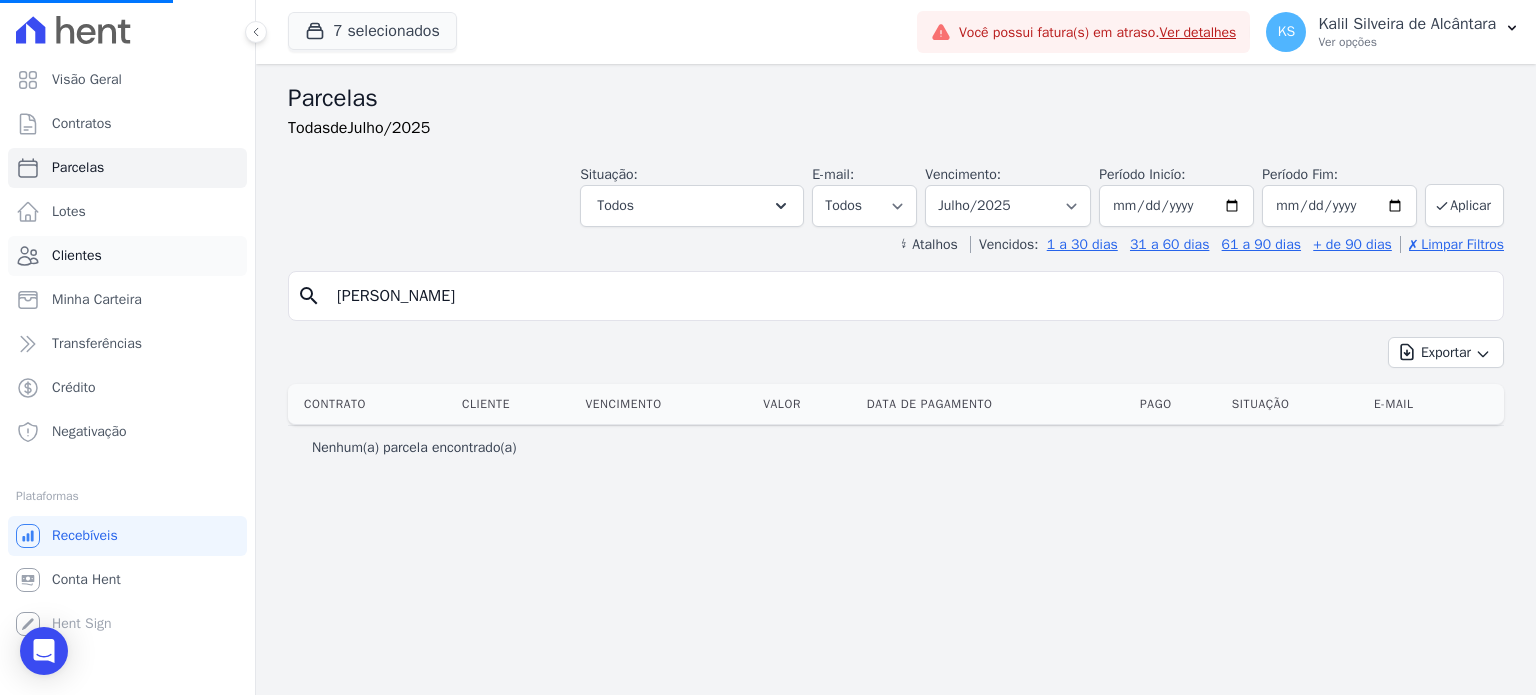 click on "Clientes" at bounding box center [77, 256] 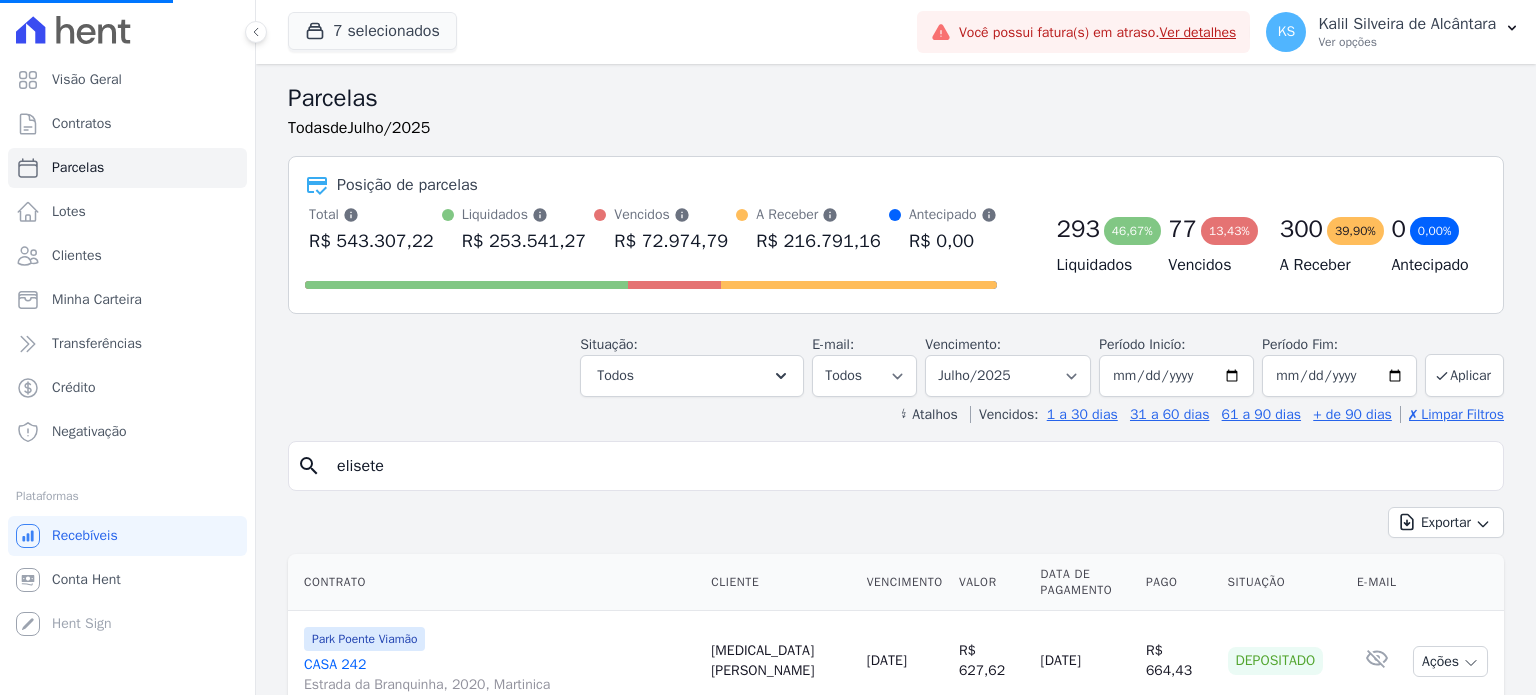 click on "elisete" at bounding box center (910, 466) 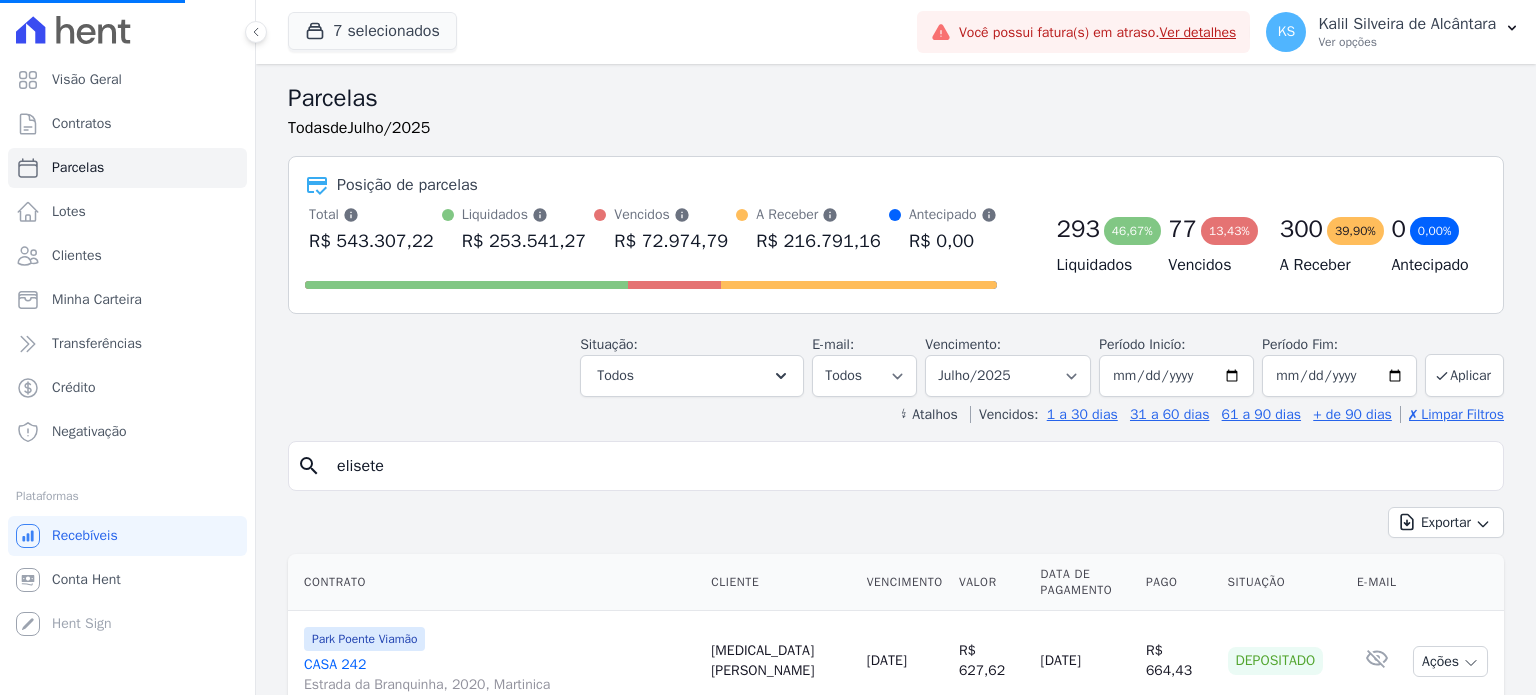 click on "elisete" at bounding box center (910, 466) 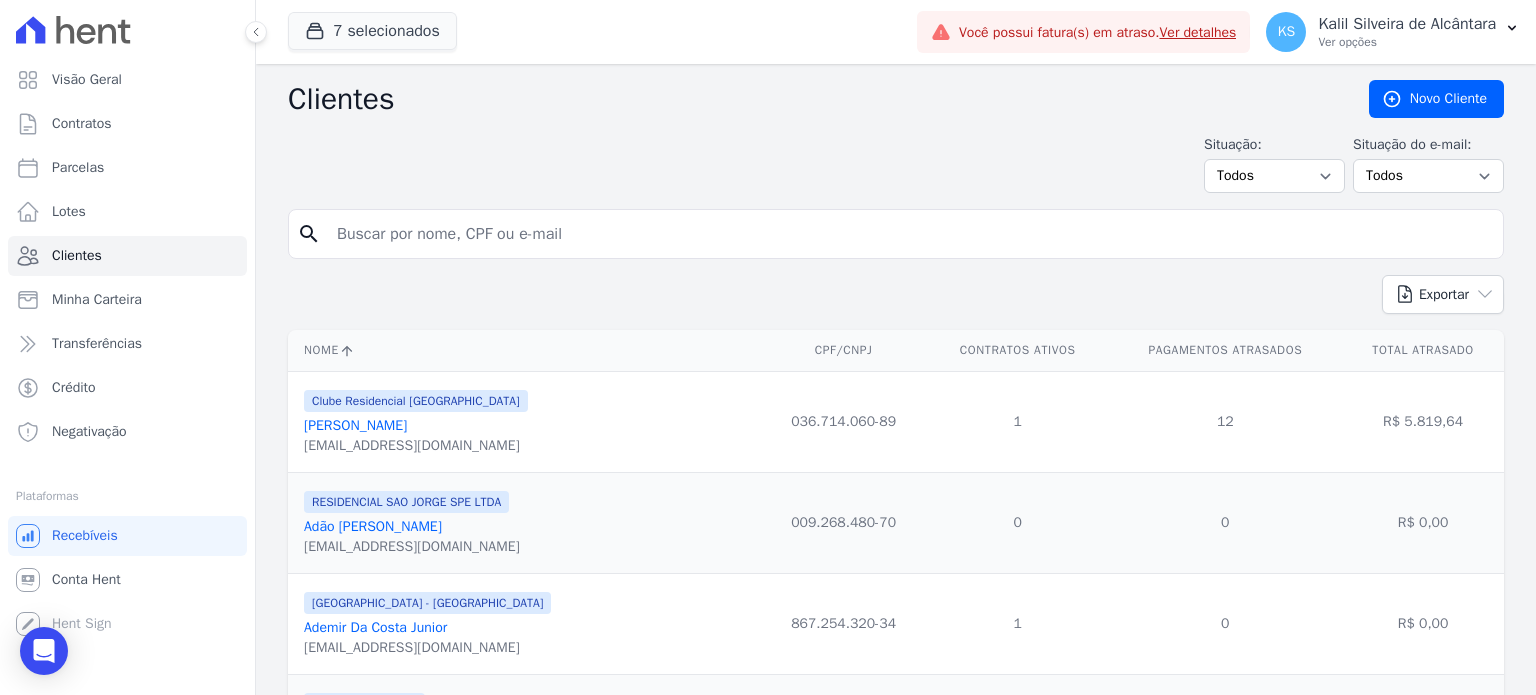 click at bounding box center (910, 234) 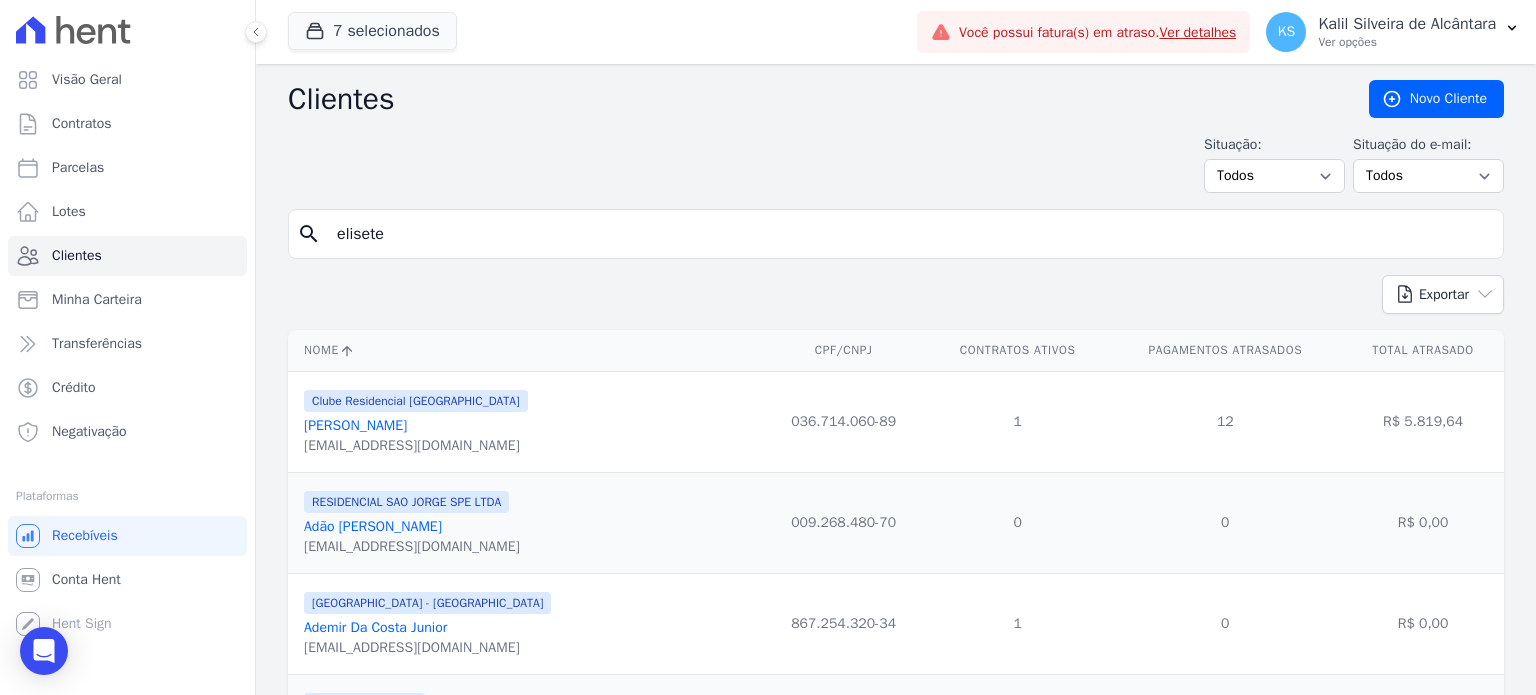 type on "elisete" 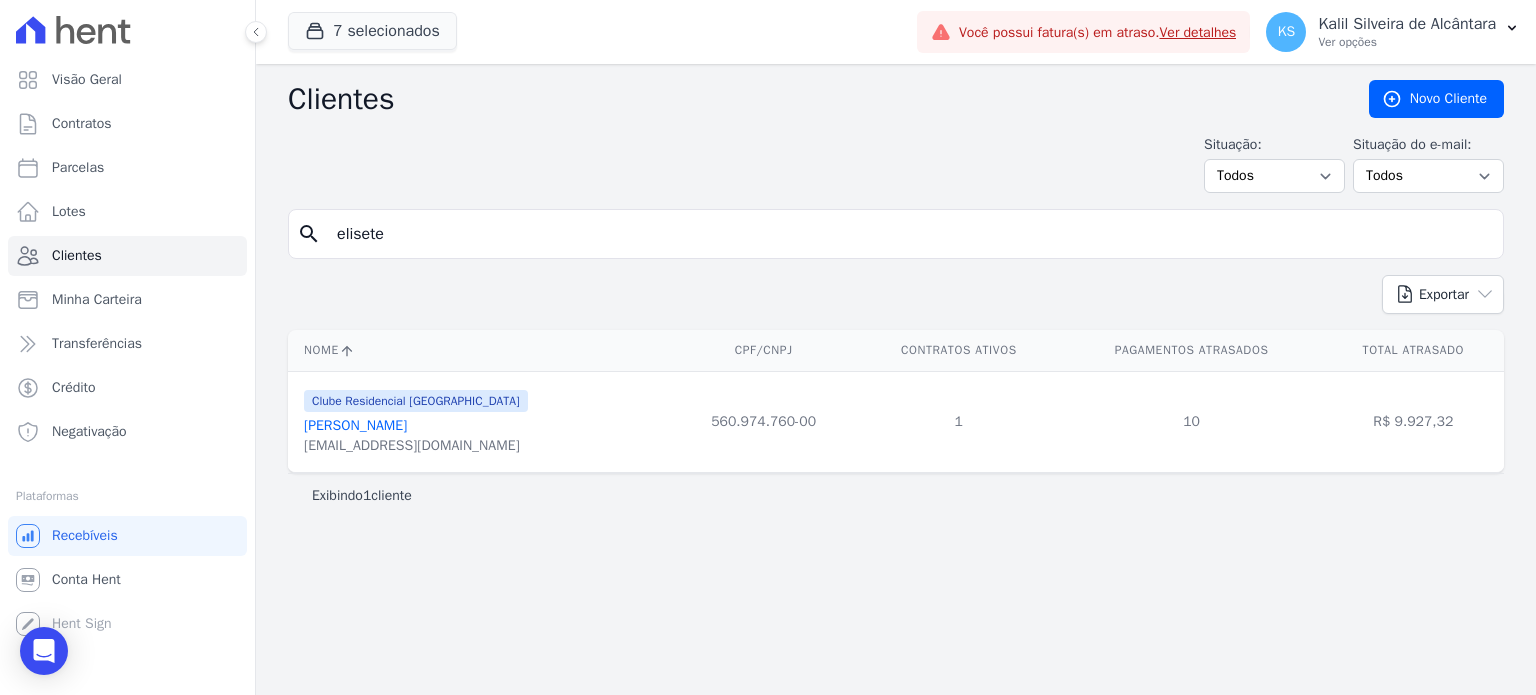 click on "[PERSON_NAME]" at bounding box center [355, 425] 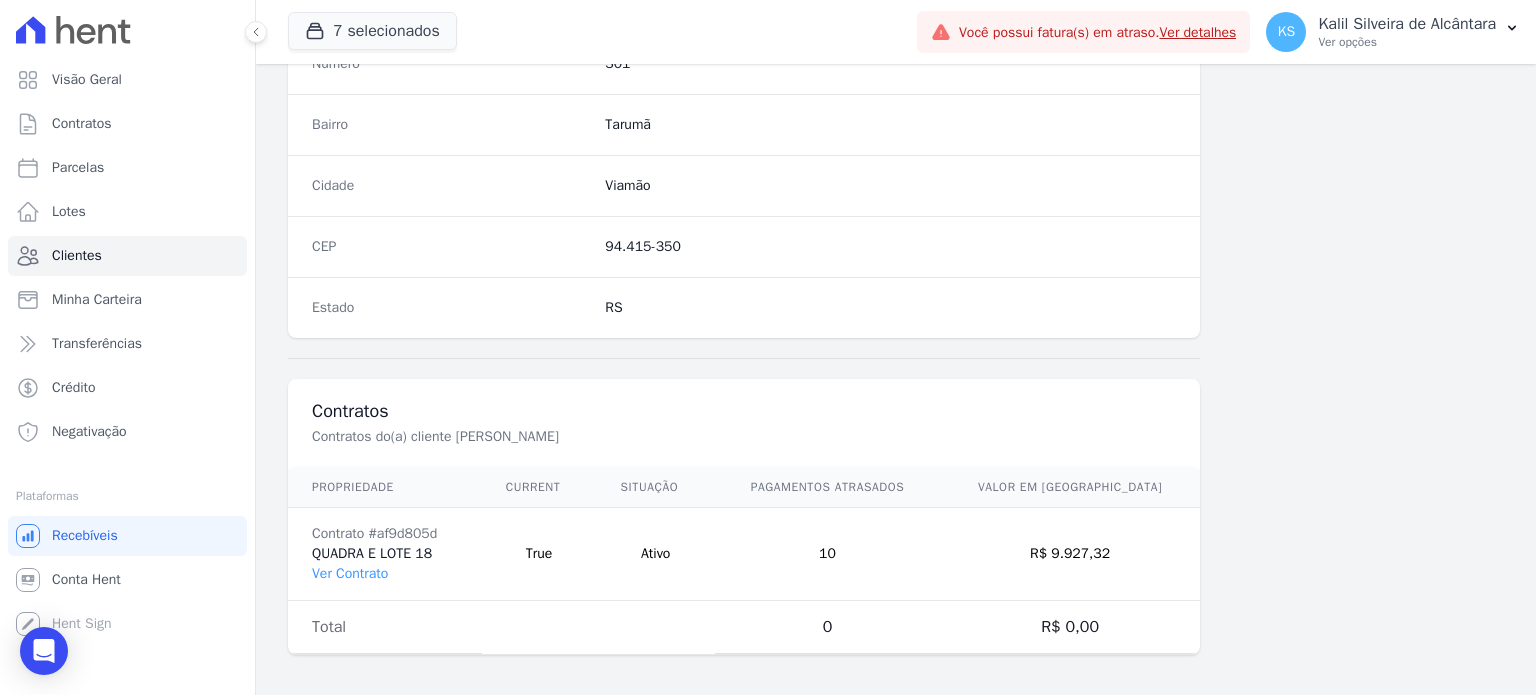 scroll, scrollTop: 1169, scrollLeft: 0, axis: vertical 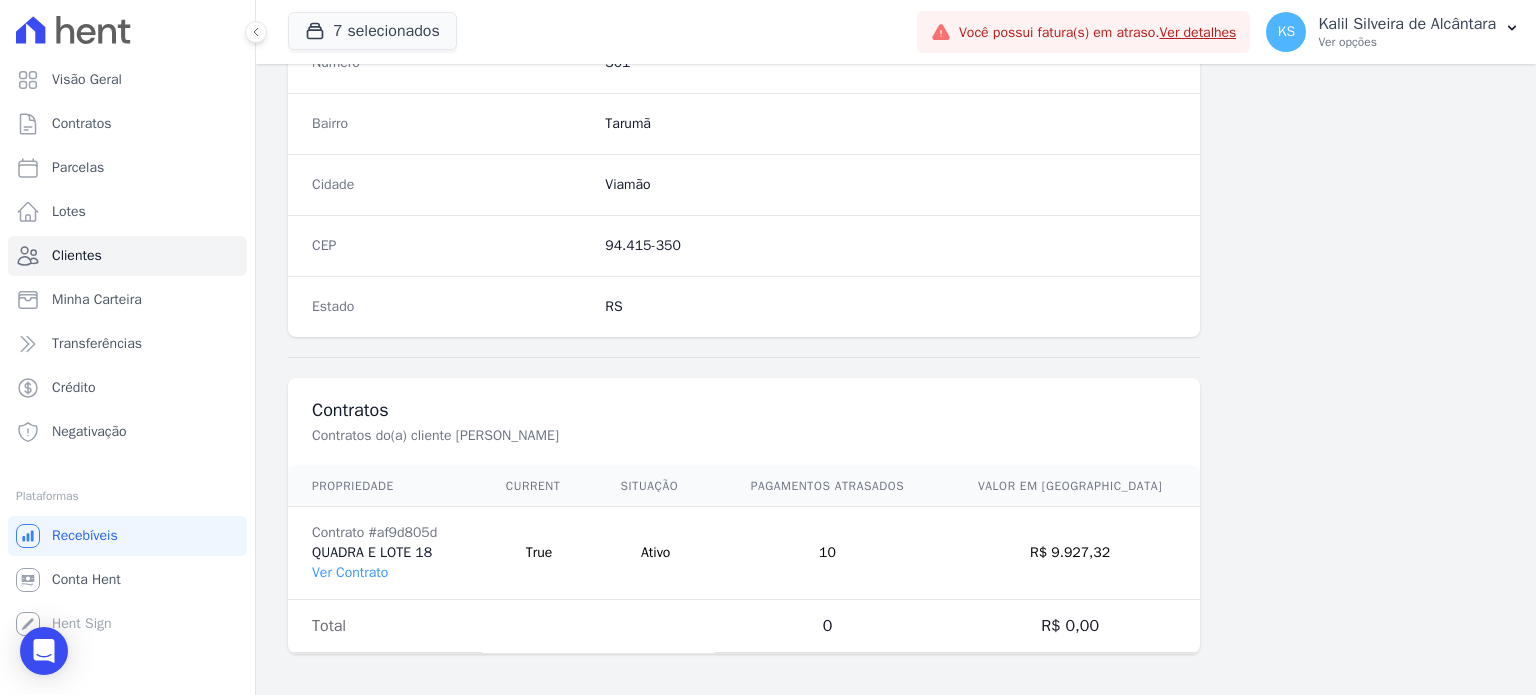 click on "Contrato #af9d805d
QUADRA E LOTE 18
Ver Contrato" at bounding box center [385, 553] 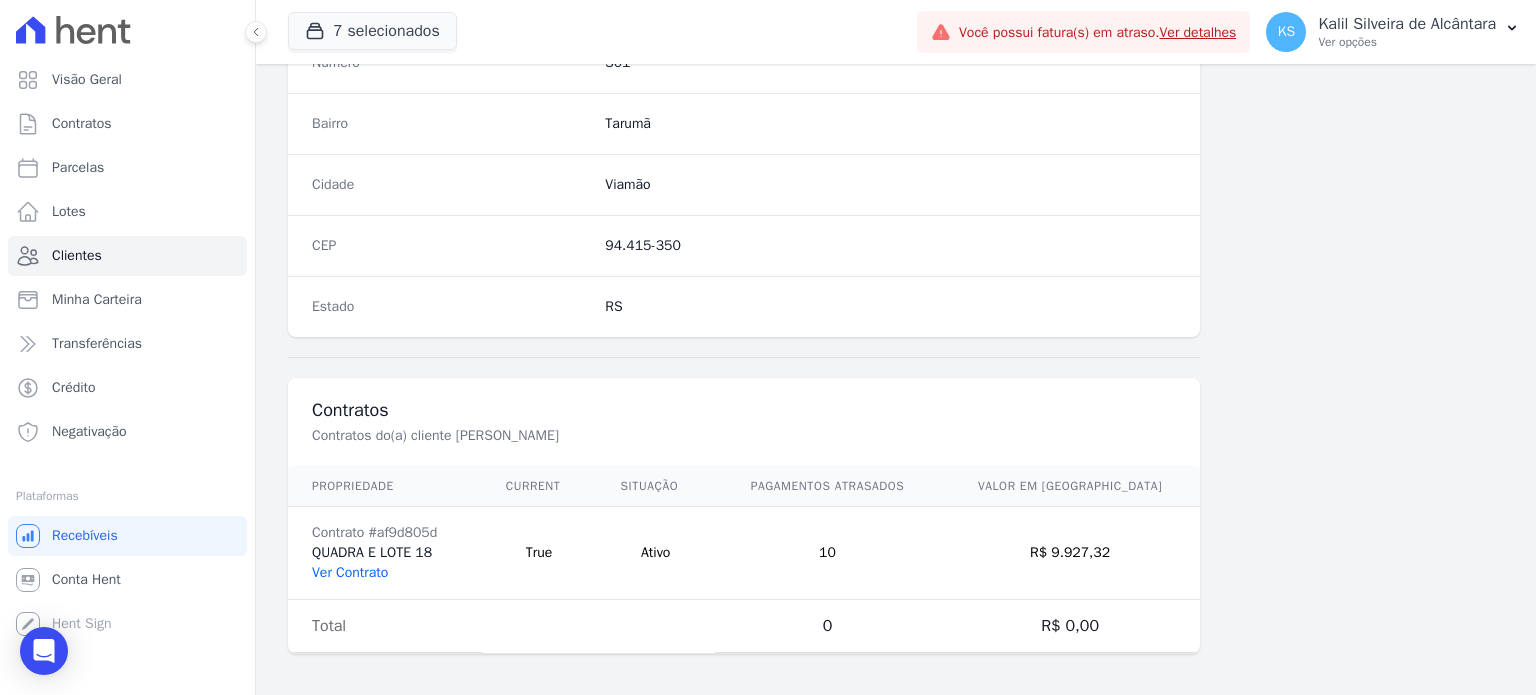 click on "Ver Contrato" at bounding box center (350, 572) 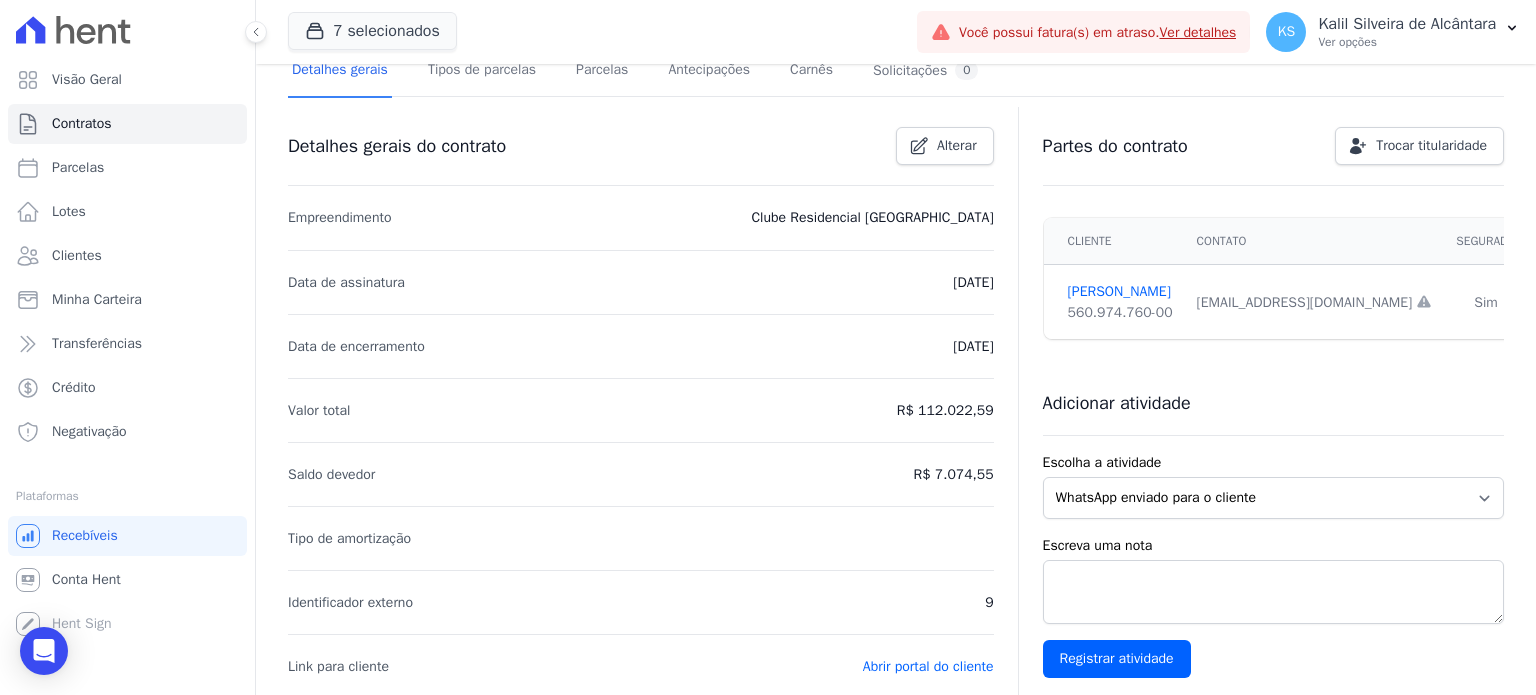 scroll, scrollTop: 0, scrollLeft: 0, axis: both 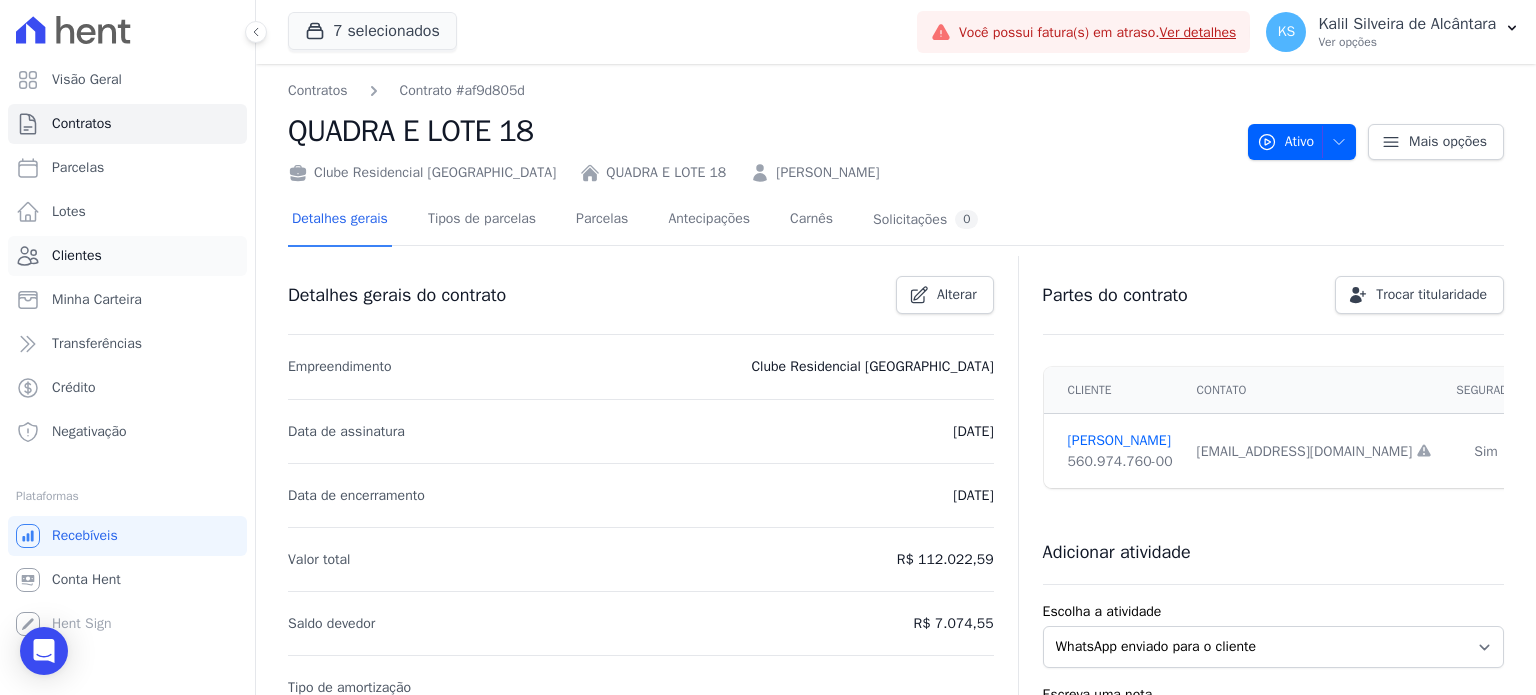 click on "Clientes" at bounding box center (77, 256) 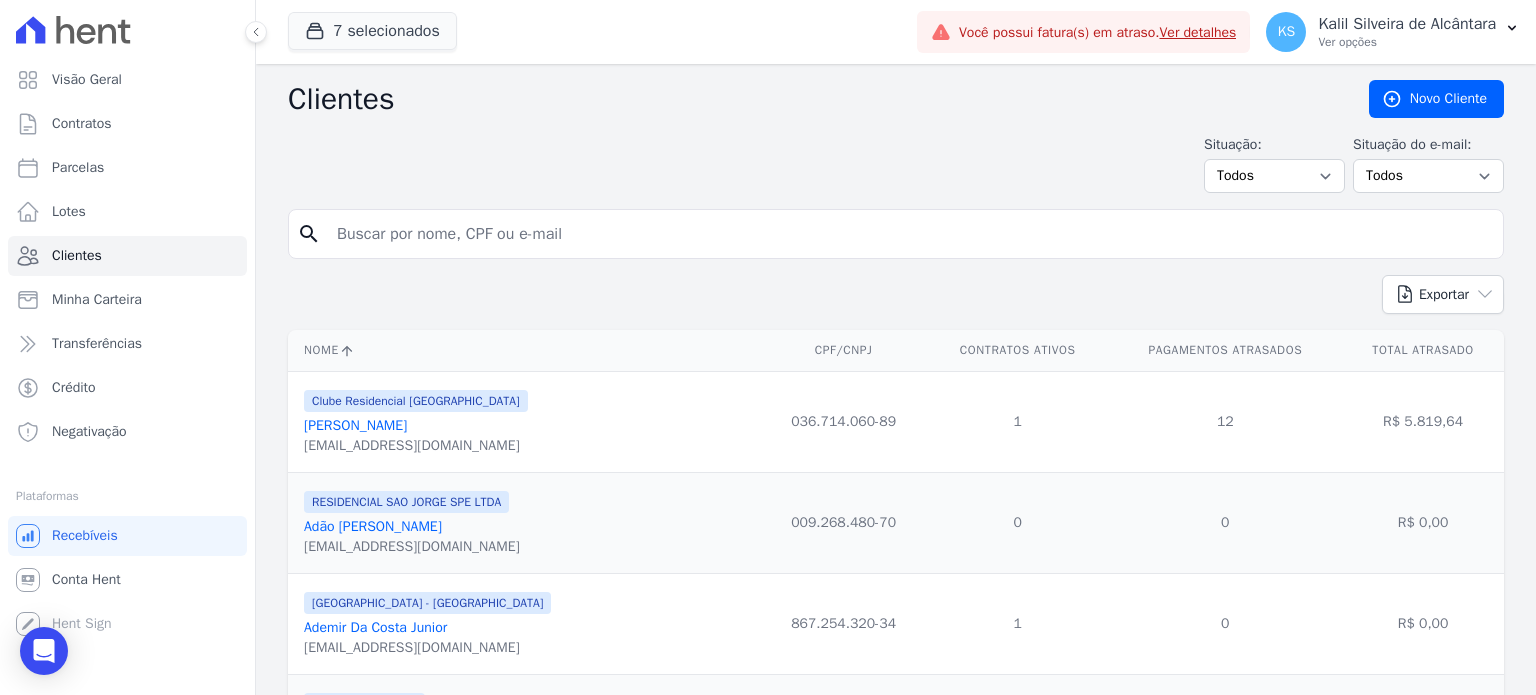 click at bounding box center (910, 234) 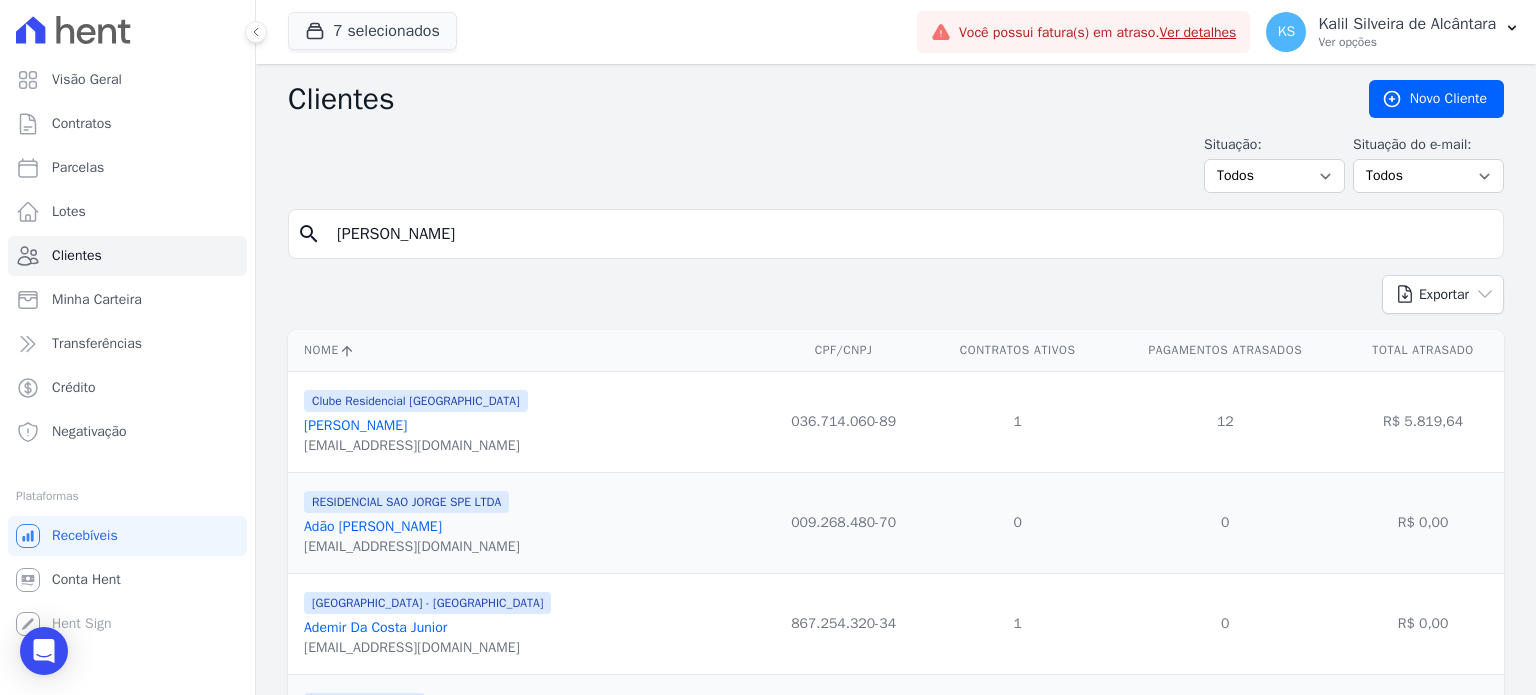 click on "[PERSON_NAME]" at bounding box center [910, 234] 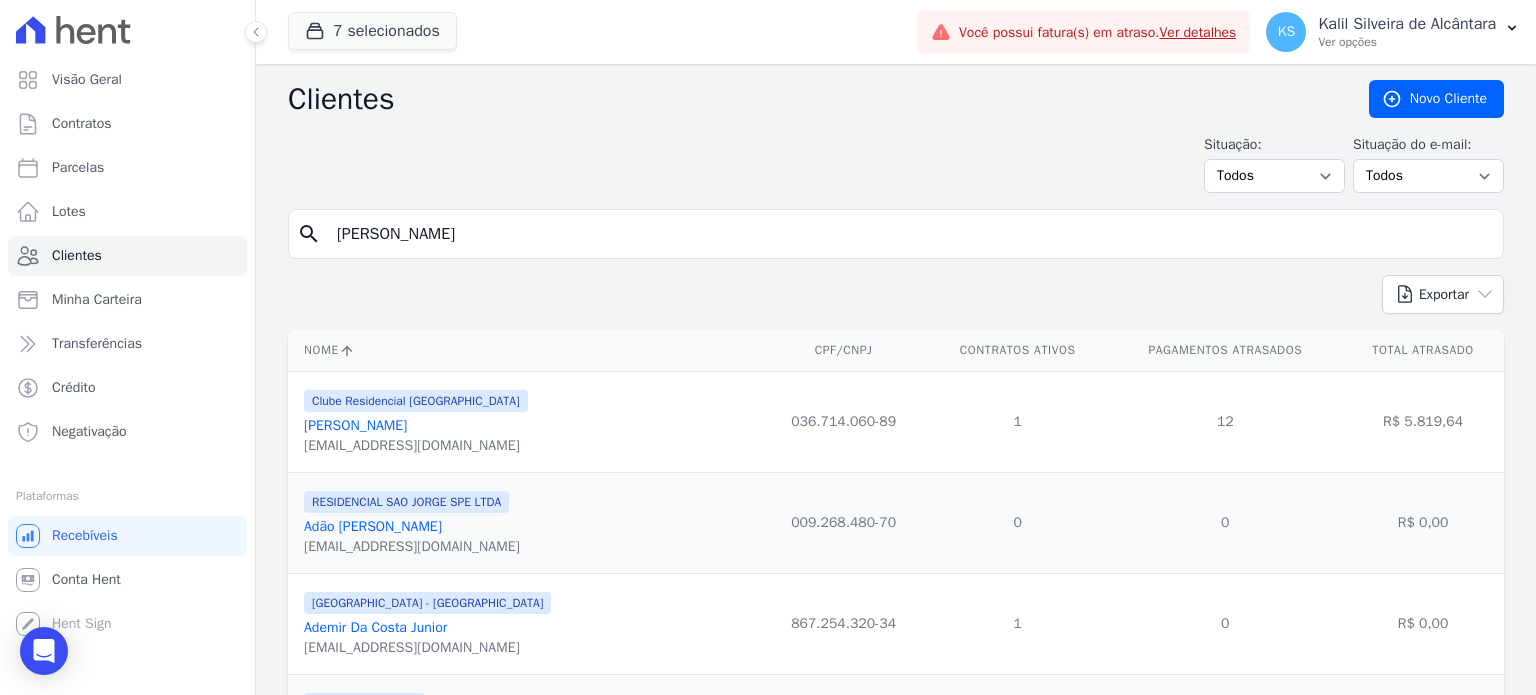 type on "[PERSON_NAME]" 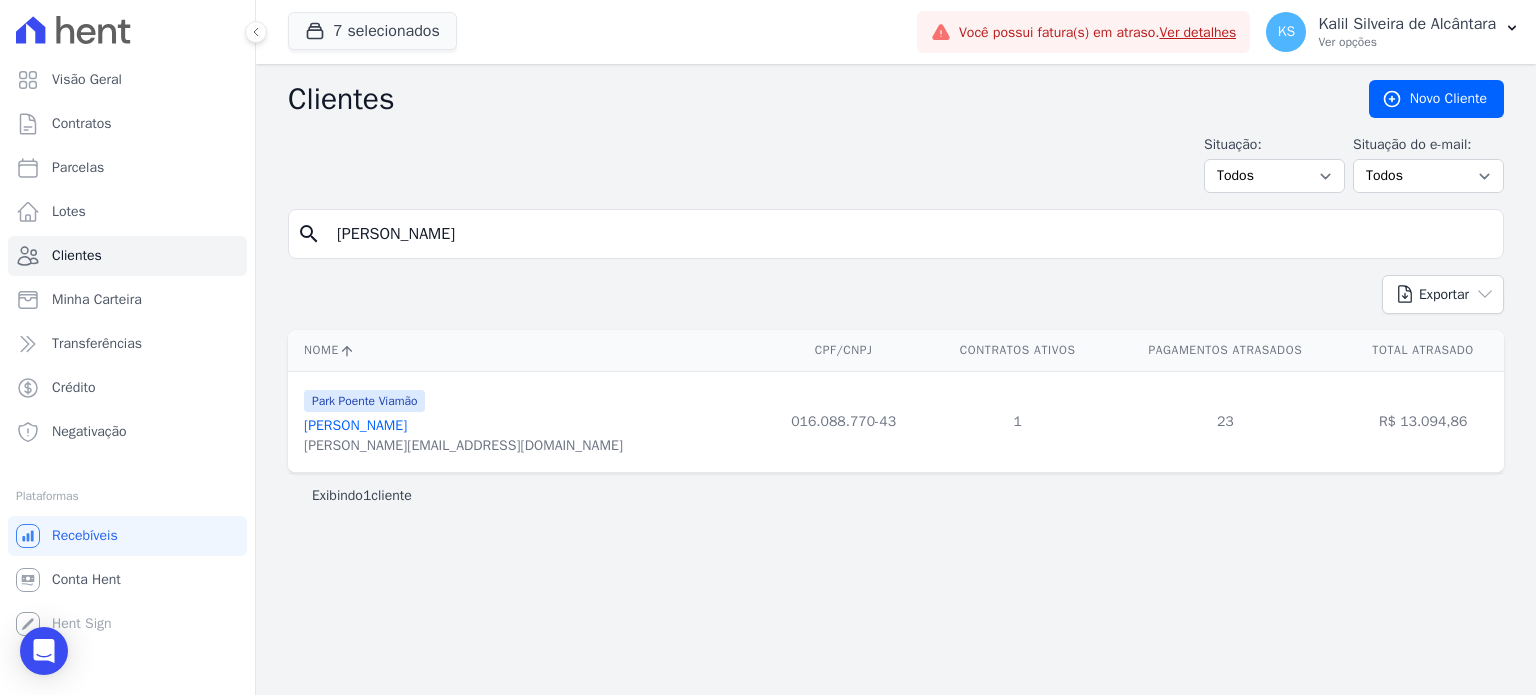 click on "[PERSON_NAME]" at bounding box center [355, 425] 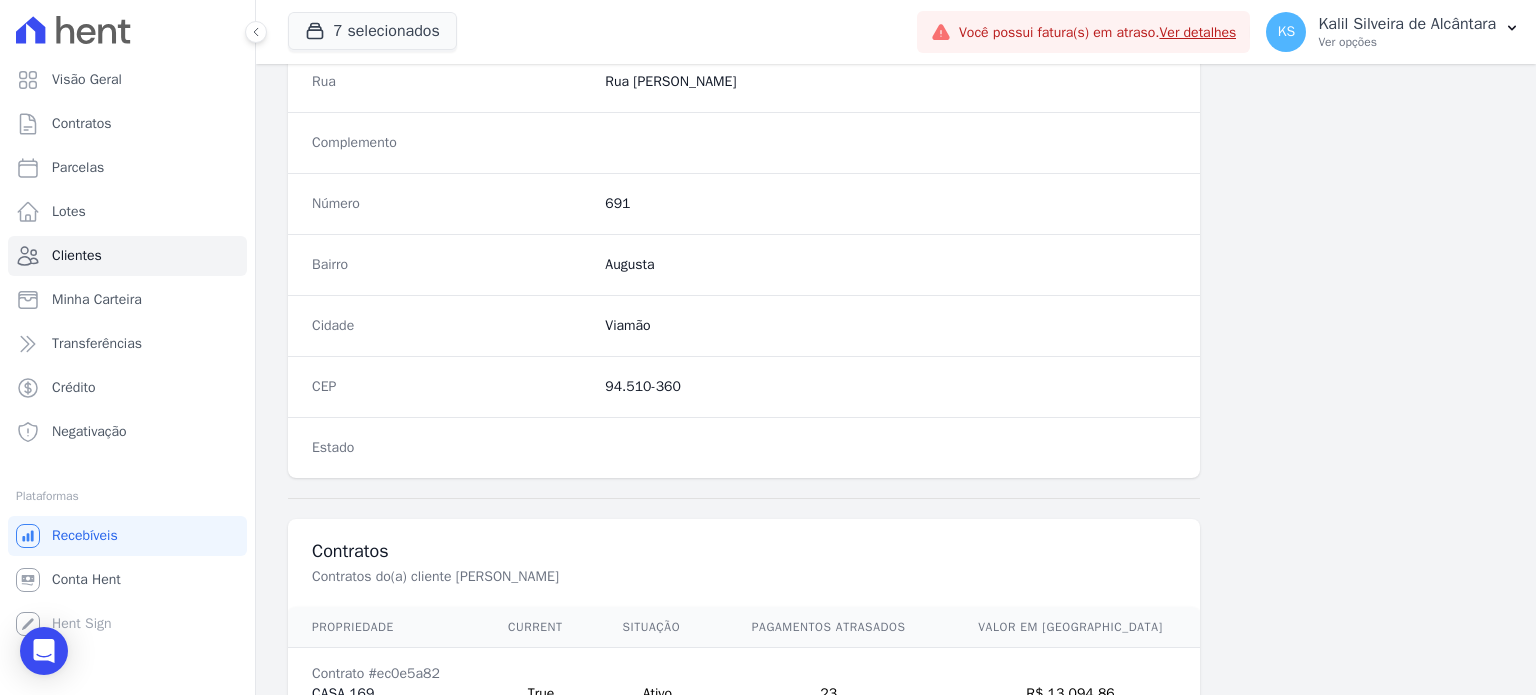 scroll, scrollTop: 1169, scrollLeft: 0, axis: vertical 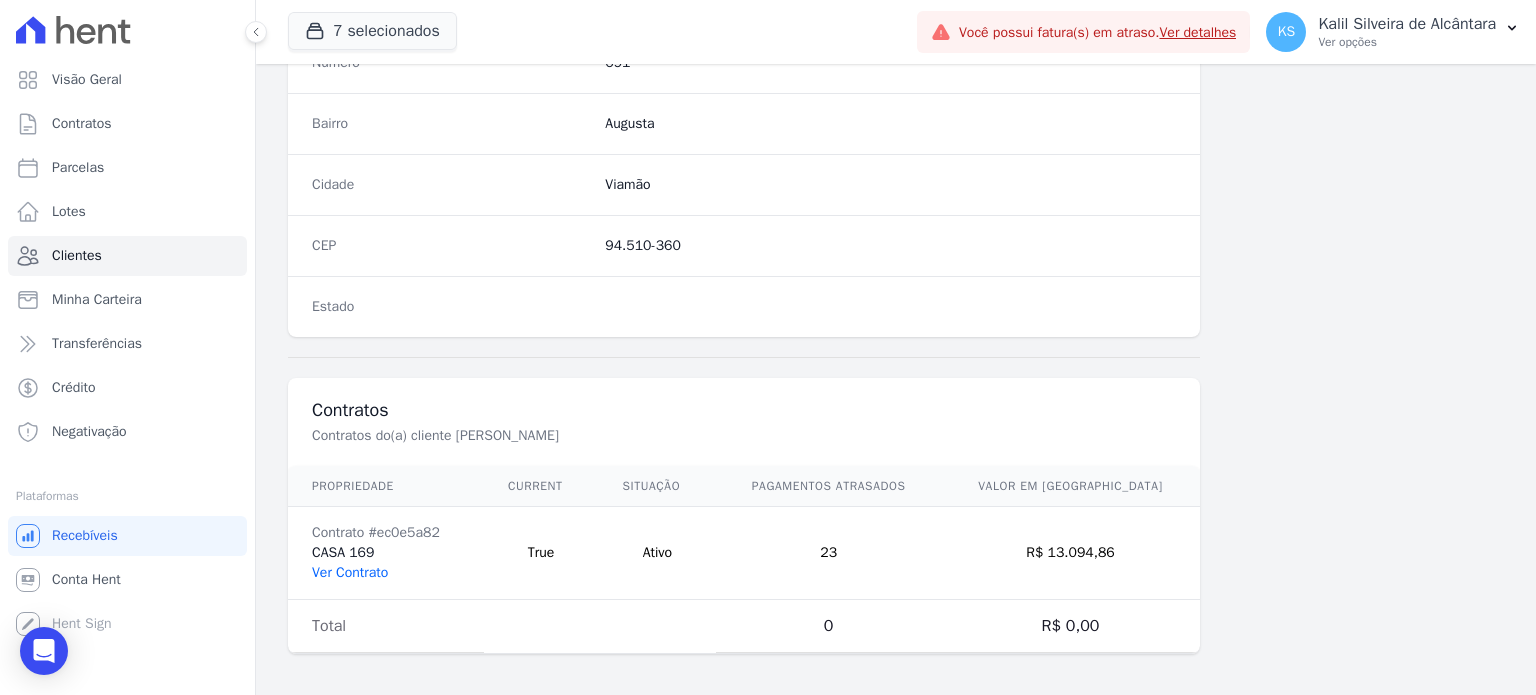 click on "Ver Contrato" at bounding box center (350, 572) 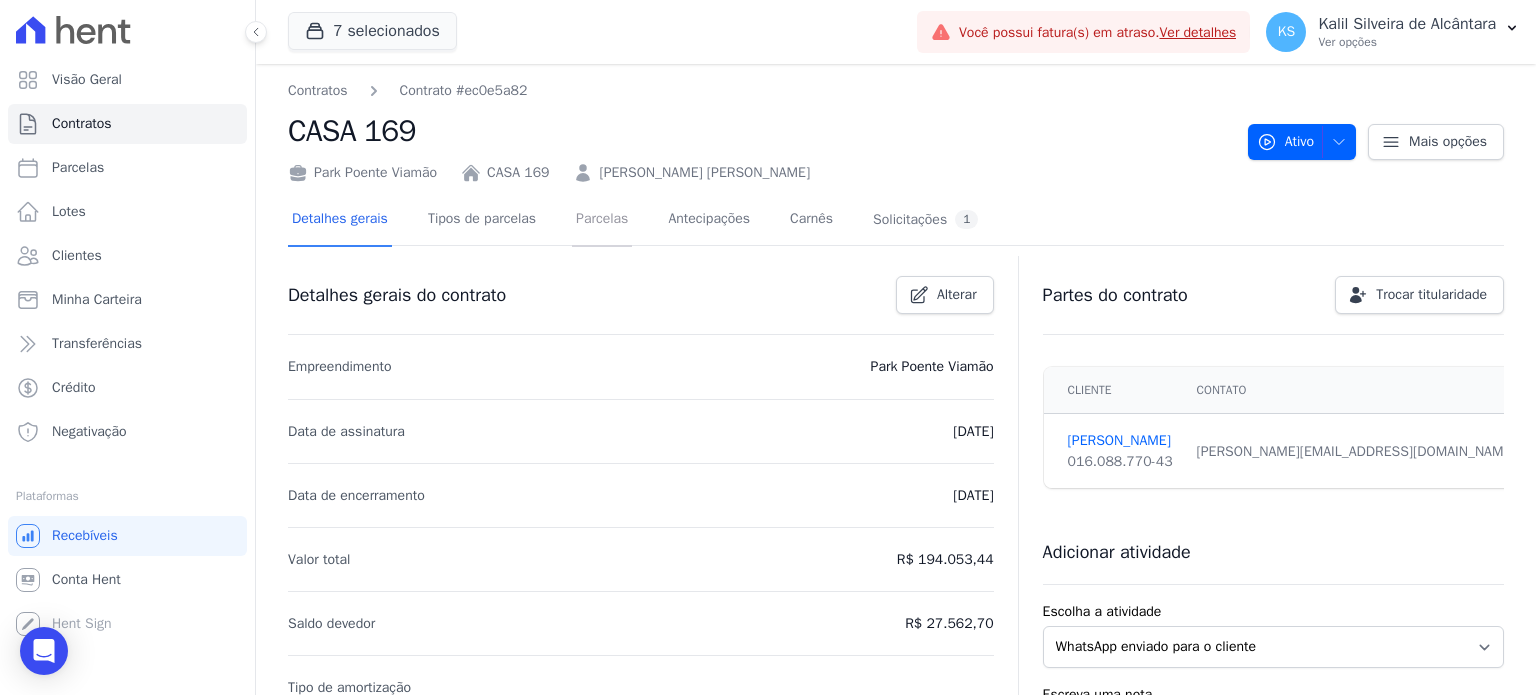 click on "Parcelas" at bounding box center (602, 220) 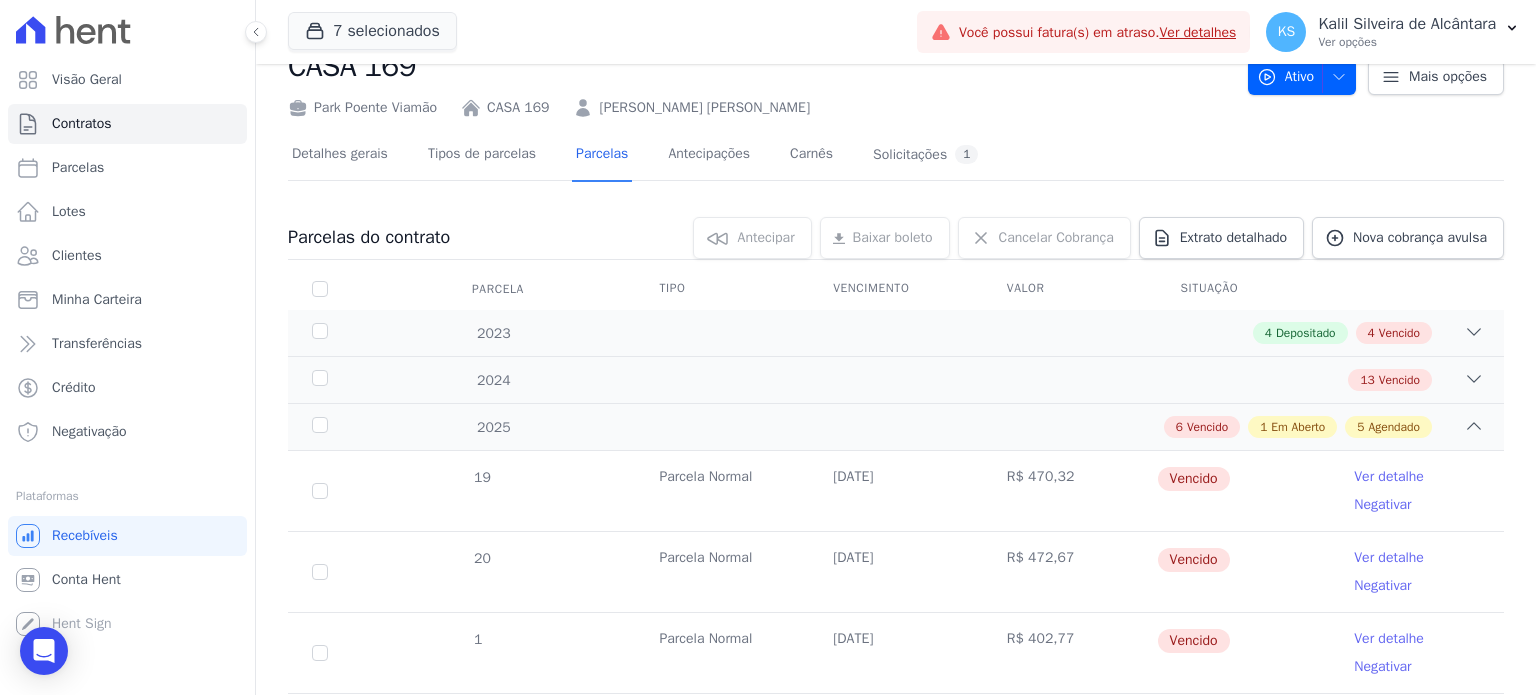 scroll, scrollTop: 100, scrollLeft: 0, axis: vertical 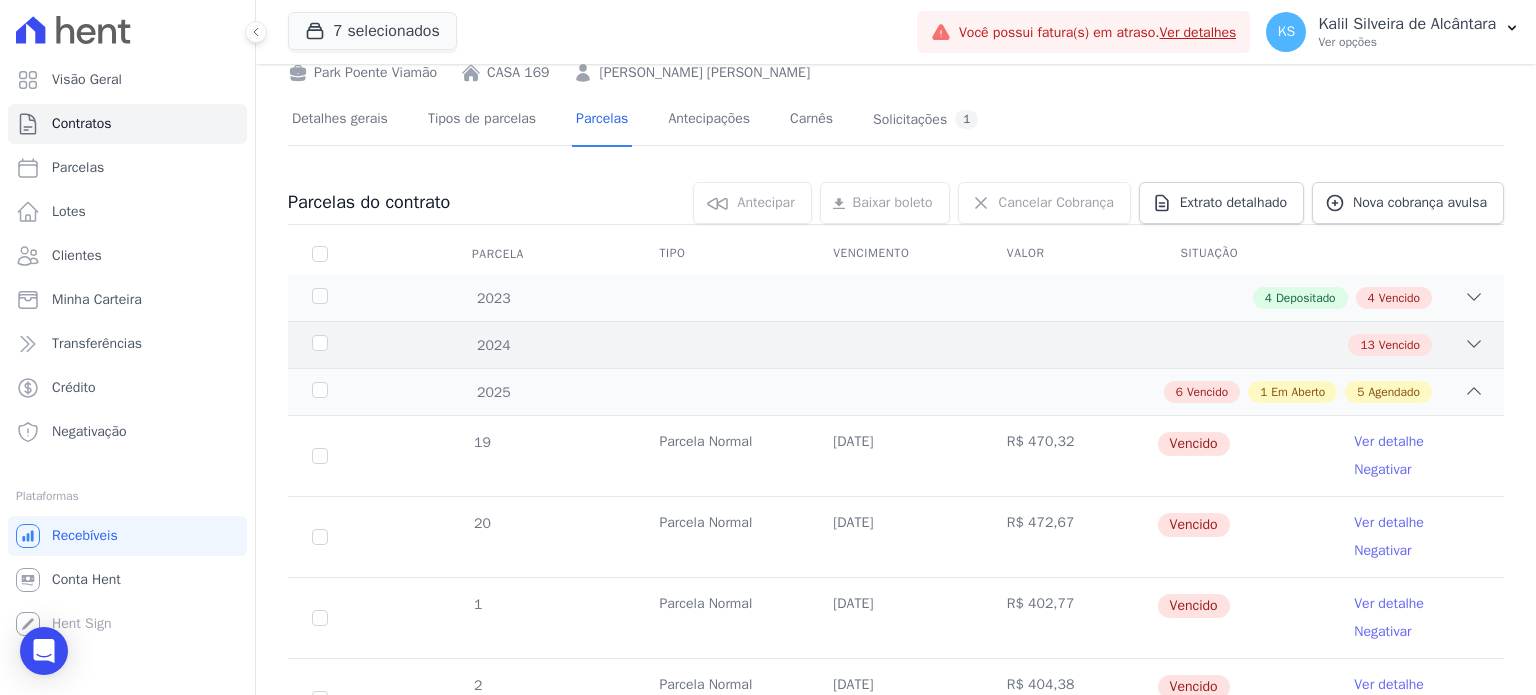 click 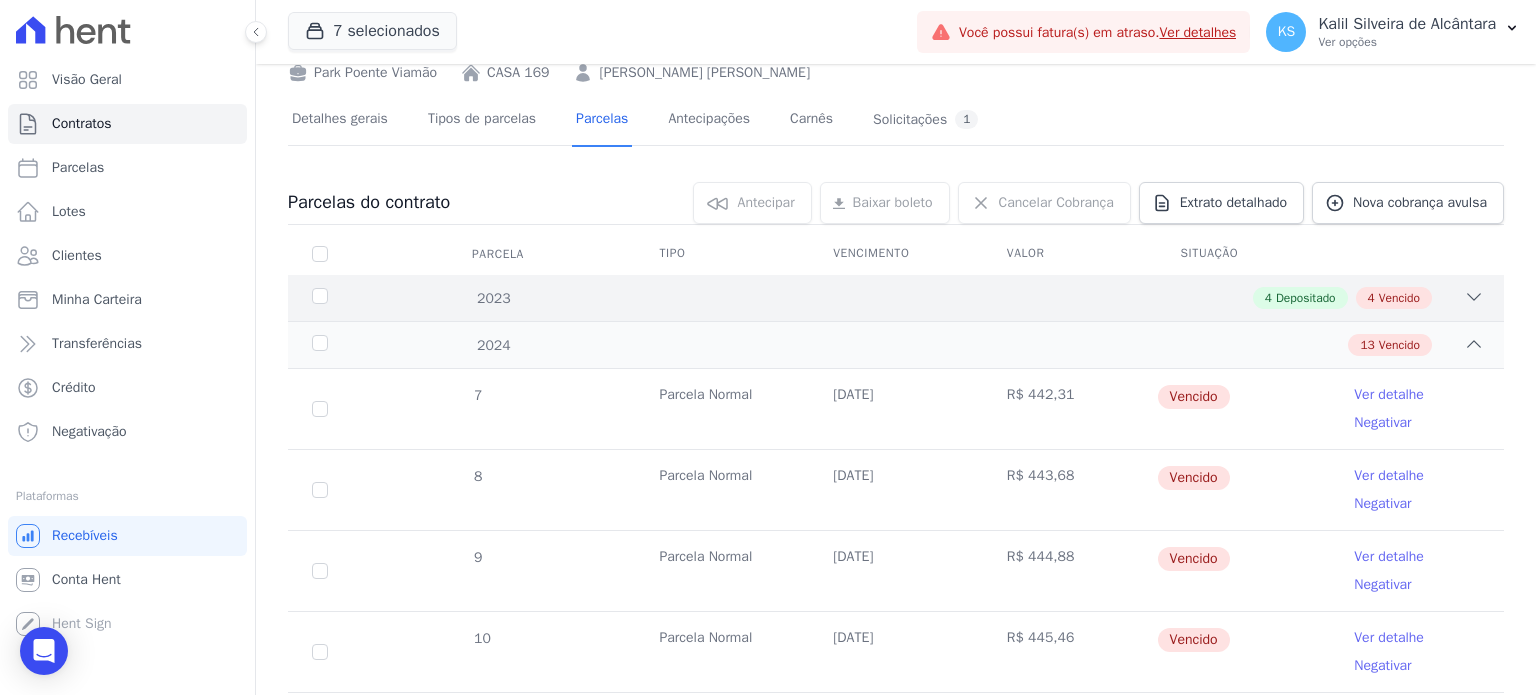 click on "2023
4
Depositado
4
Vencido" at bounding box center [896, 298] 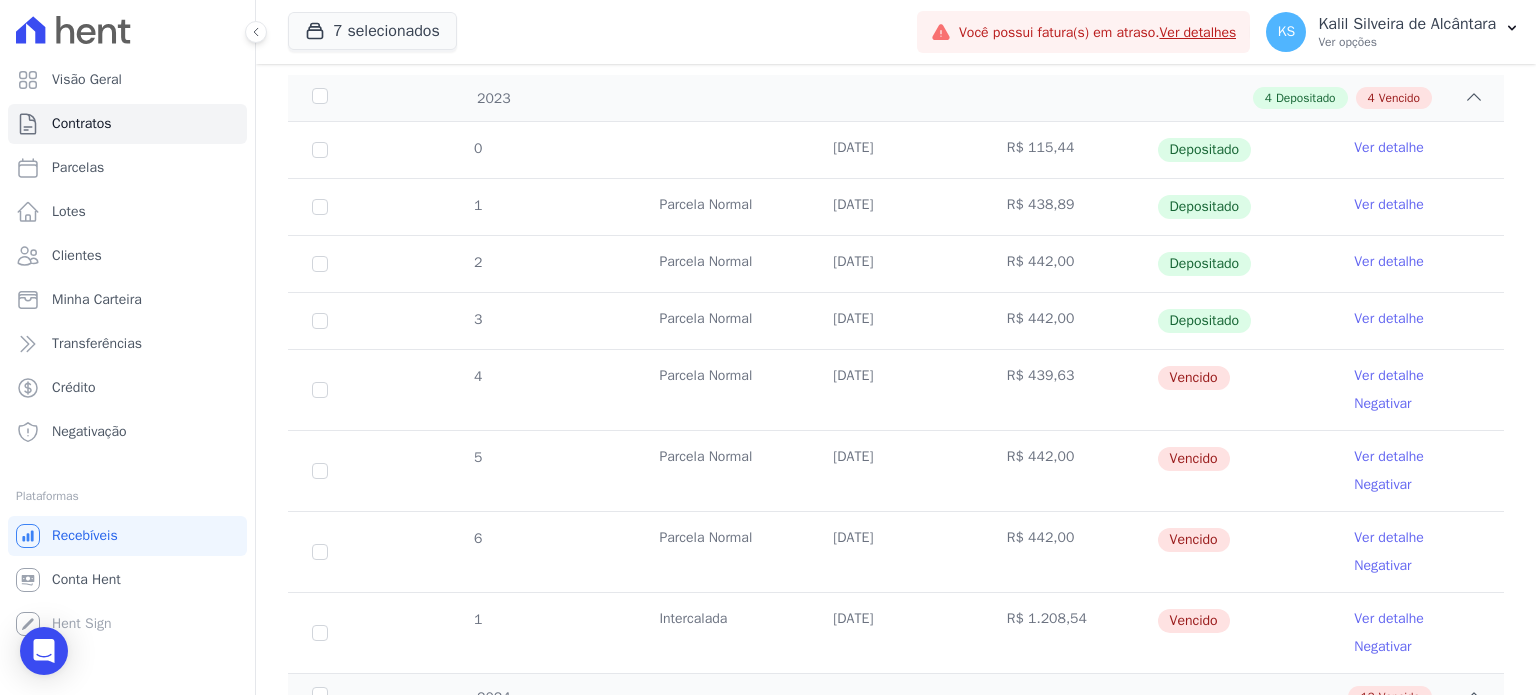 scroll, scrollTop: 300, scrollLeft: 0, axis: vertical 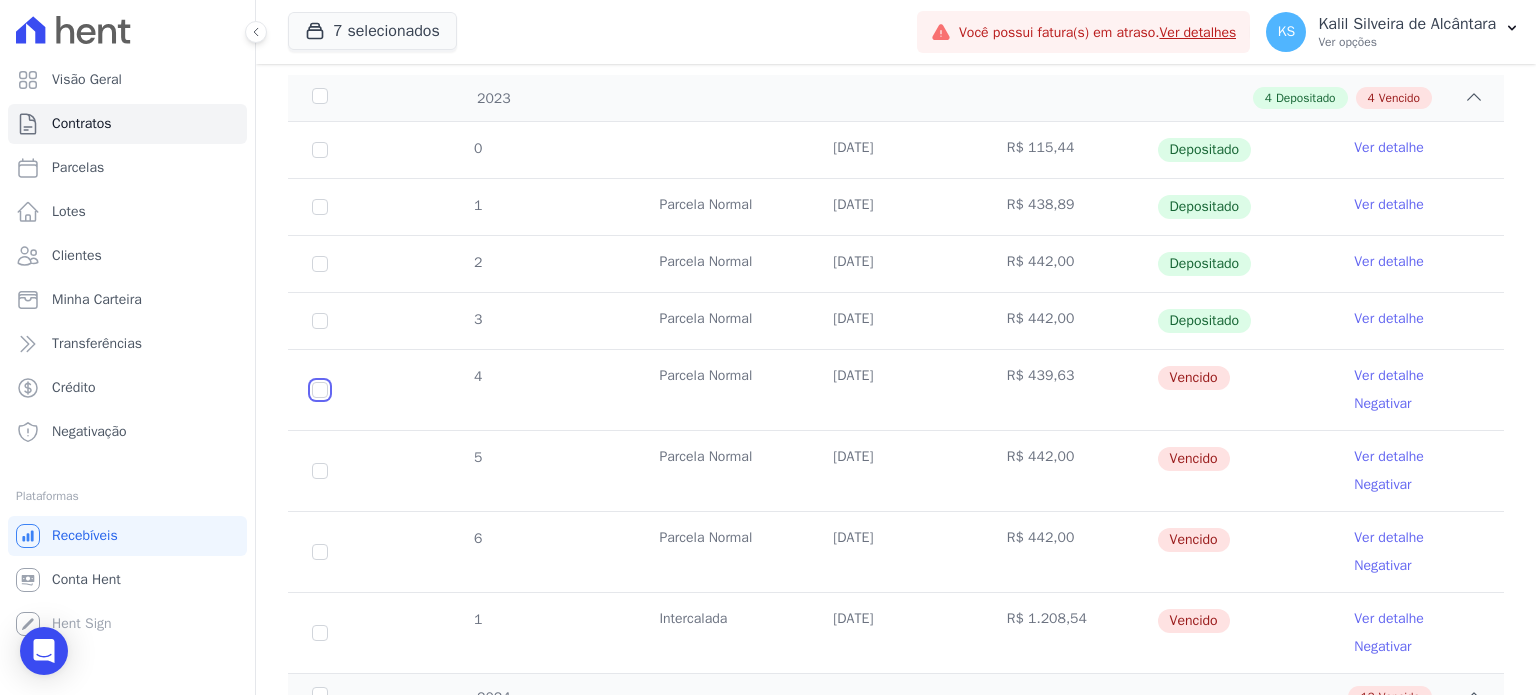 click at bounding box center (320, 390) 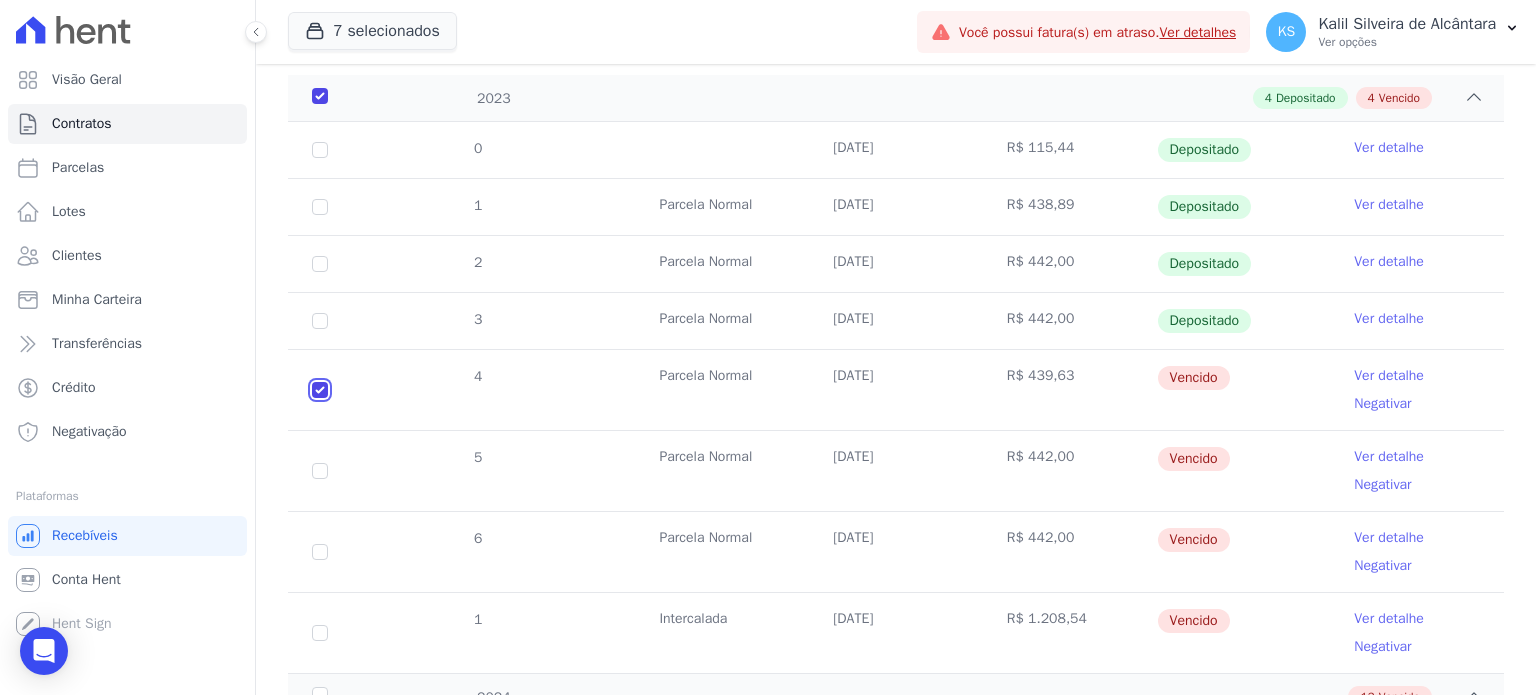 checkbox on "true" 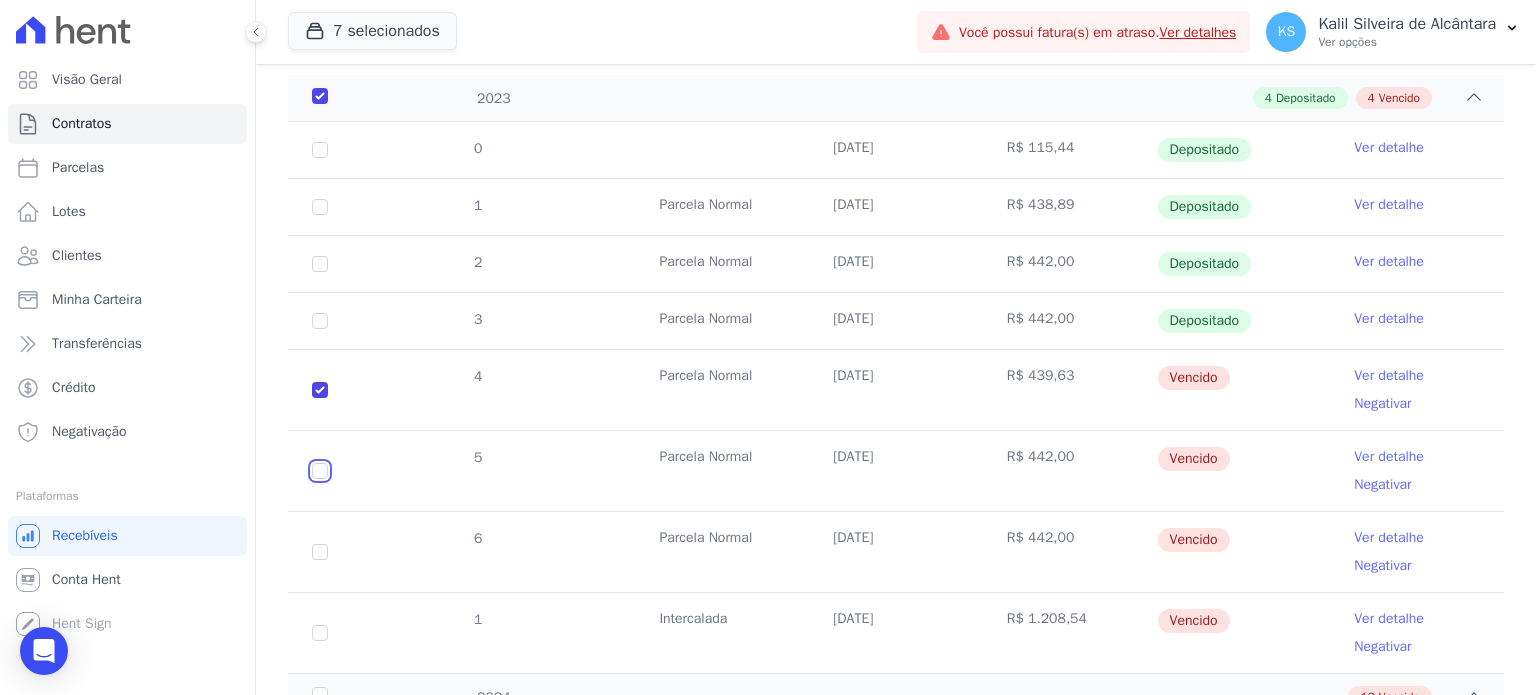 click at bounding box center (320, 390) 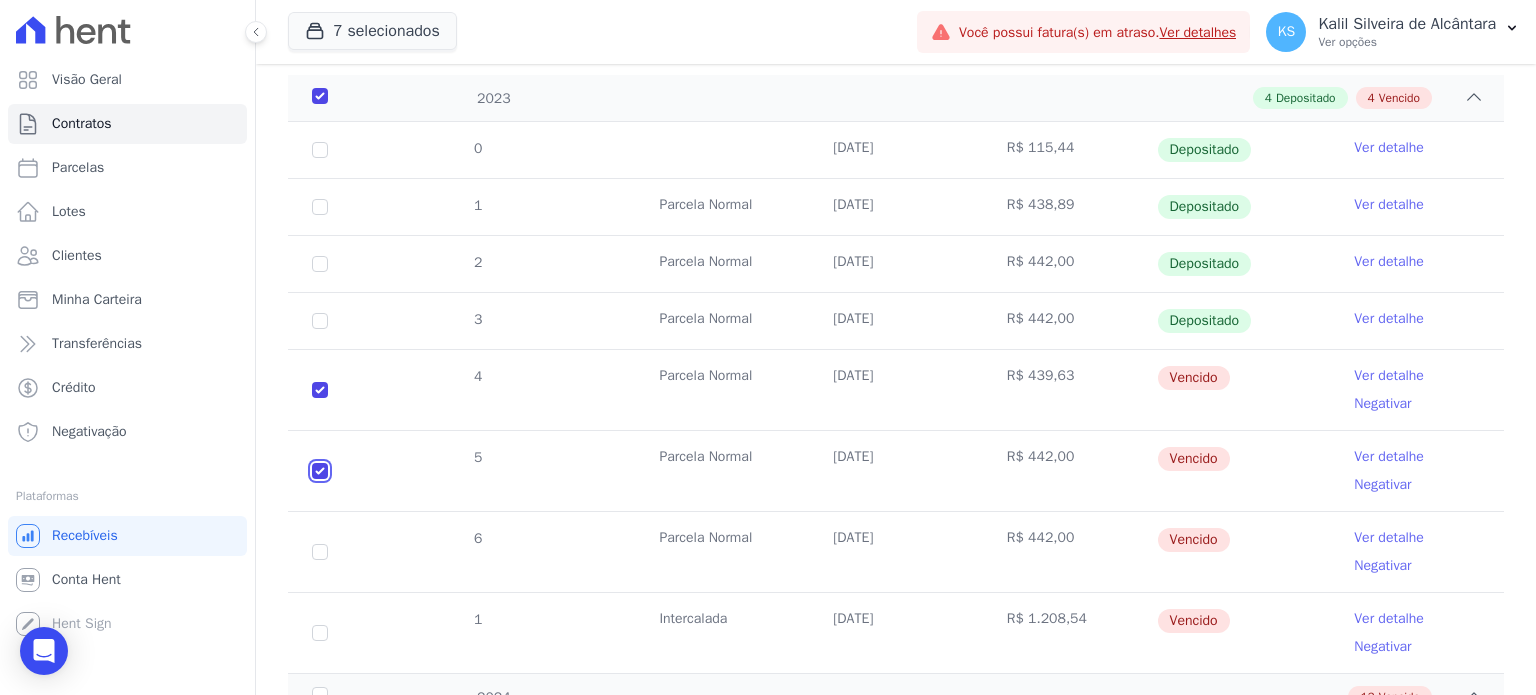 checkbox on "true" 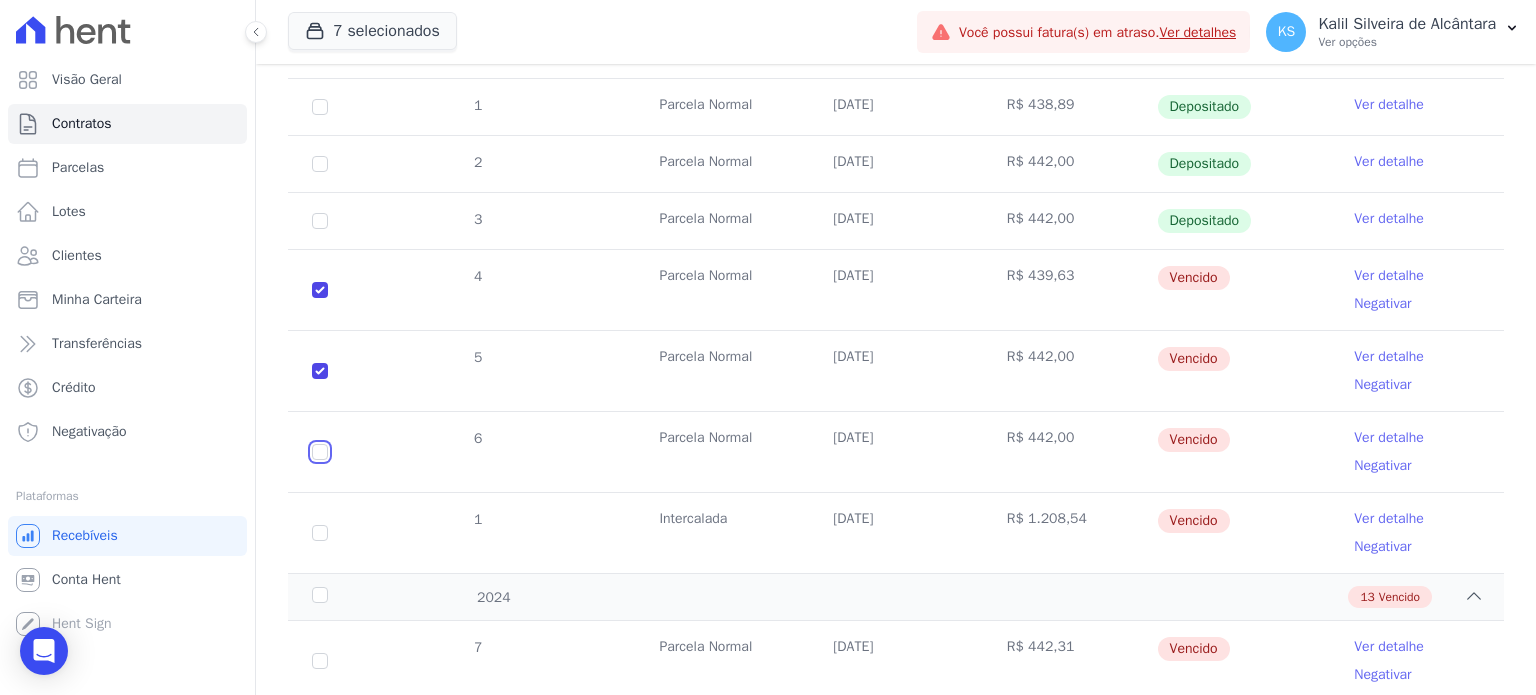 click at bounding box center (320, 290) 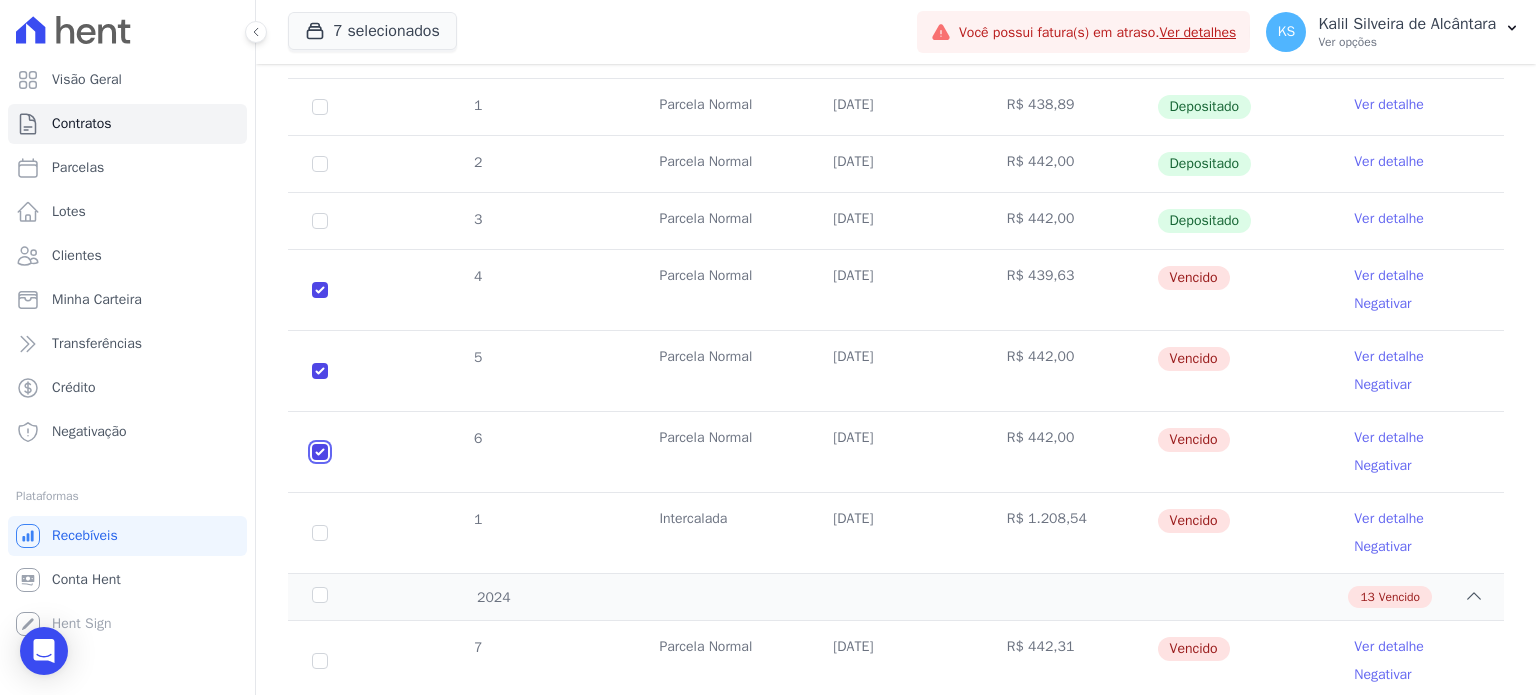 checkbox on "true" 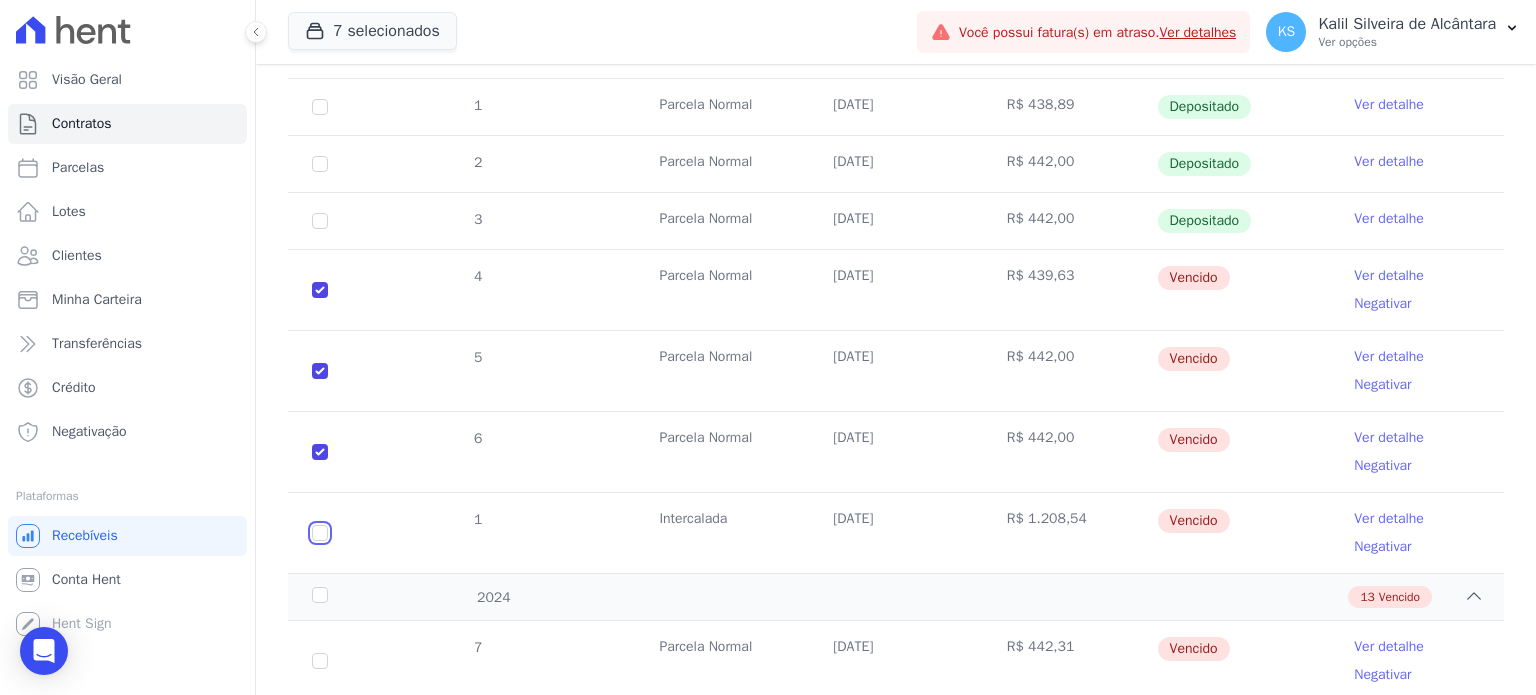 click at bounding box center [320, 290] 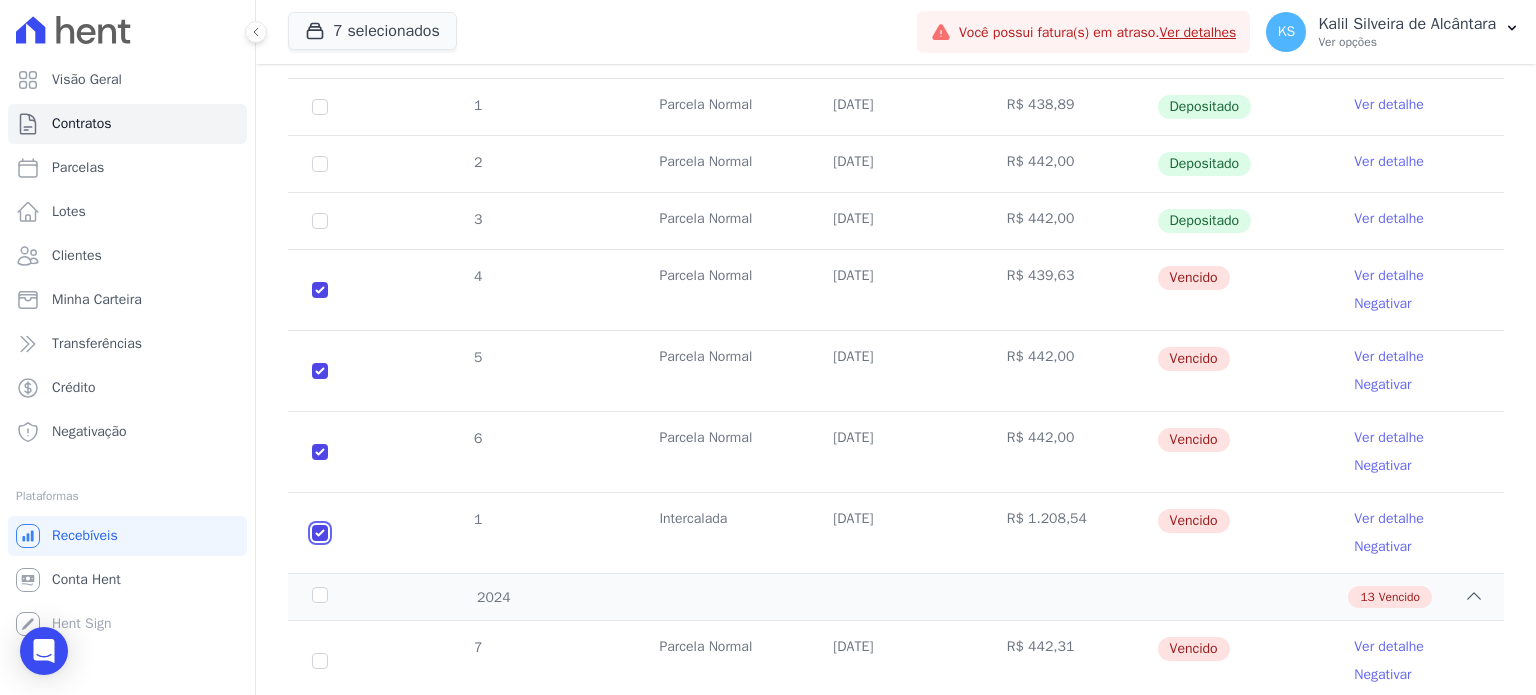 checkbox on "true" 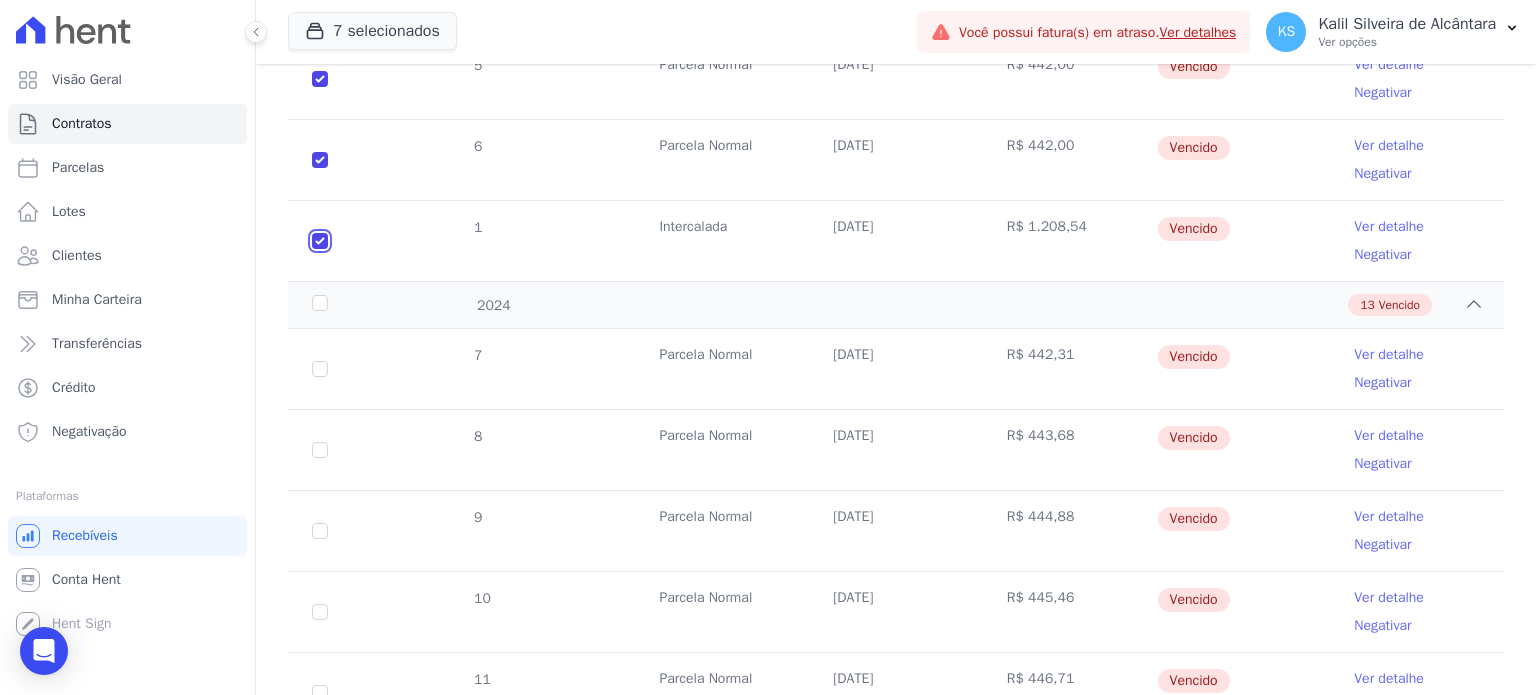 scroll, scrollTop: 716, scrollLeft: 0, axis: vertical 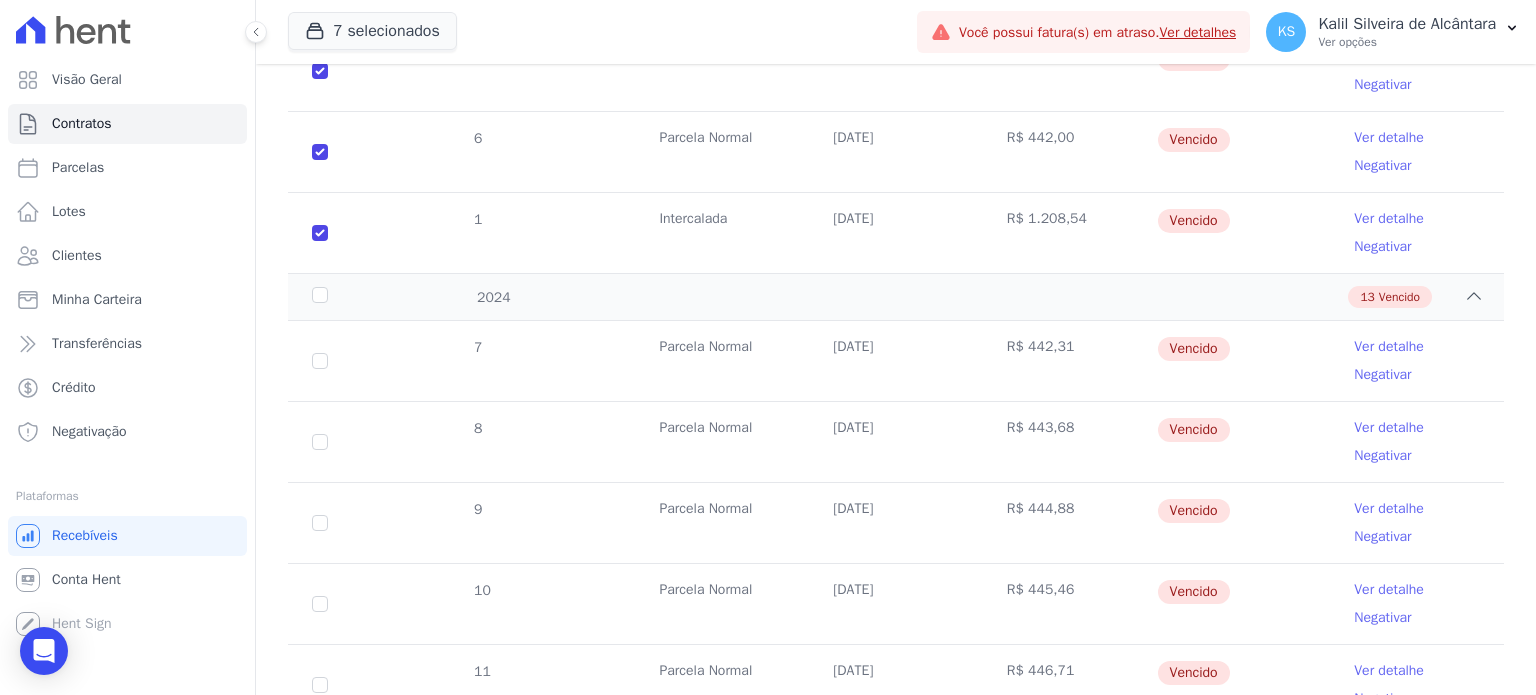 click on "7" at bounding box center (320, 361) 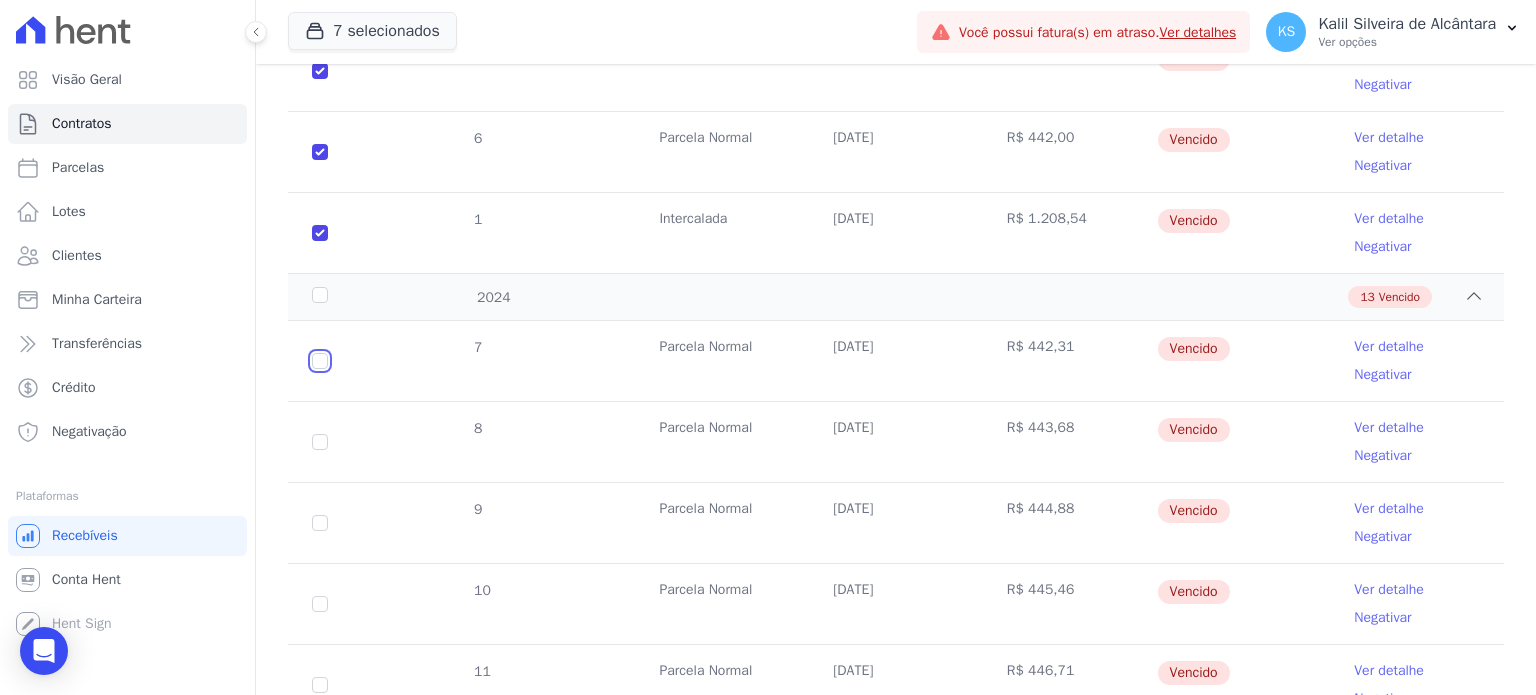 click at bounding box center (320, 361) 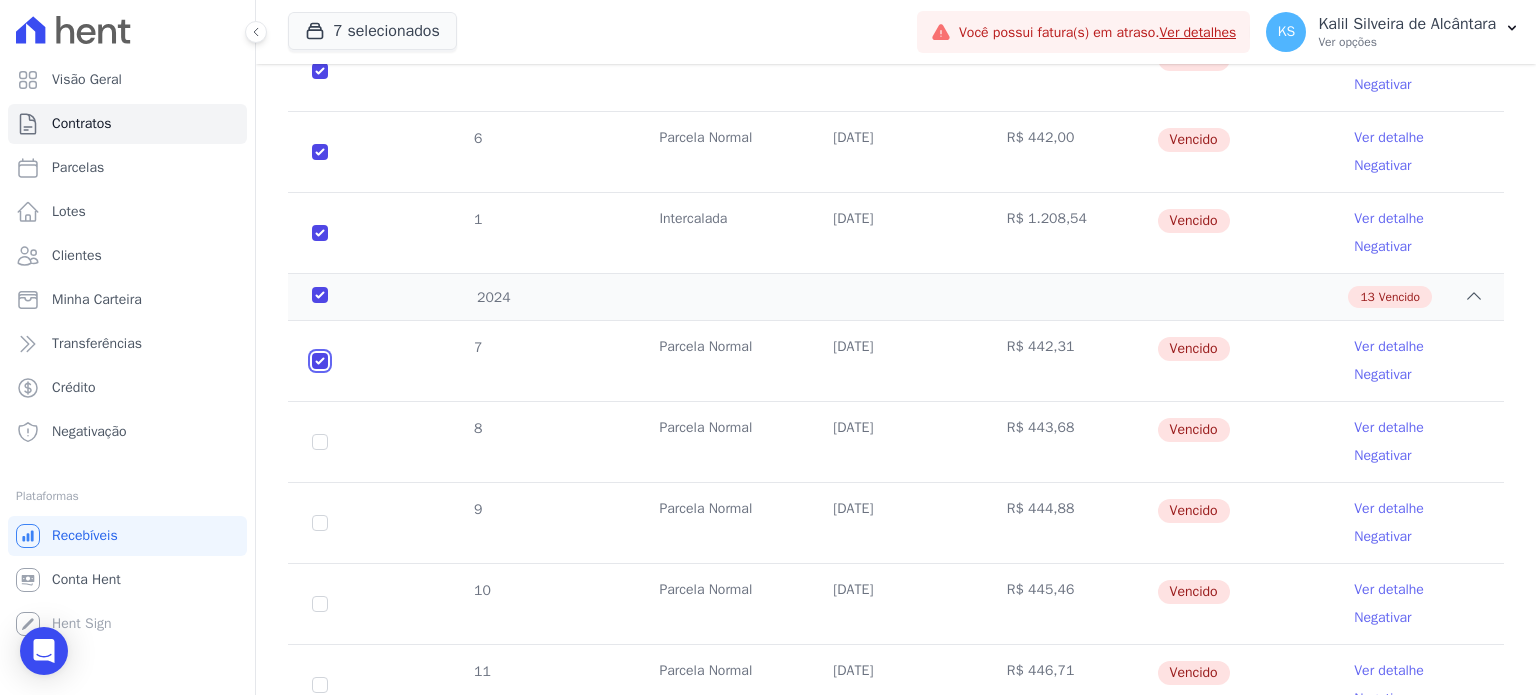 checkbox on "true" 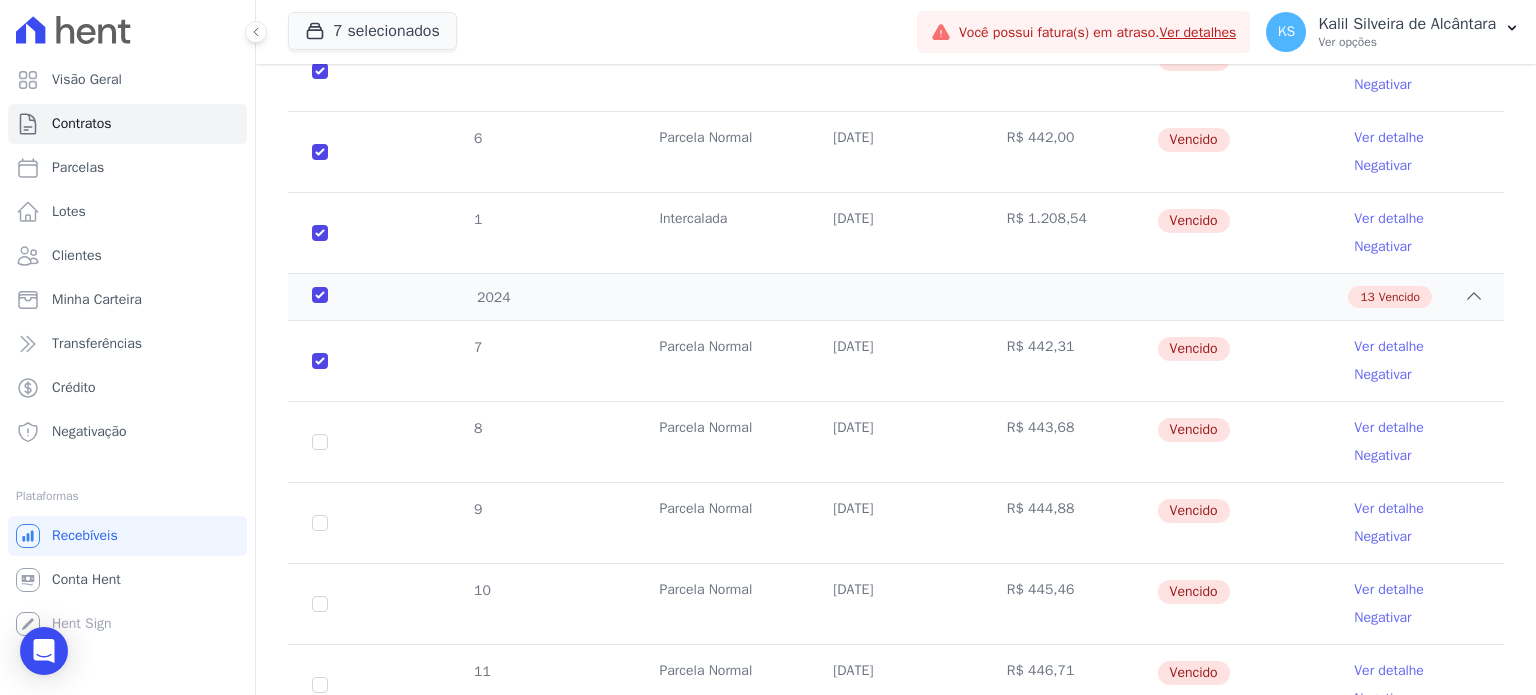 click on "8" at bounding box center [320, 442] 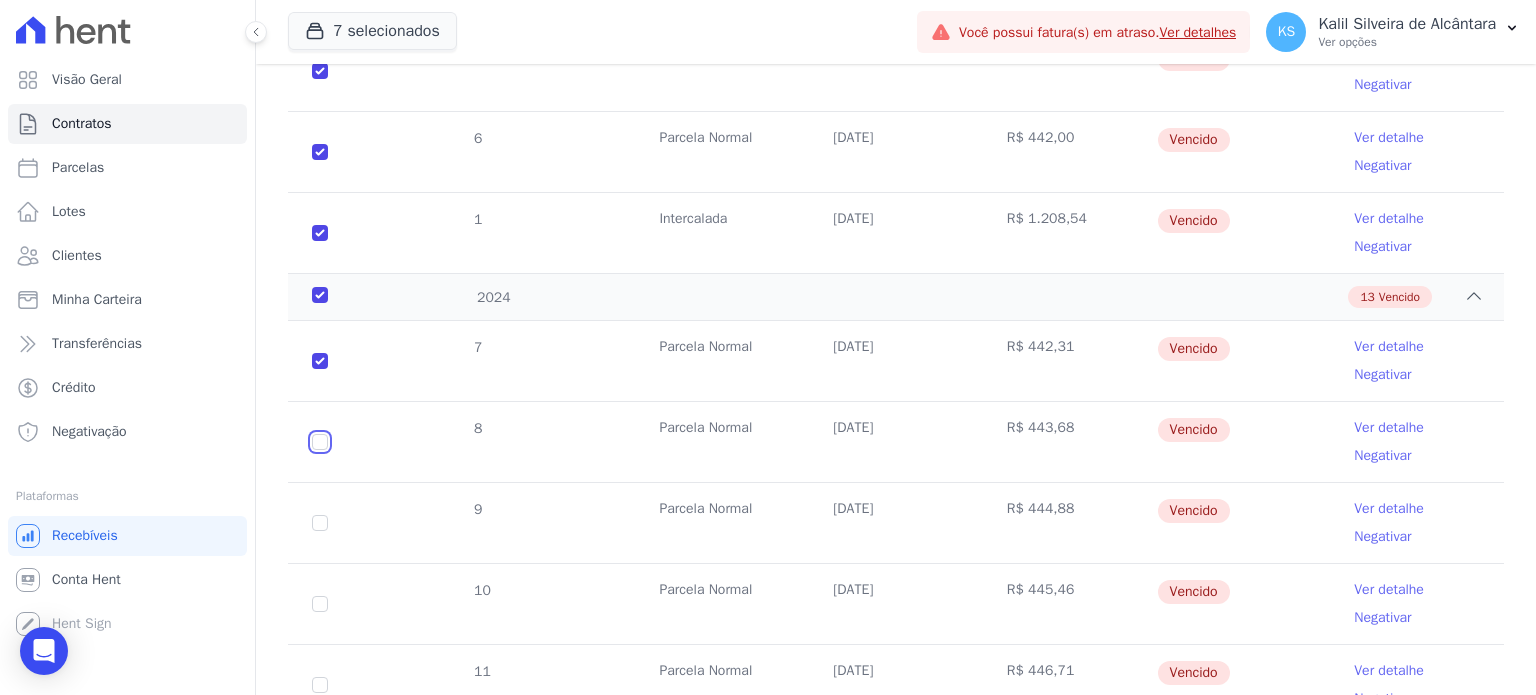 click at bounding box center (320, 361) 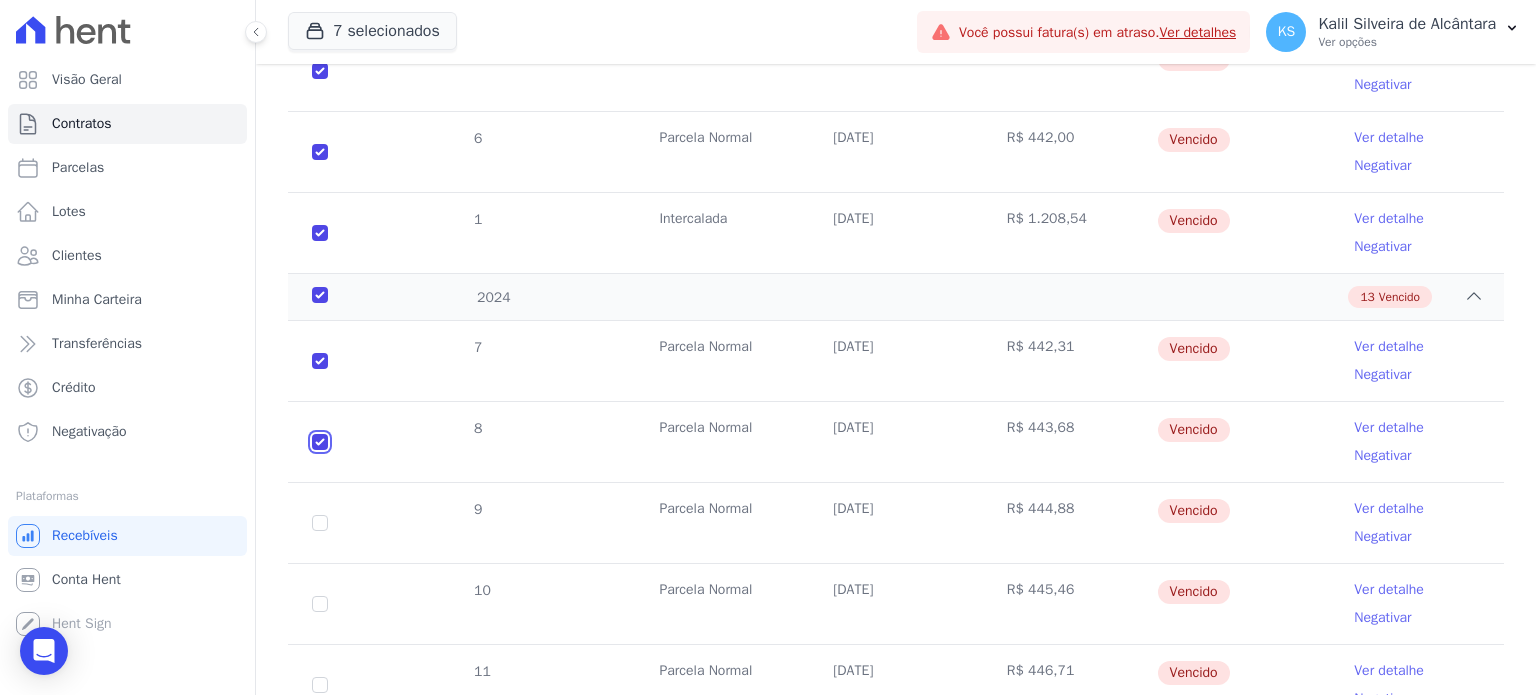 checkbox on "true" 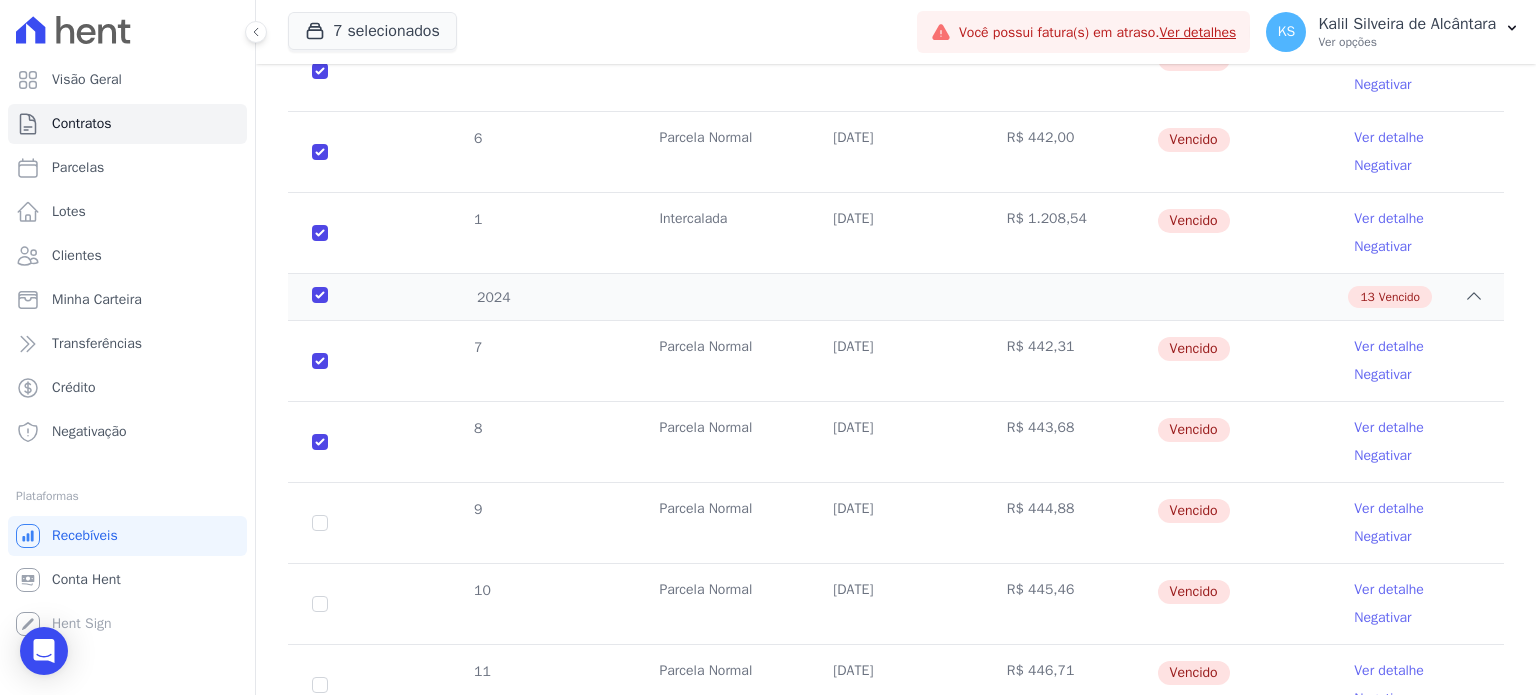 click on "9" at bounding box center [320, 523] 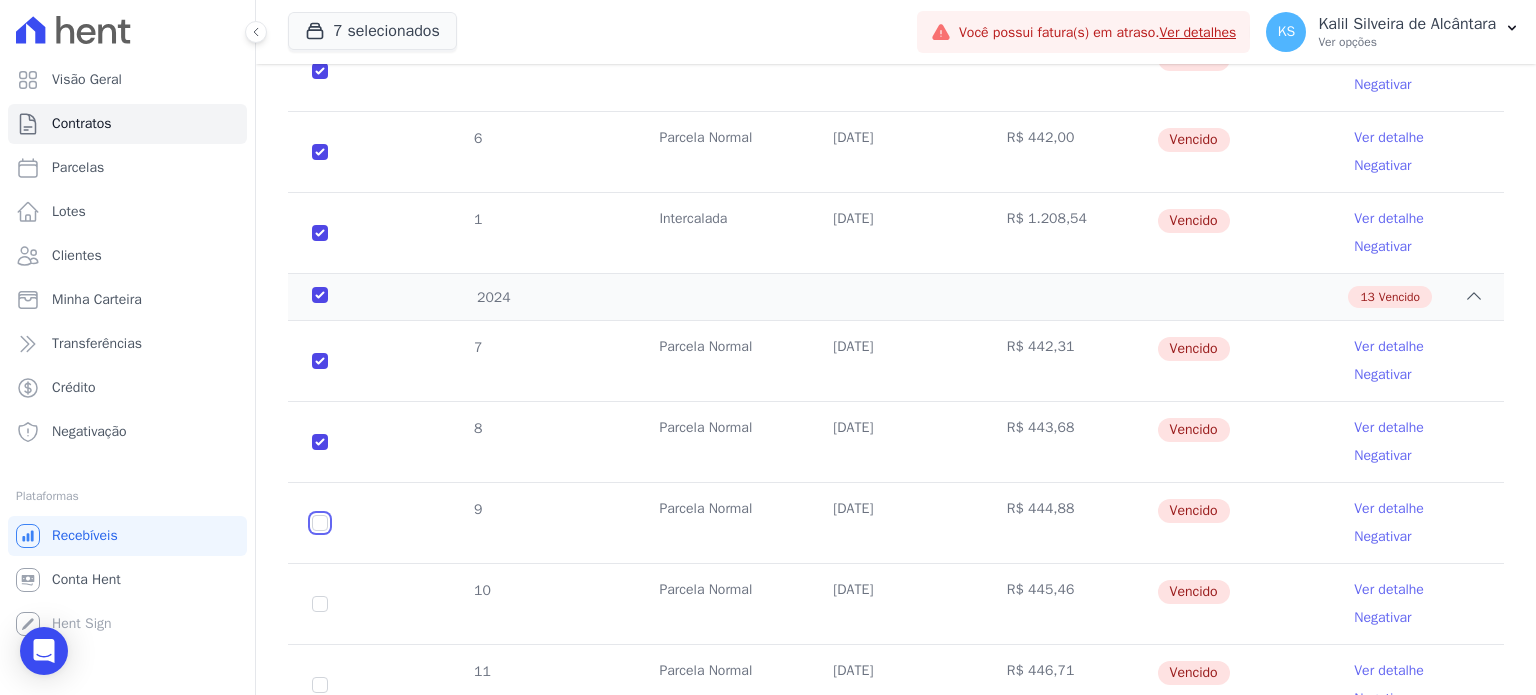 click at bounding box center [320, 361] 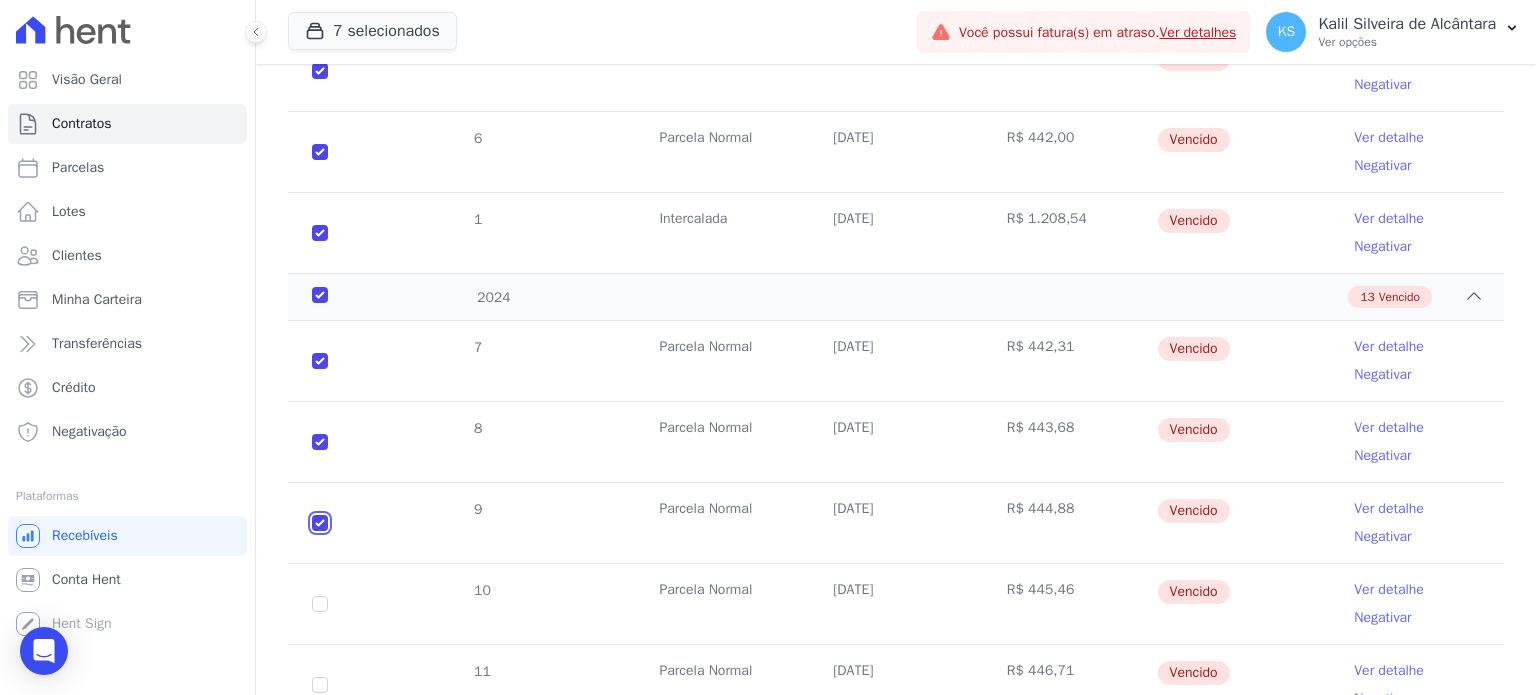 checkbox on "true" 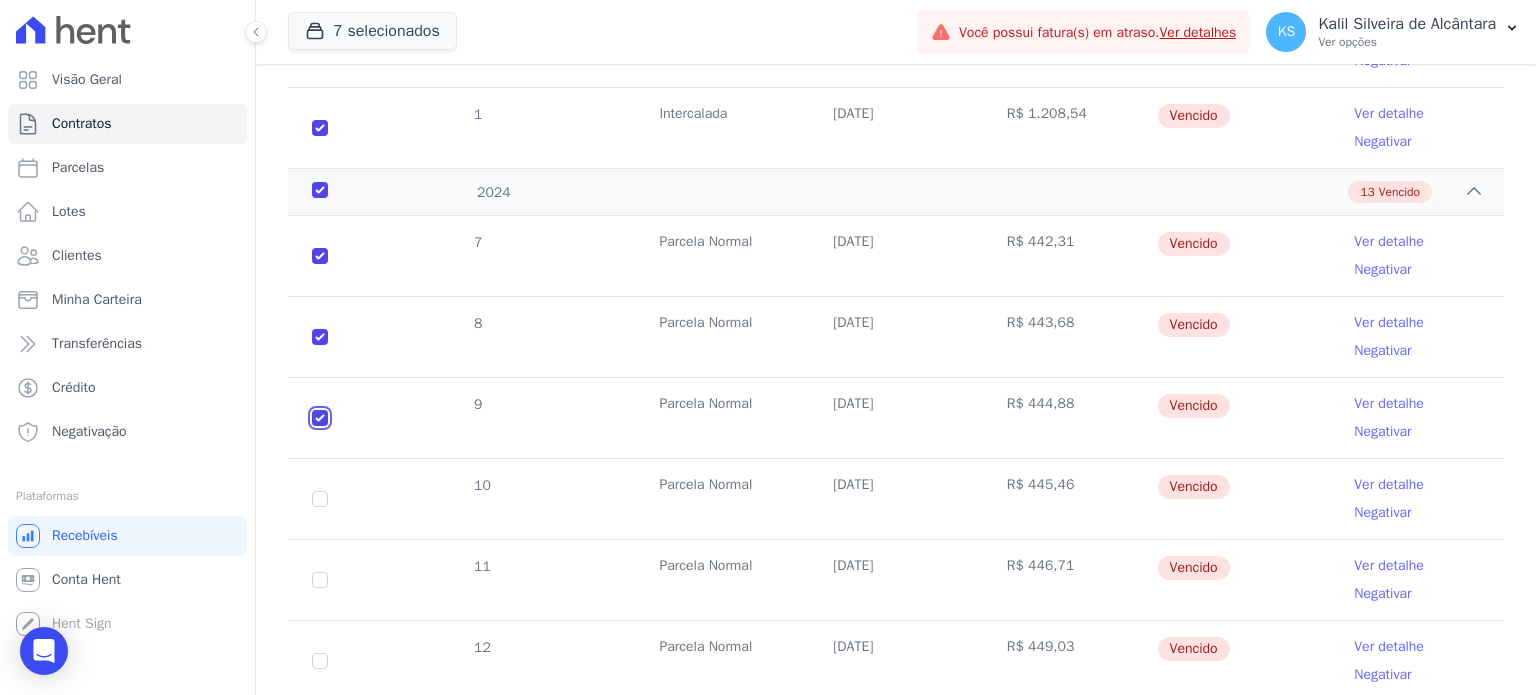 scroll, scrollTop: 916, scrollLeft: 0, axis: vertical 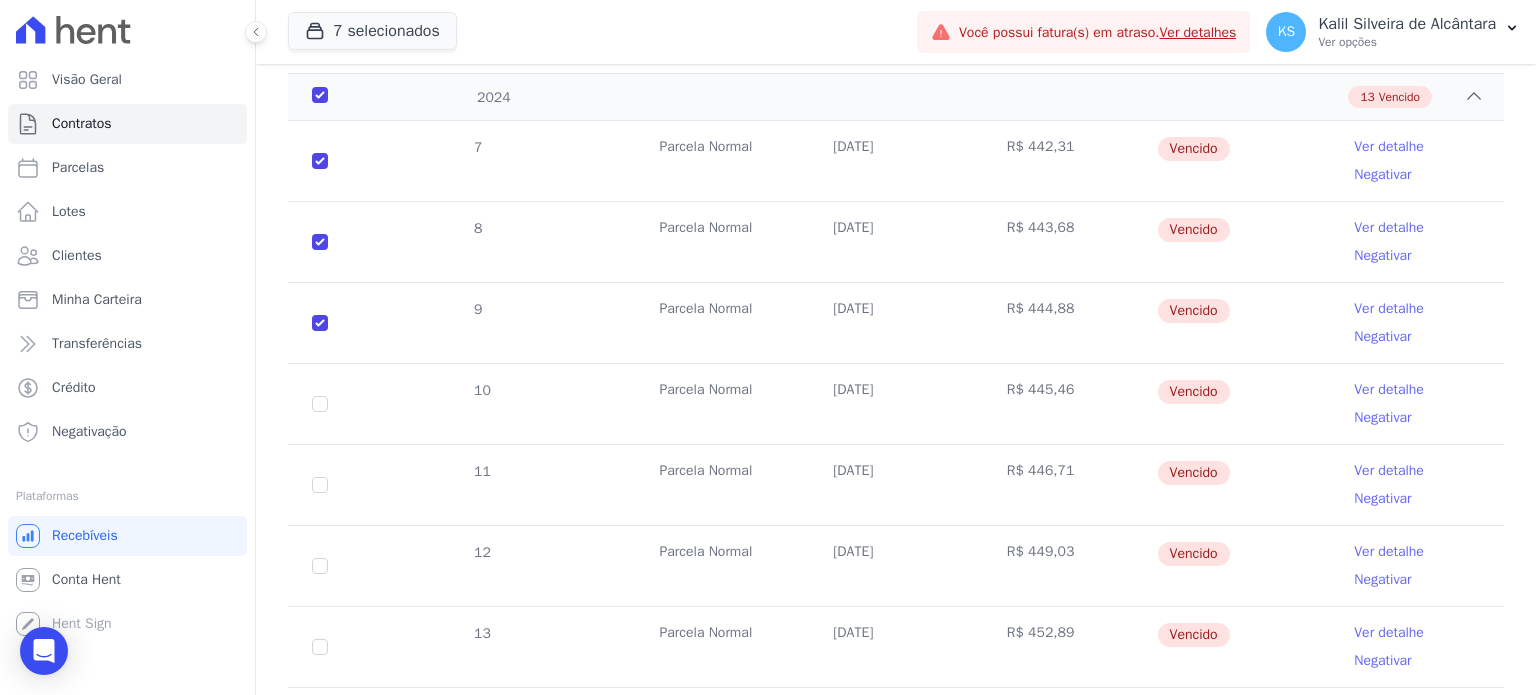 click on "10" at bounding box center [320, 404] 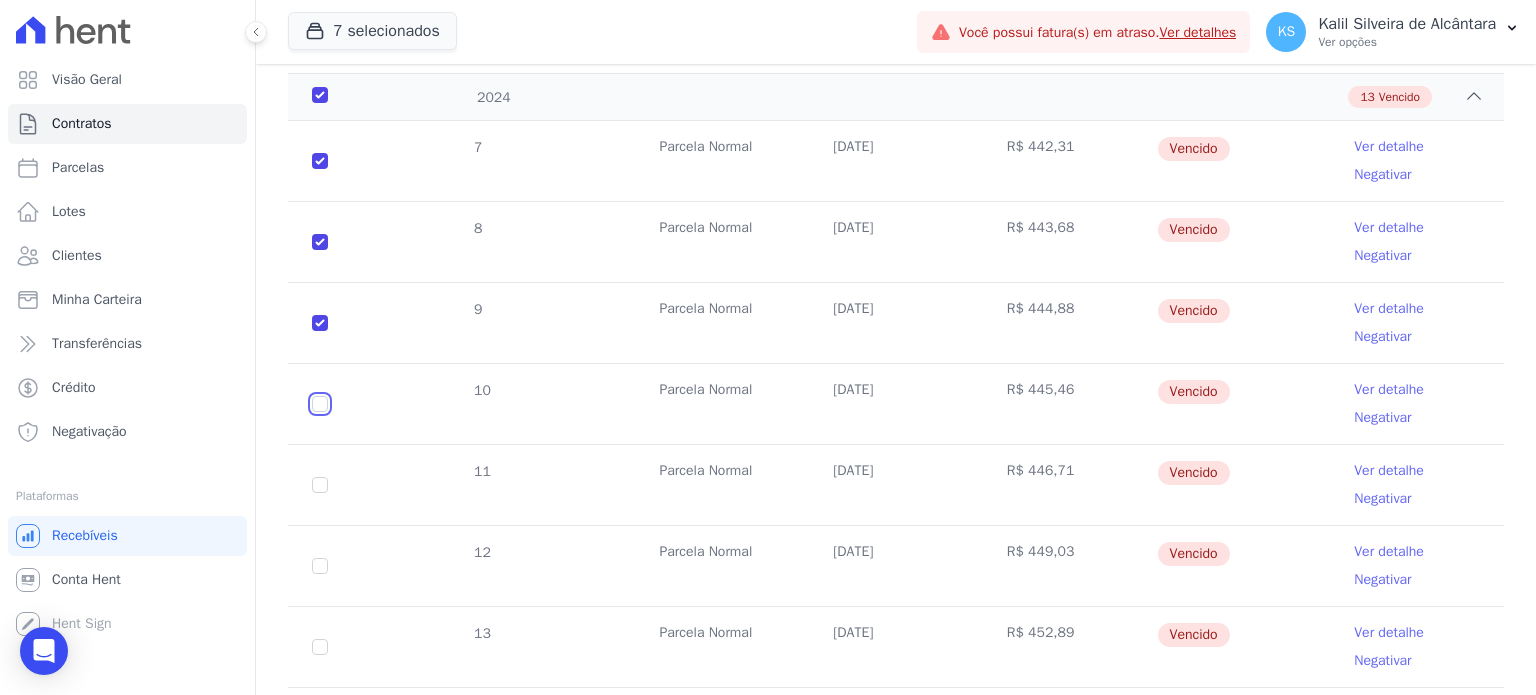 click at bounding box center [320, 161] 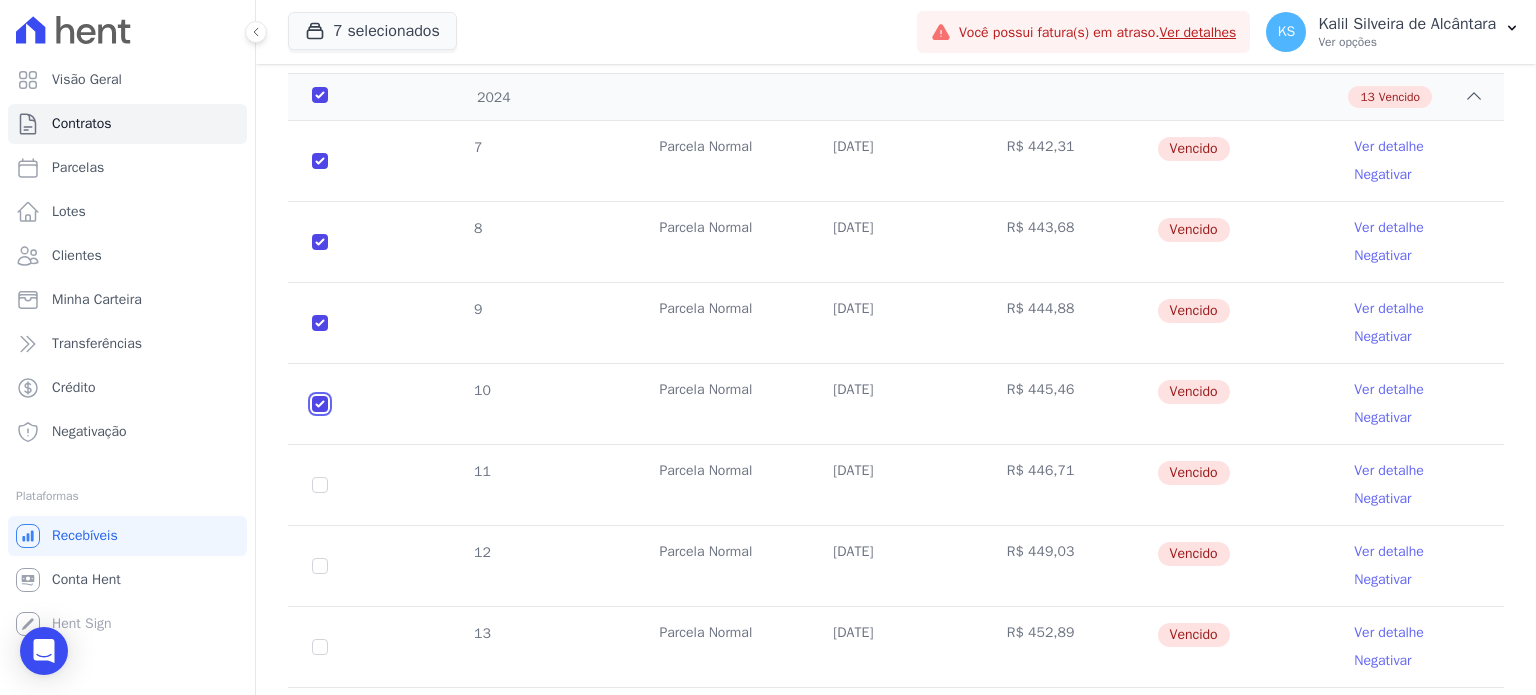 checkbox on "true" 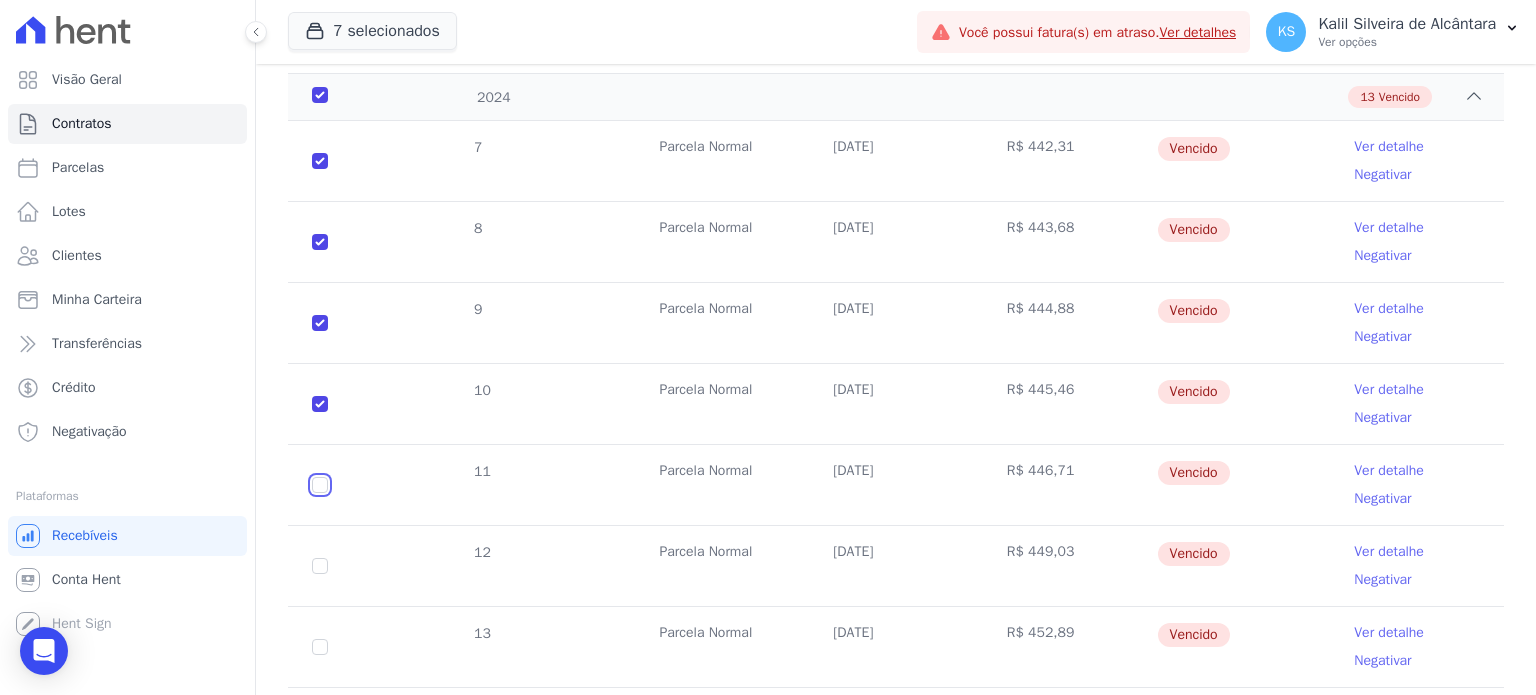 click at bounding box center [320, 161] 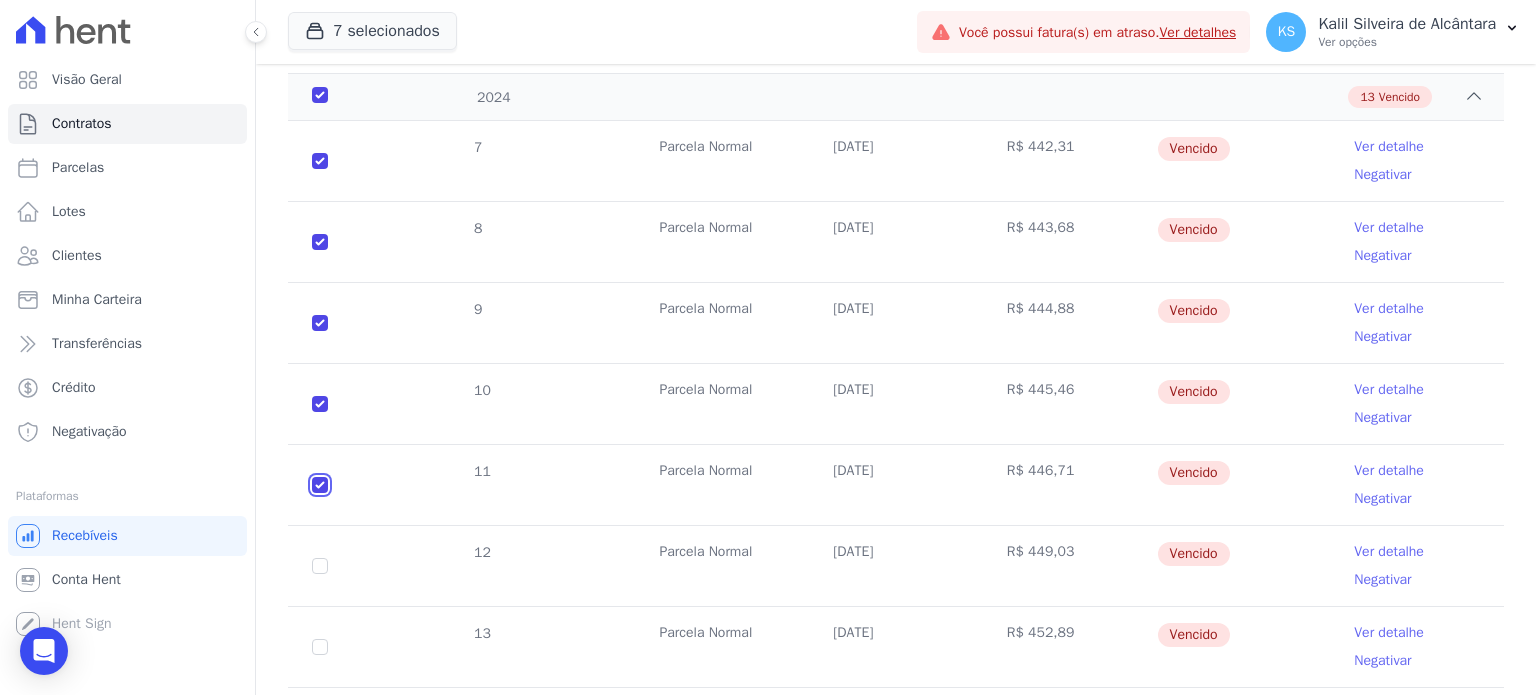 checkbox on "true" 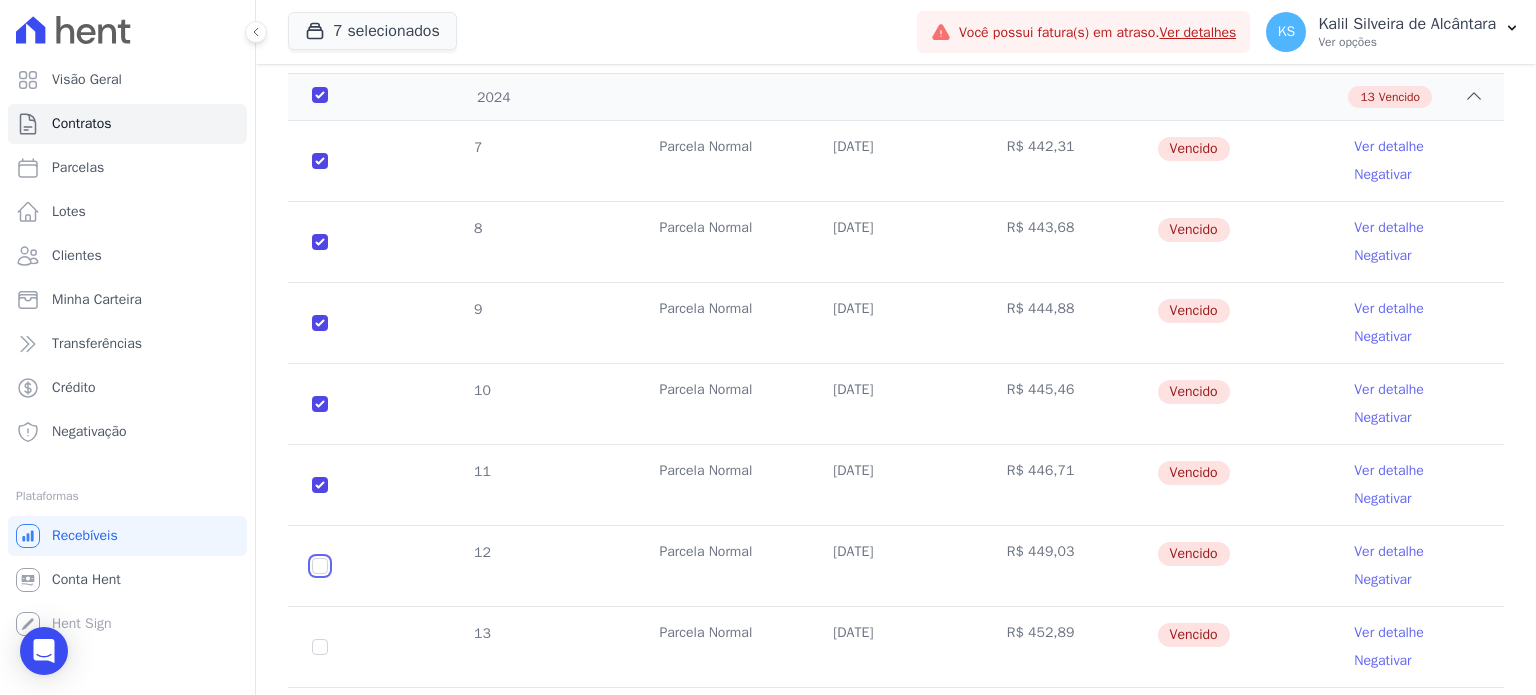 click at bounding box center [320, 161] 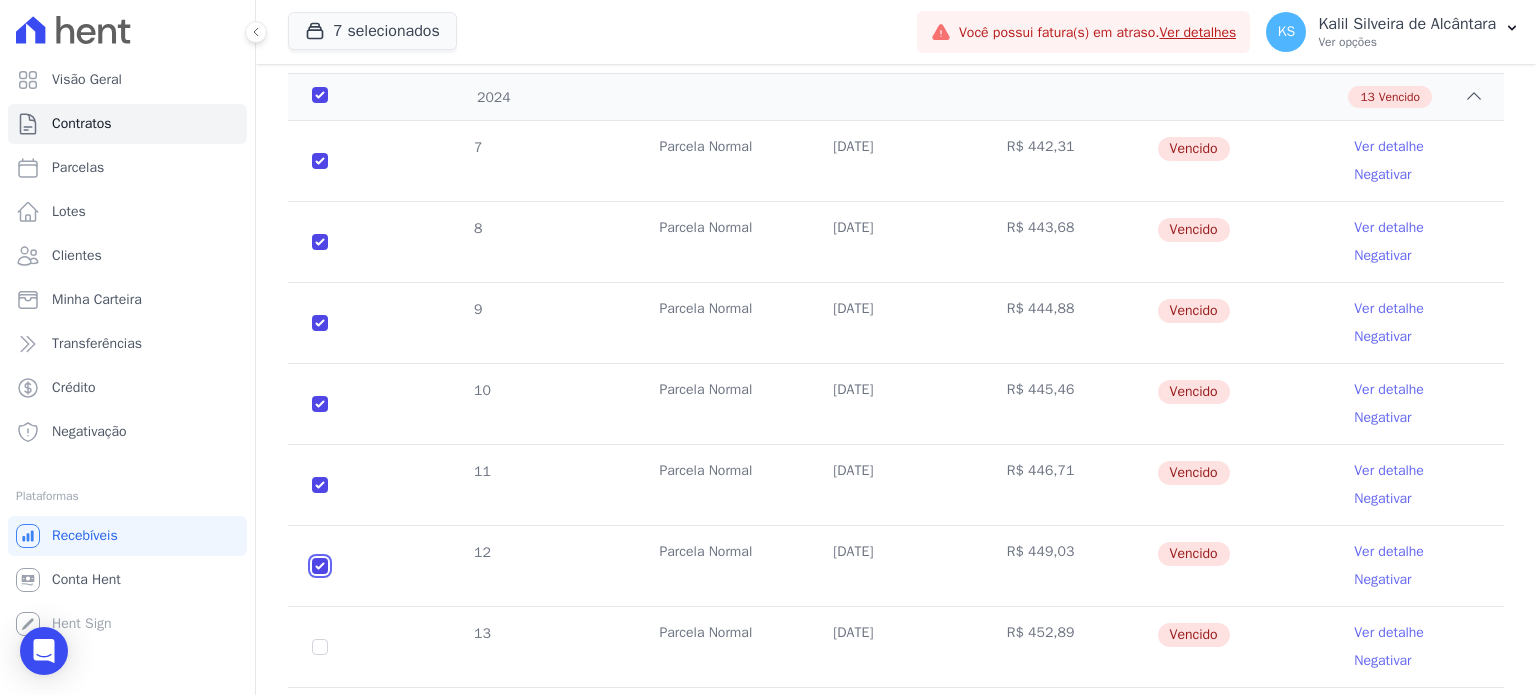 checkbox on "true" 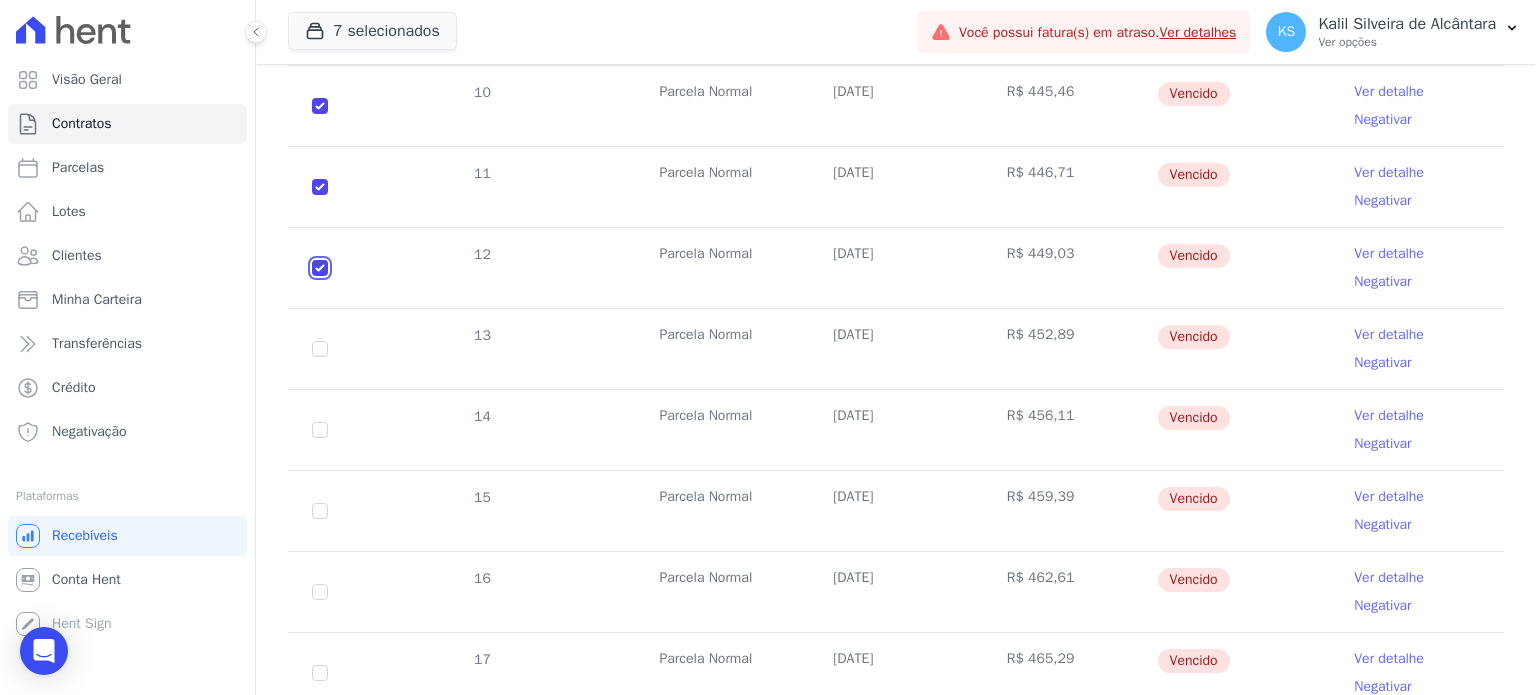 scroll, scrollTop: 1216, scrollLeft: 0, axis: vertical 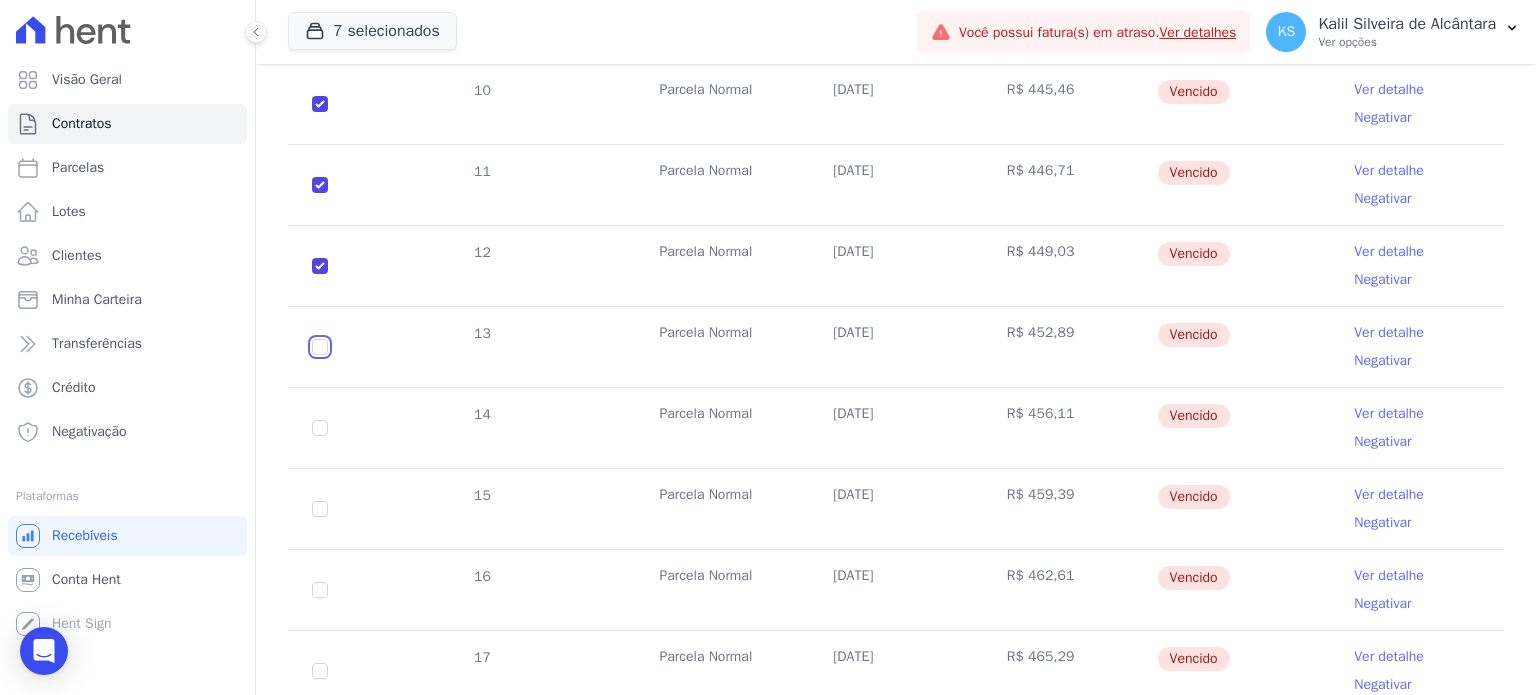 click at bounding box center (320, -139) 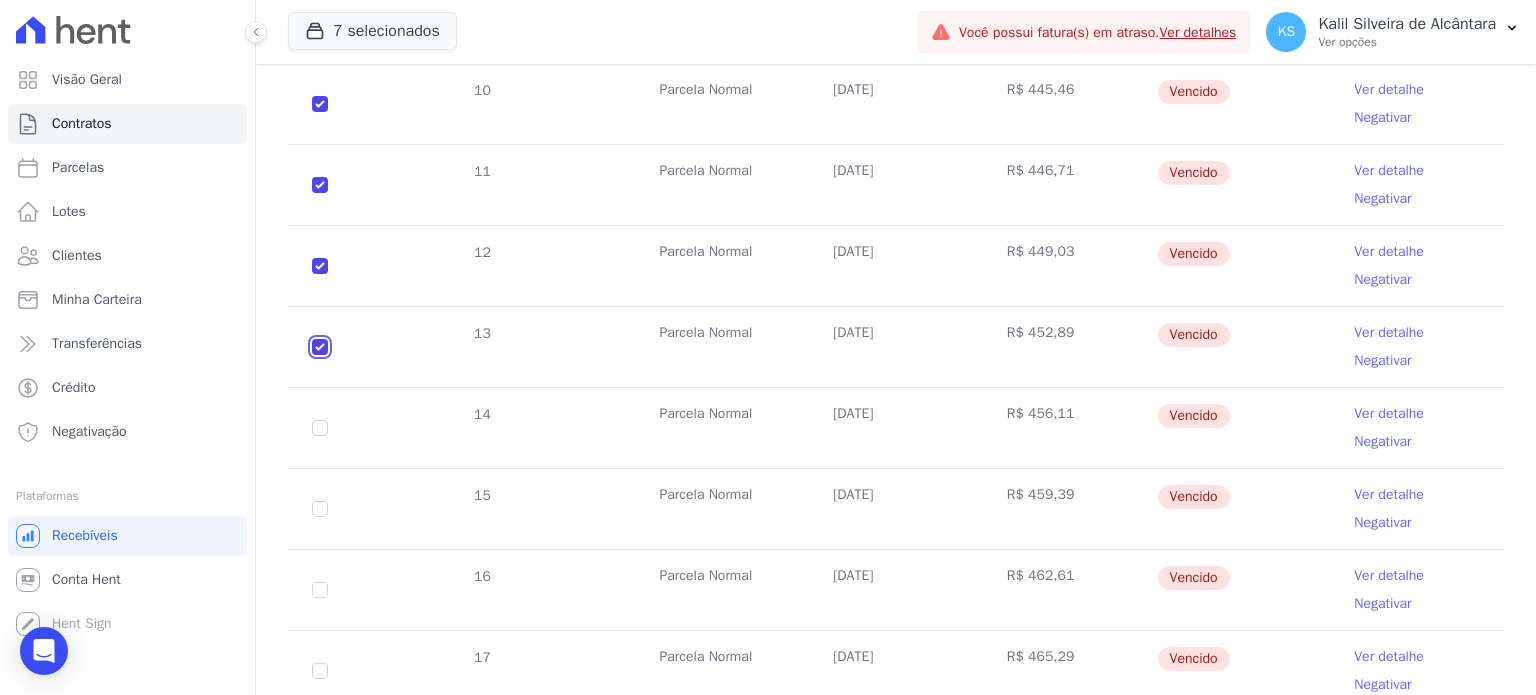 checkbox on "true" 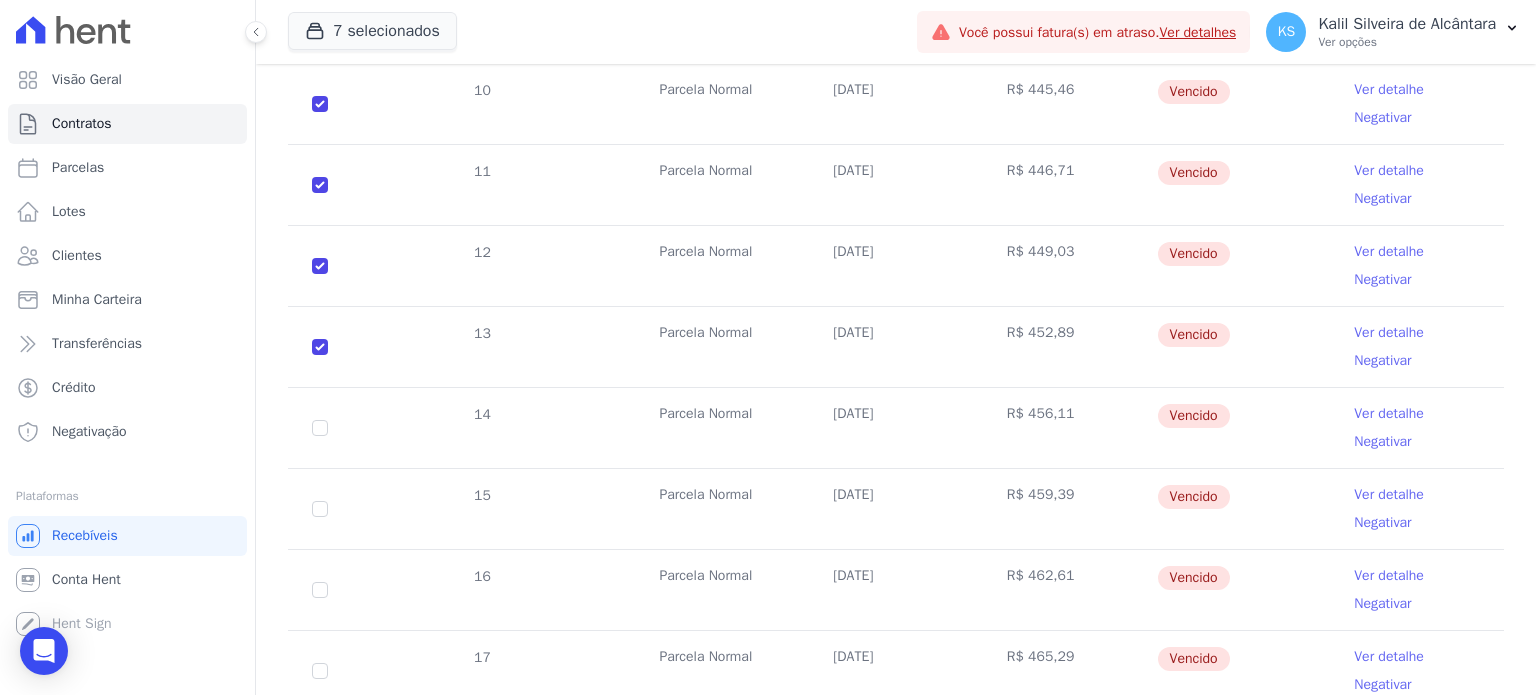 click on "14" at bounding box center (320, 428) 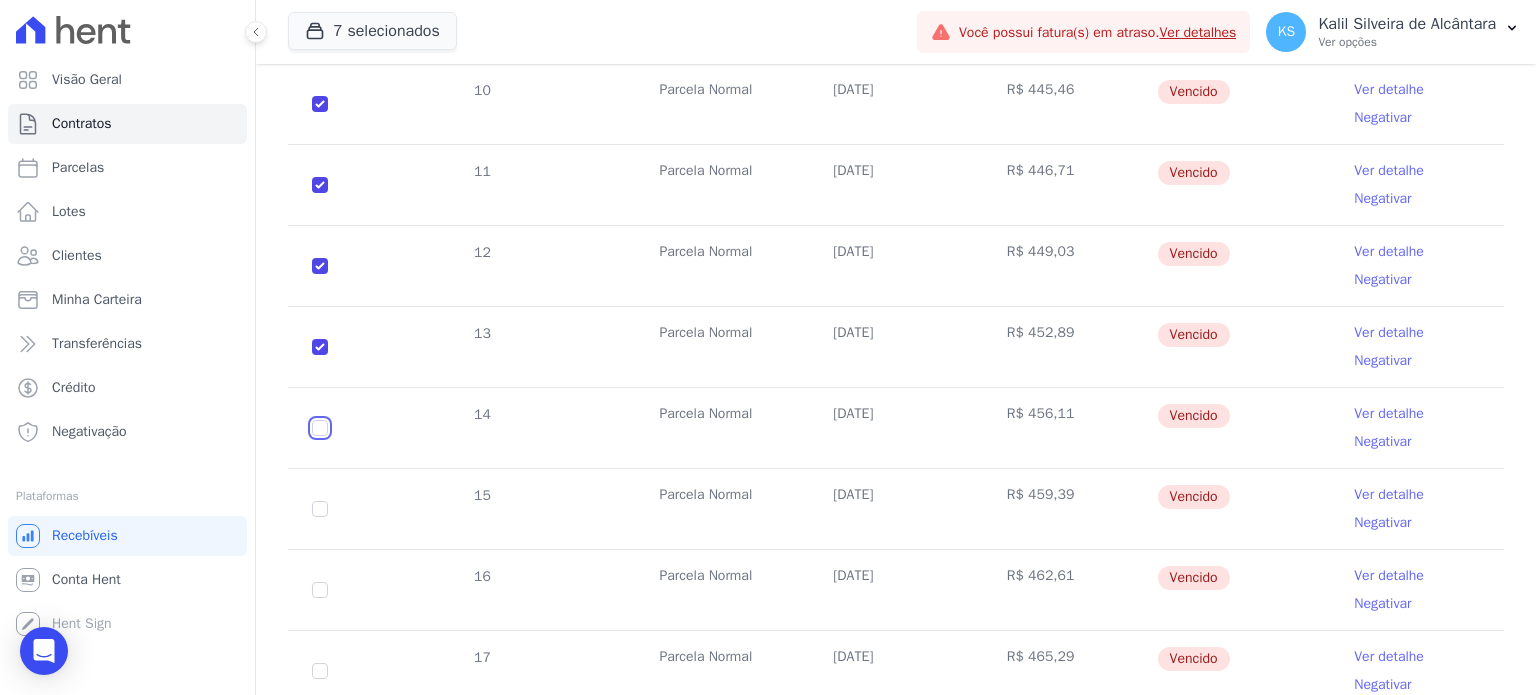 click at bounding box center (320, -139) 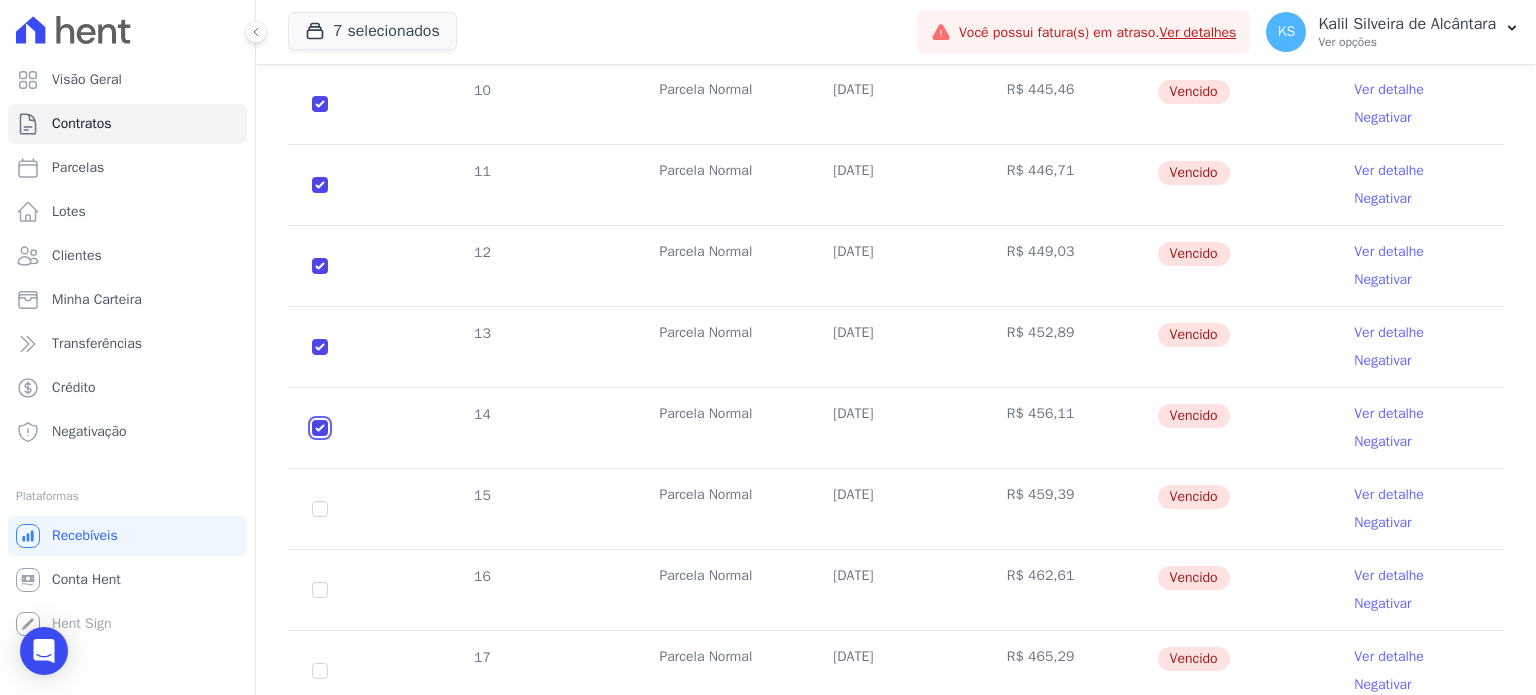 checkbox on "true" 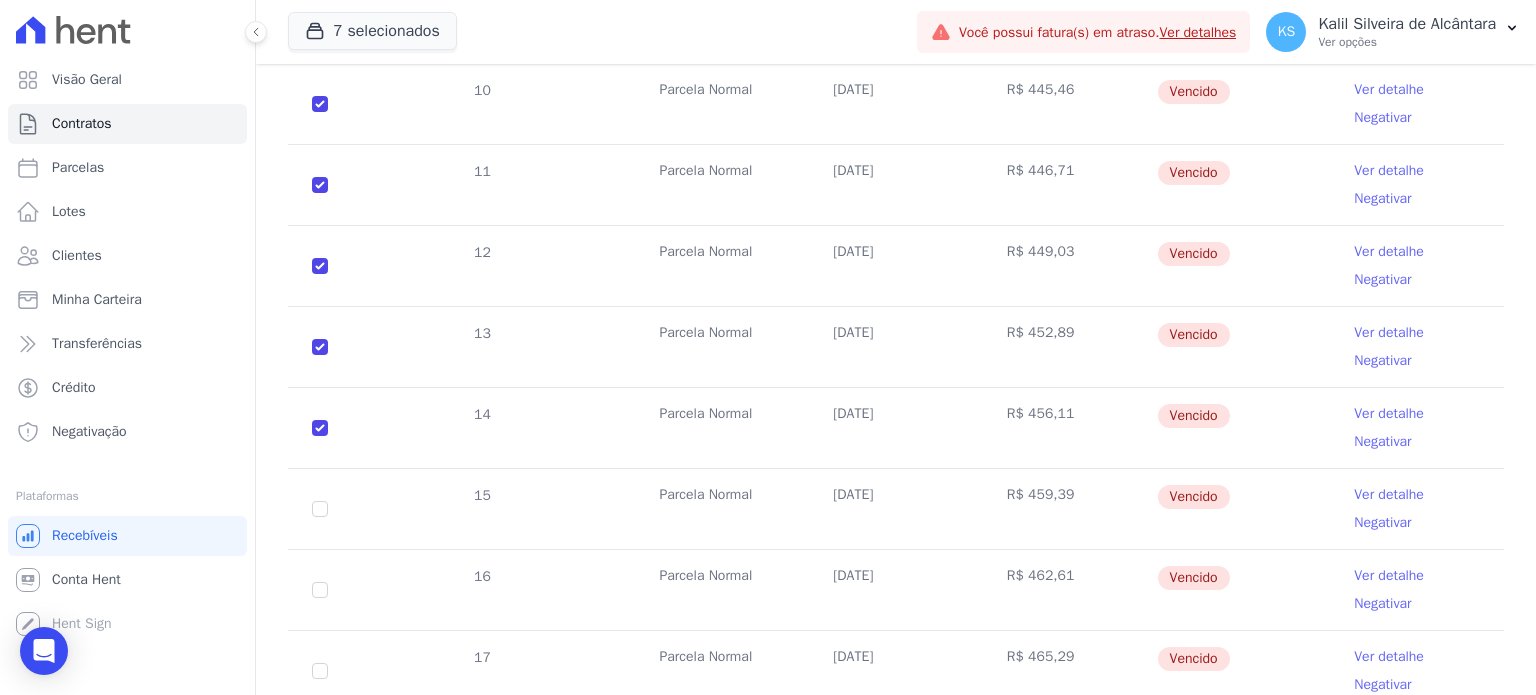click on "15" at bounding box center [320, 509] 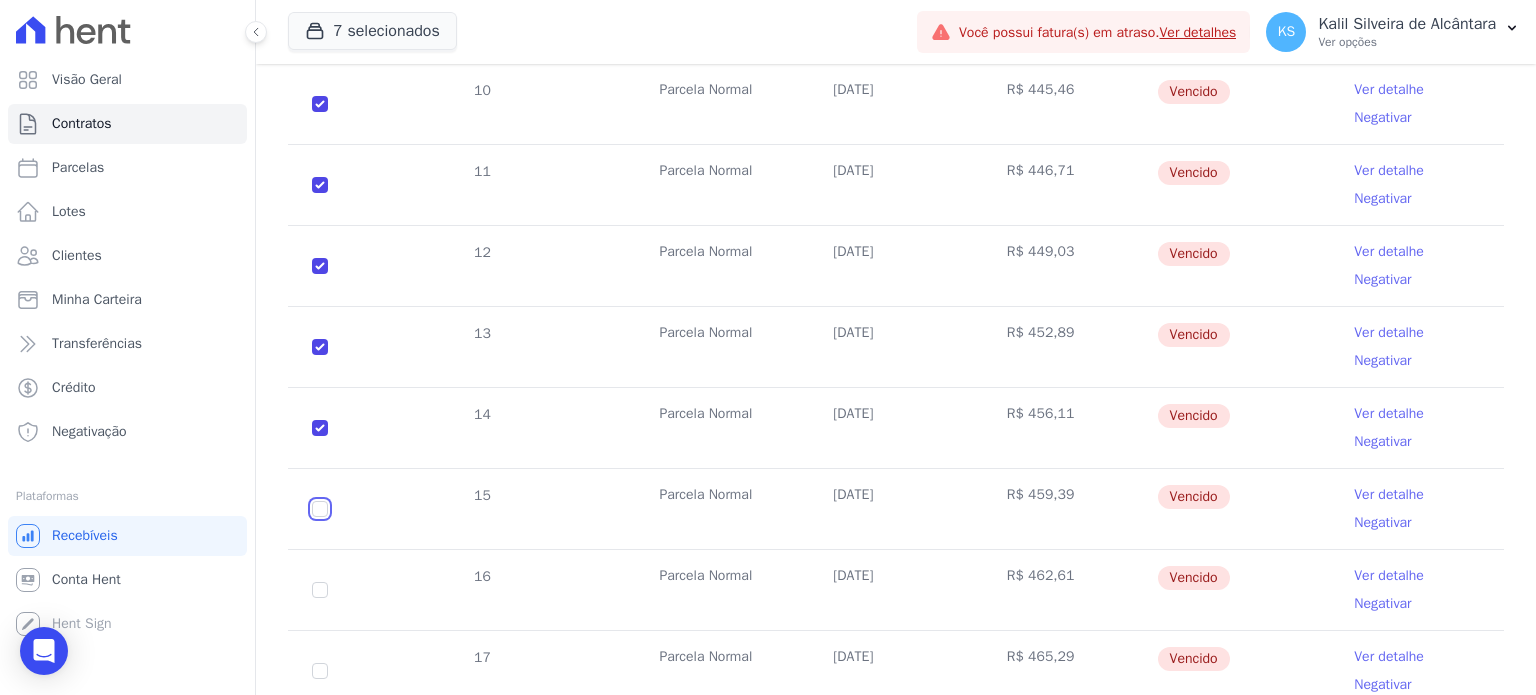click at bounding box center [320, -139] 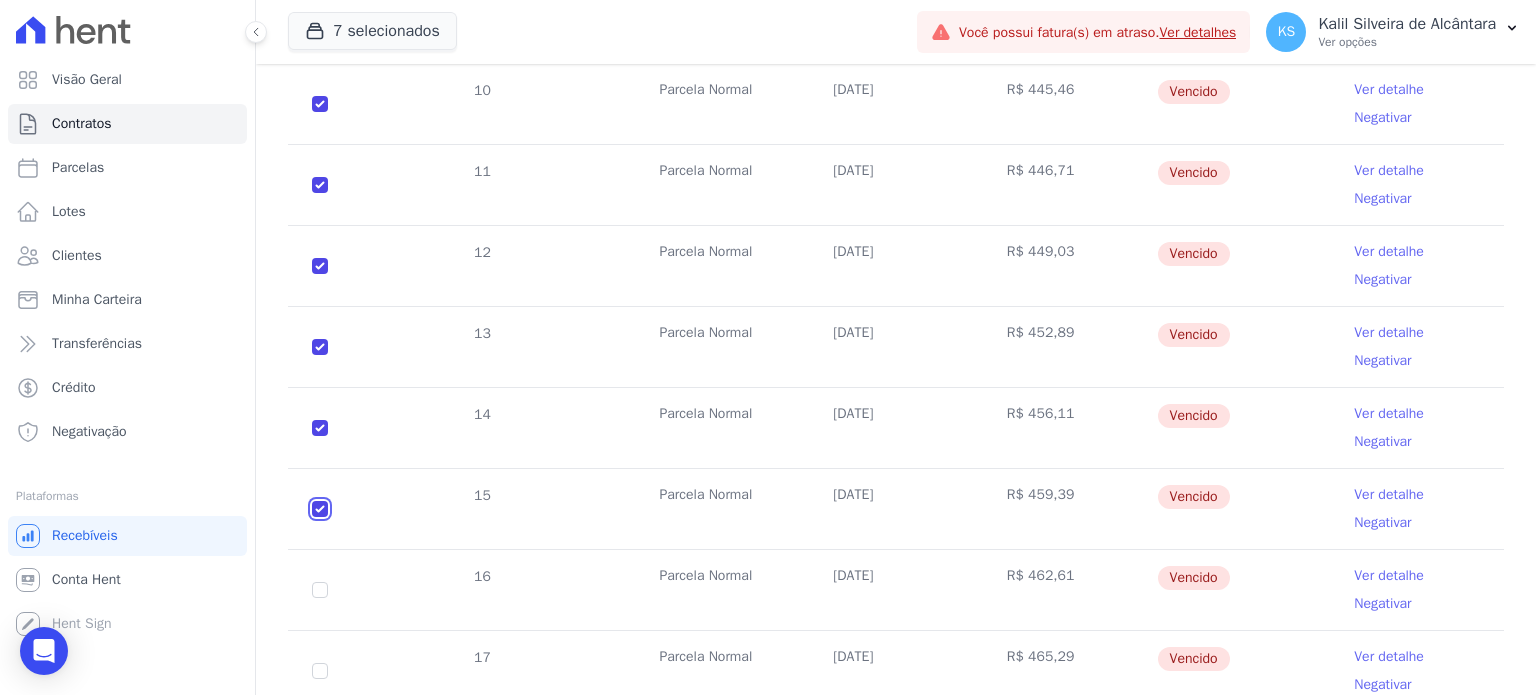 checkbox on "true" 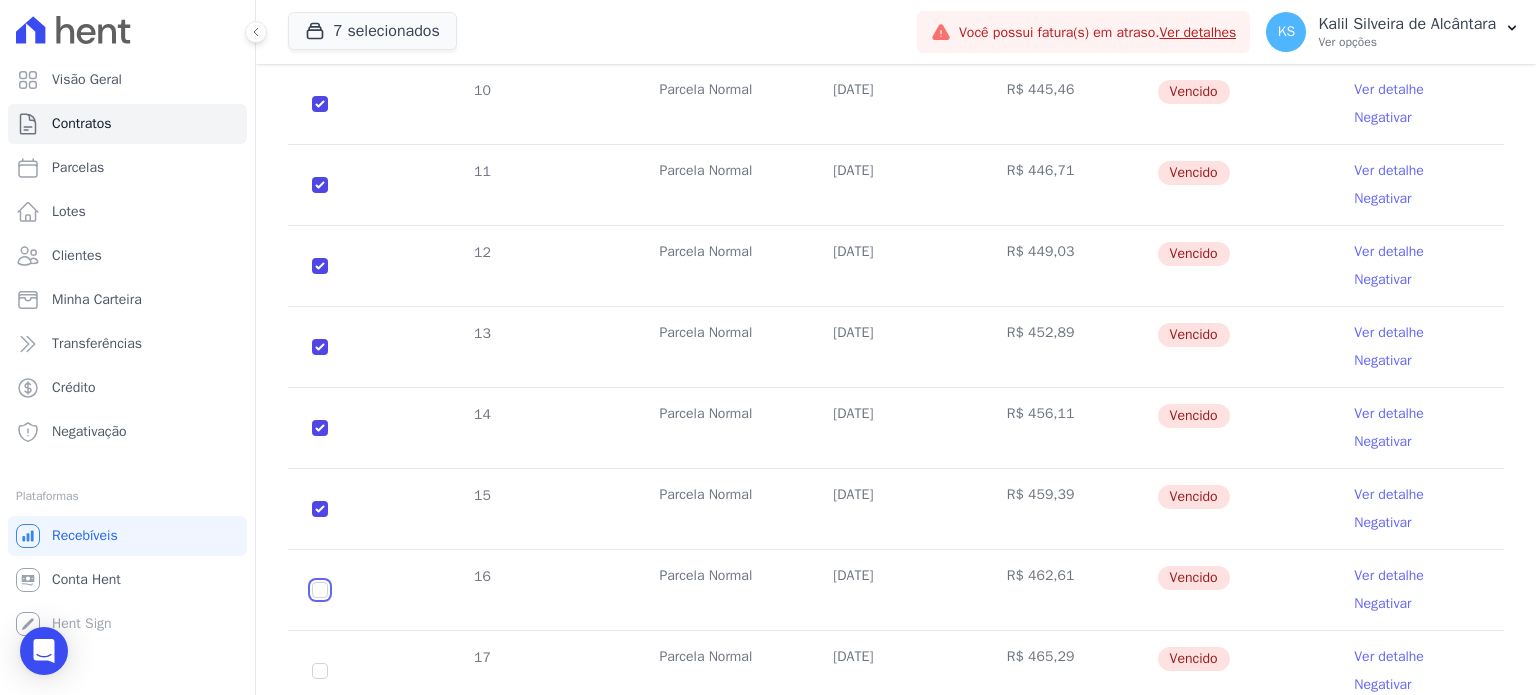 click at bounding box center (320, -139) 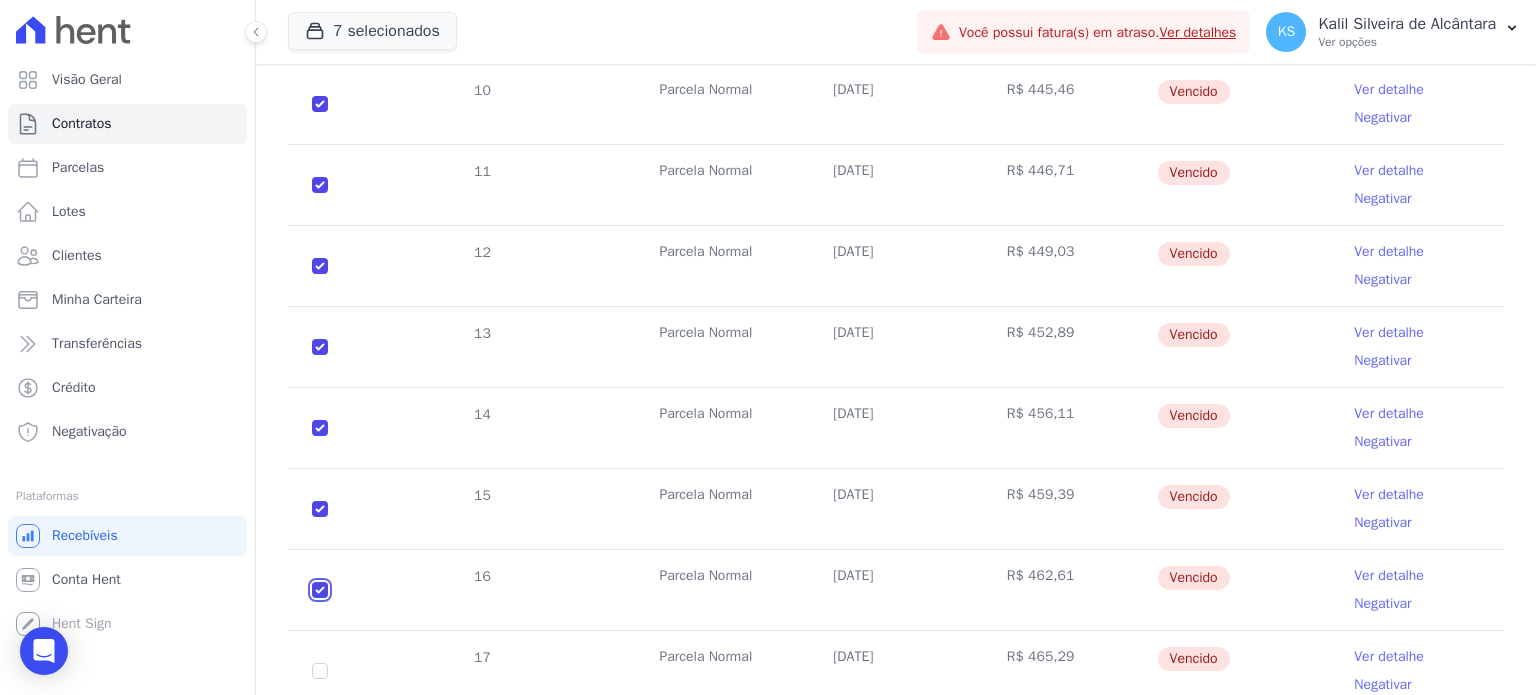 checkbox on "true" 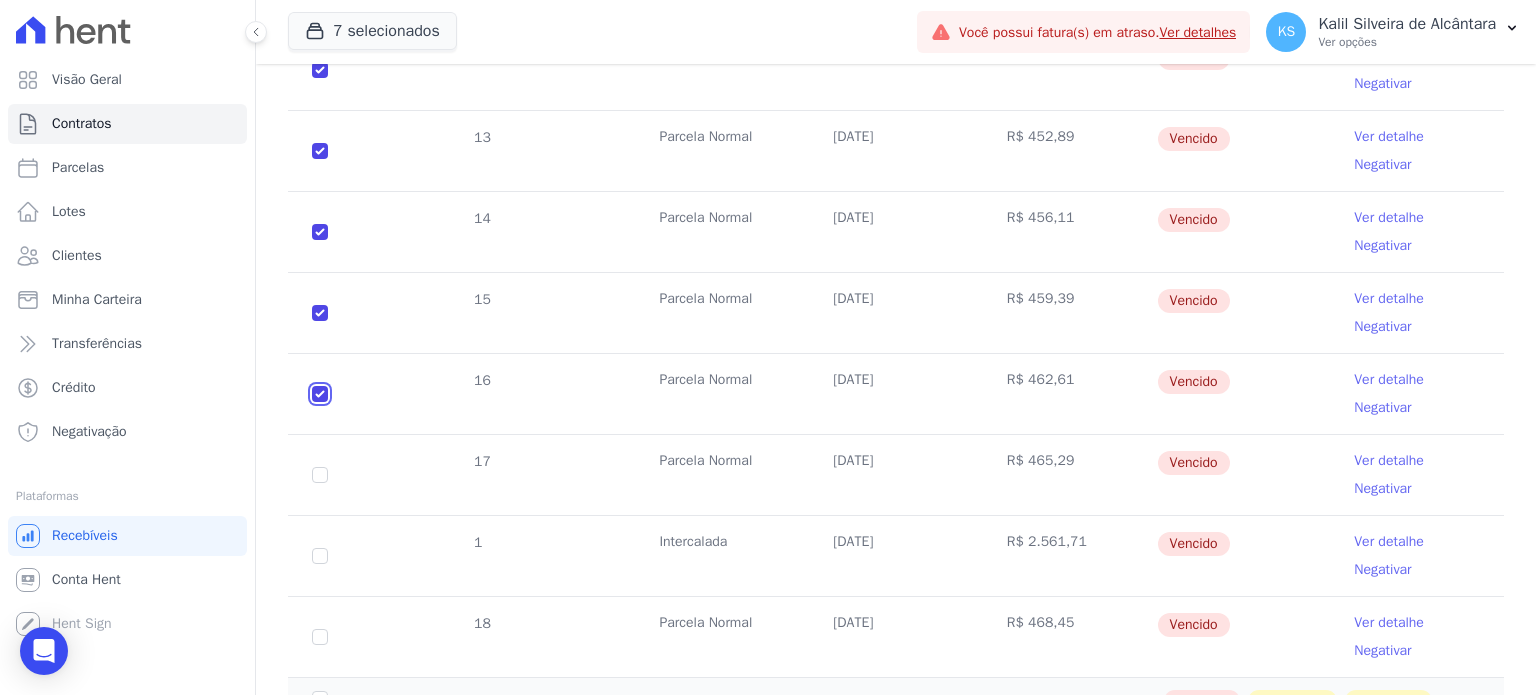 scroll, scrollTop: 1416, scrollLeft: 0, axis: vertical 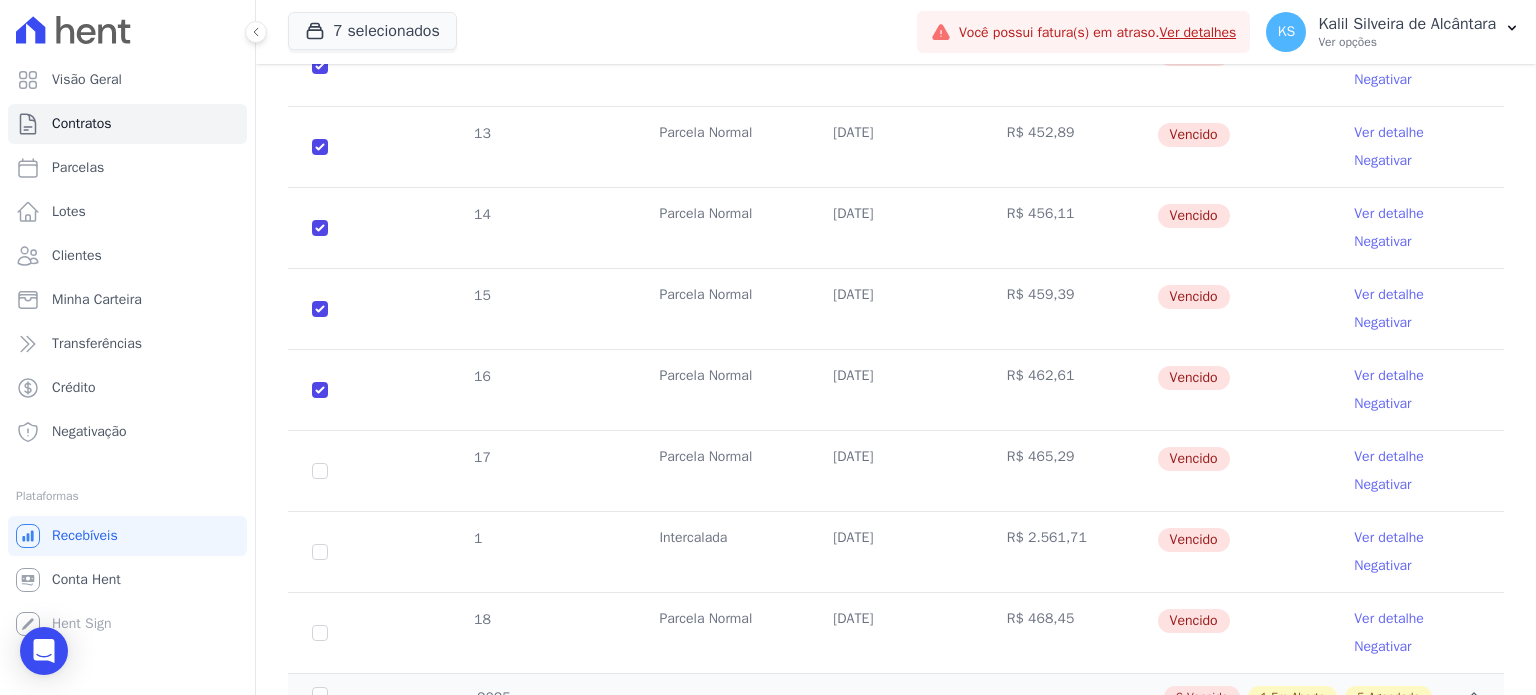 click on "17" at bounding box center [320, 471] 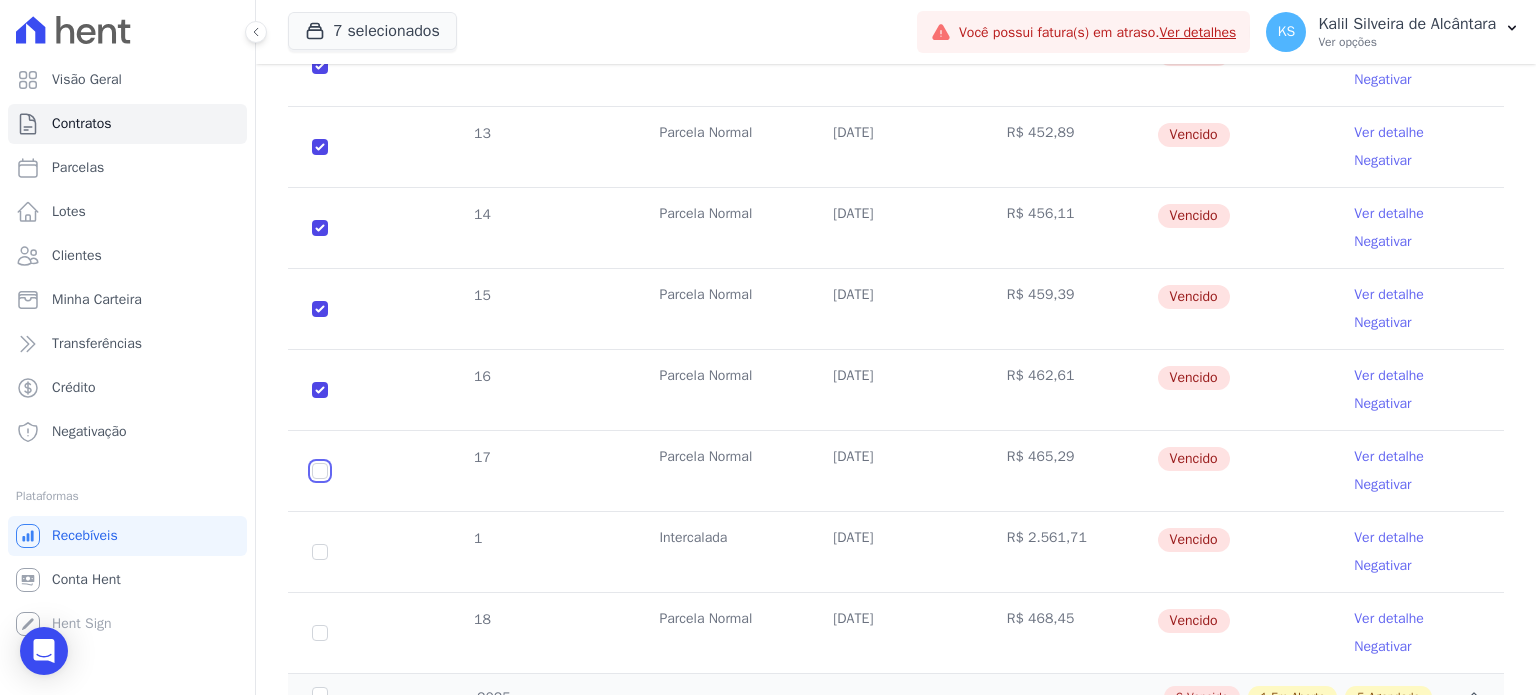 click on "17" at bounding box center [320, 471] 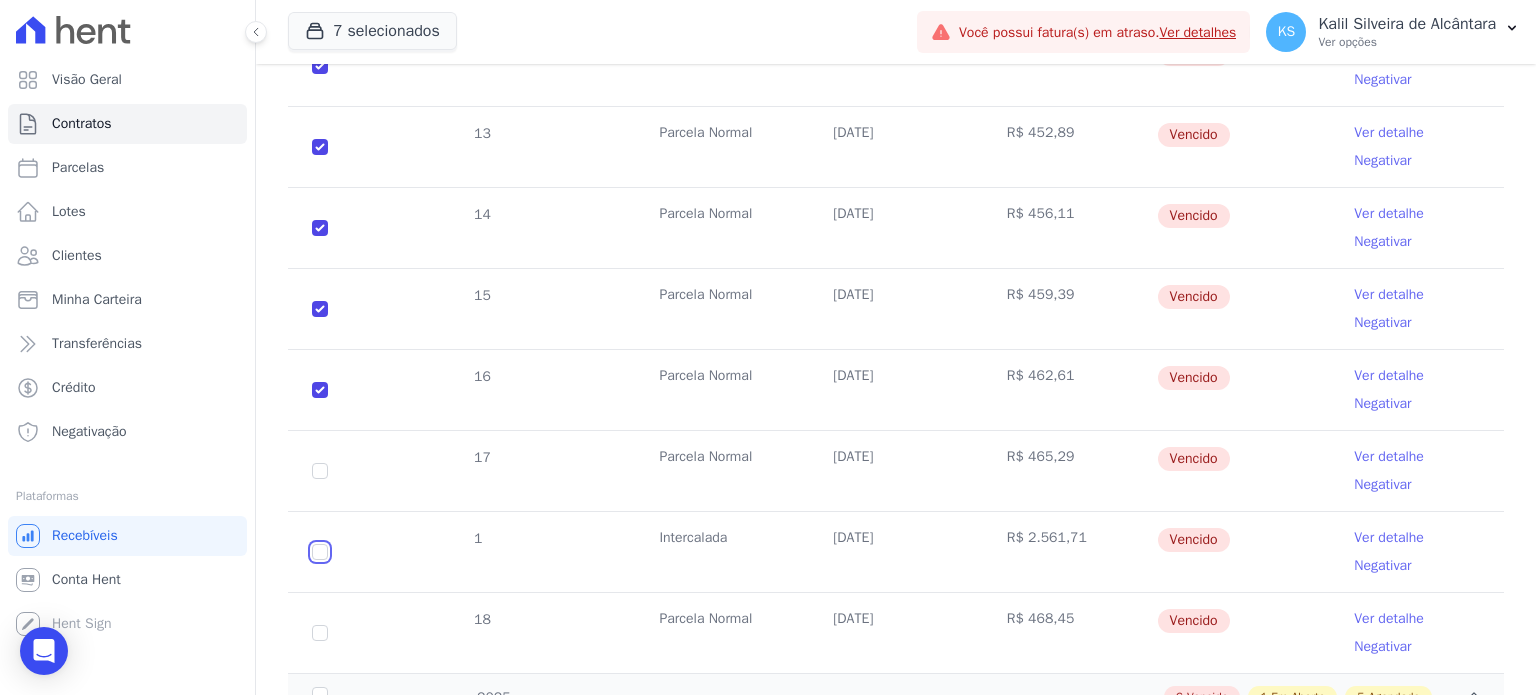 click at bounding box center [320, -339] 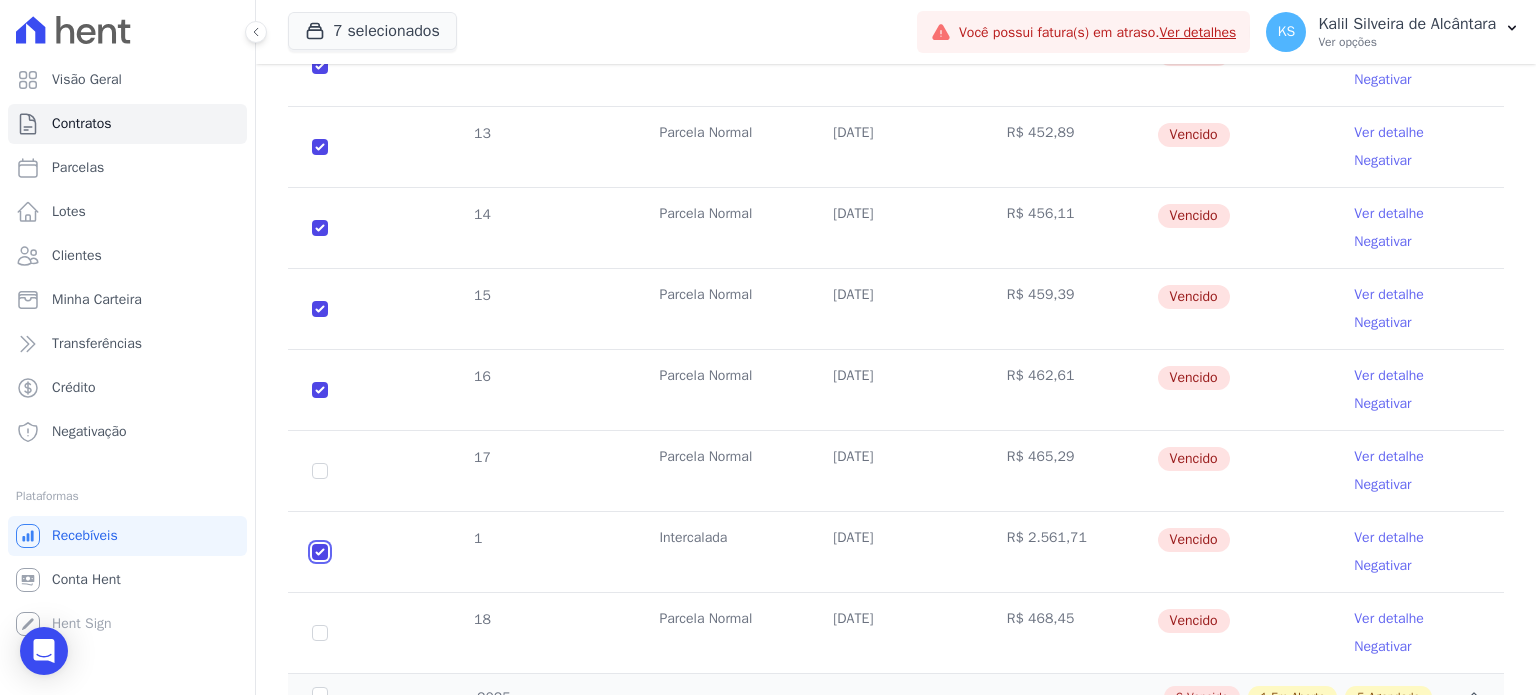 checkbox on "true" 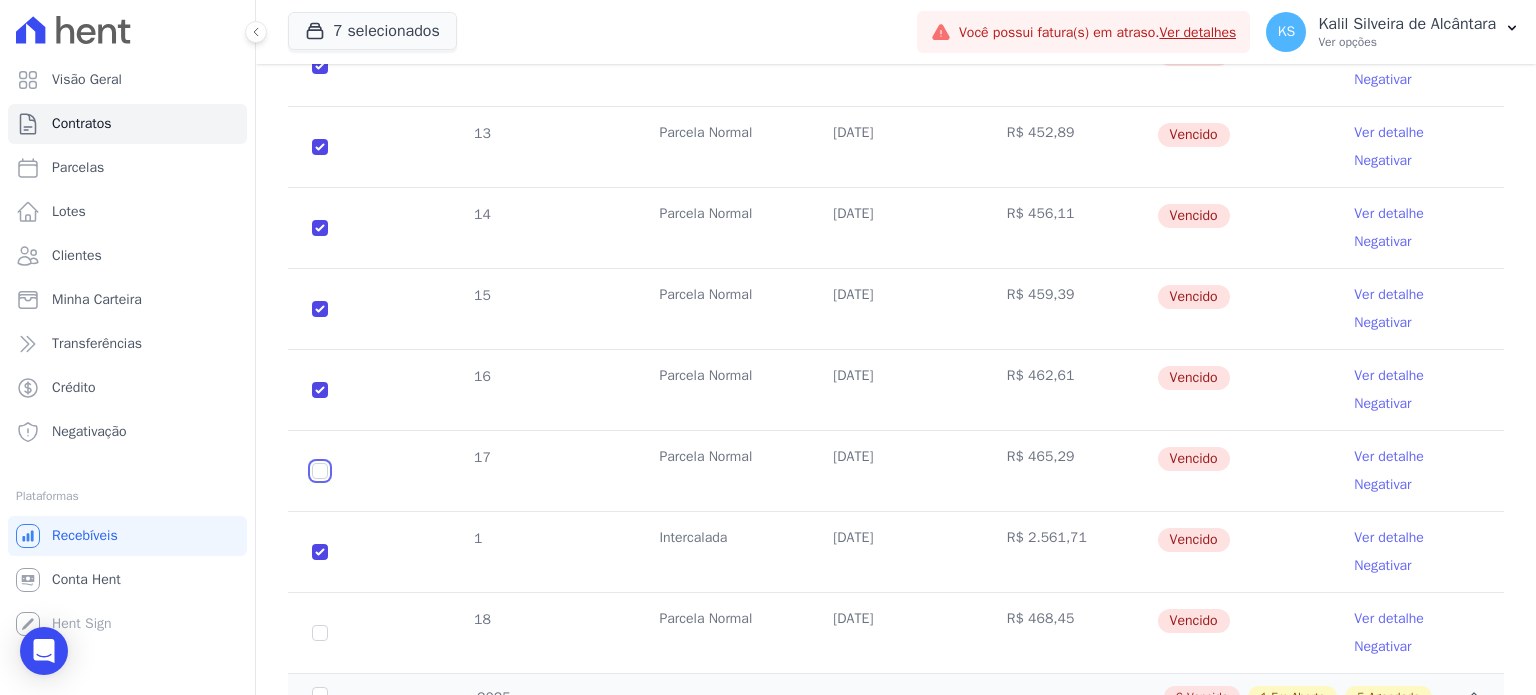 click at bounding box center (320, -339) 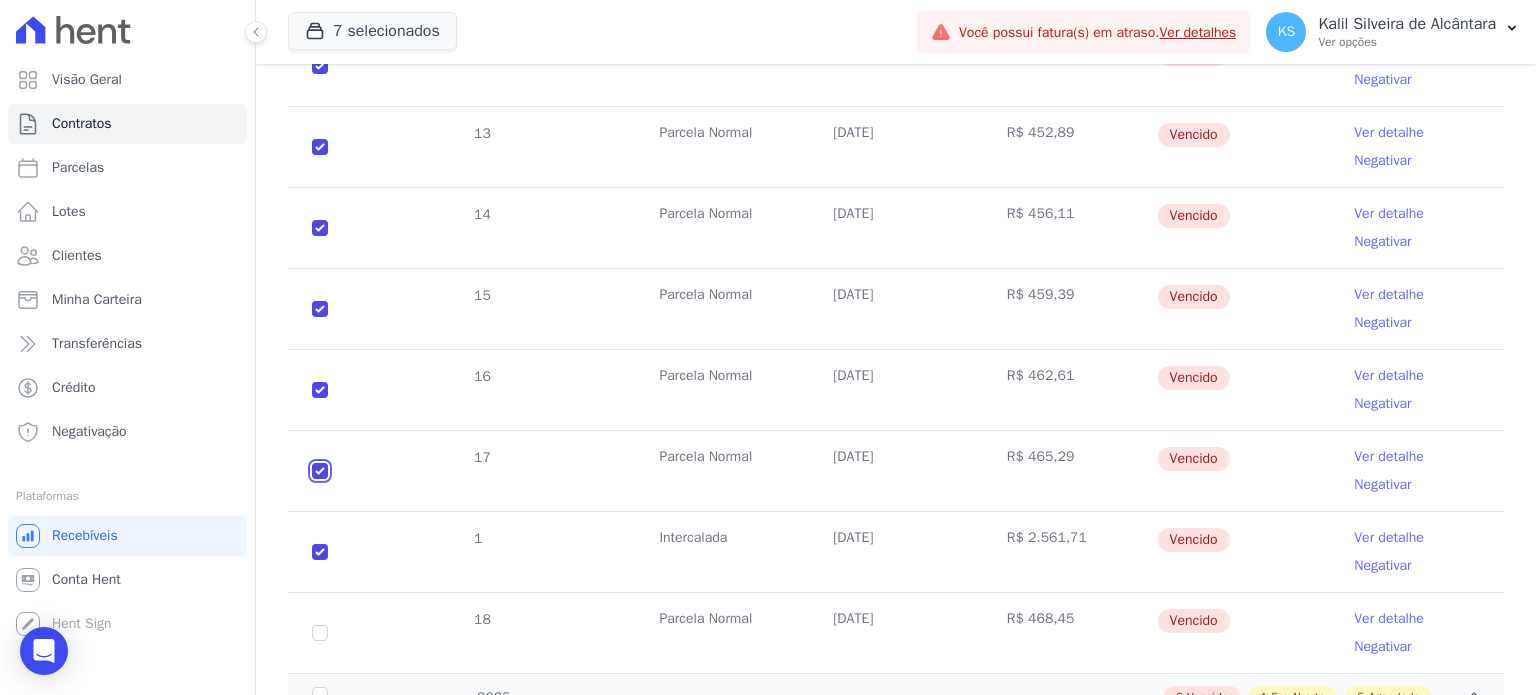 checkbox on "true" 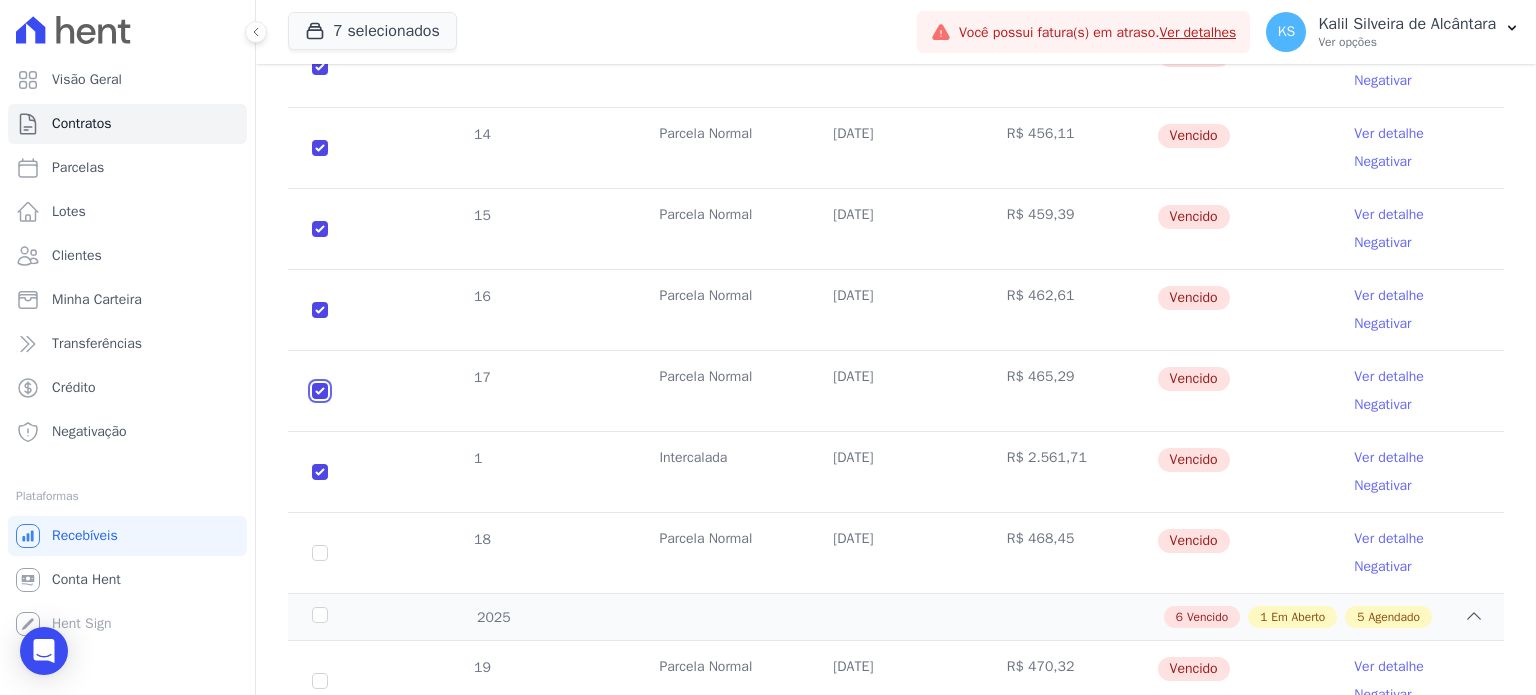 scroll, scrollTop: 1716, scrollLeft: 0, axis: vertical 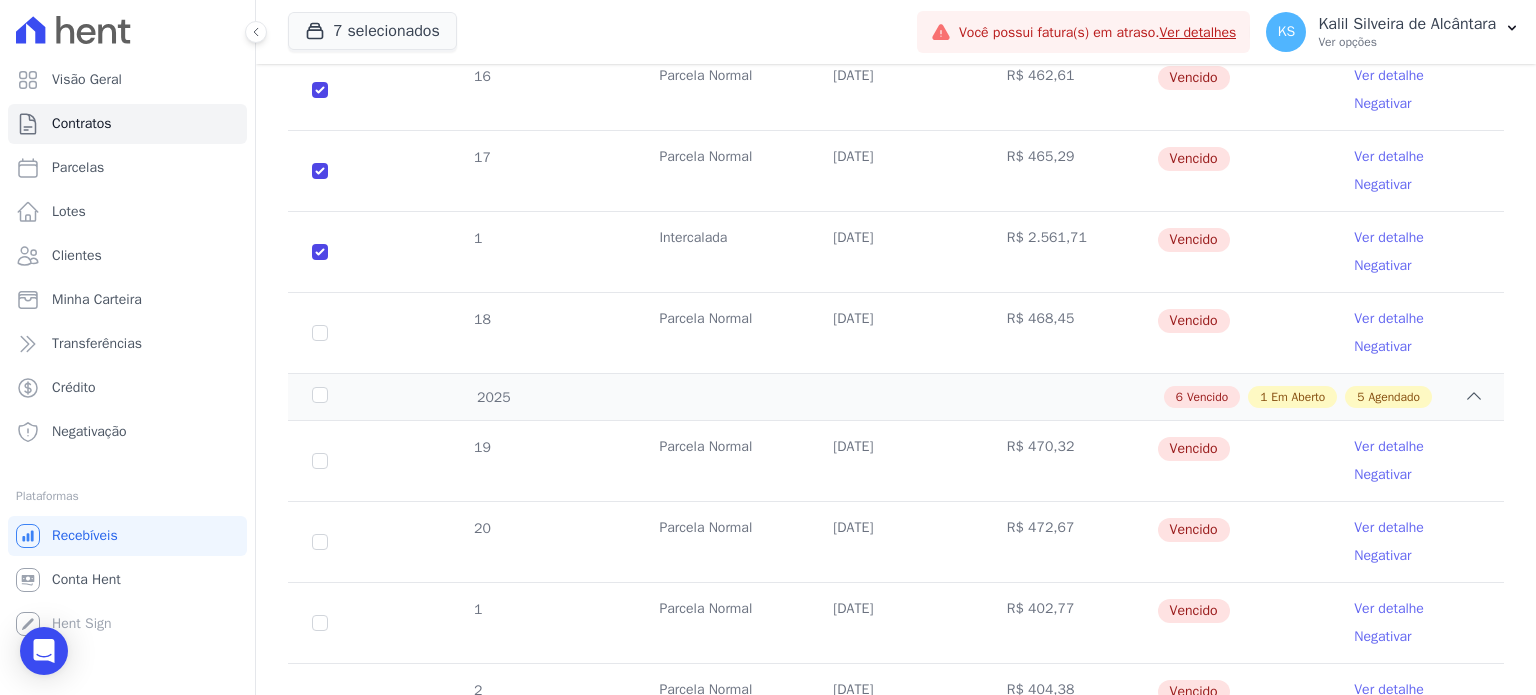 click on "18" at bounding box center (320, 333) 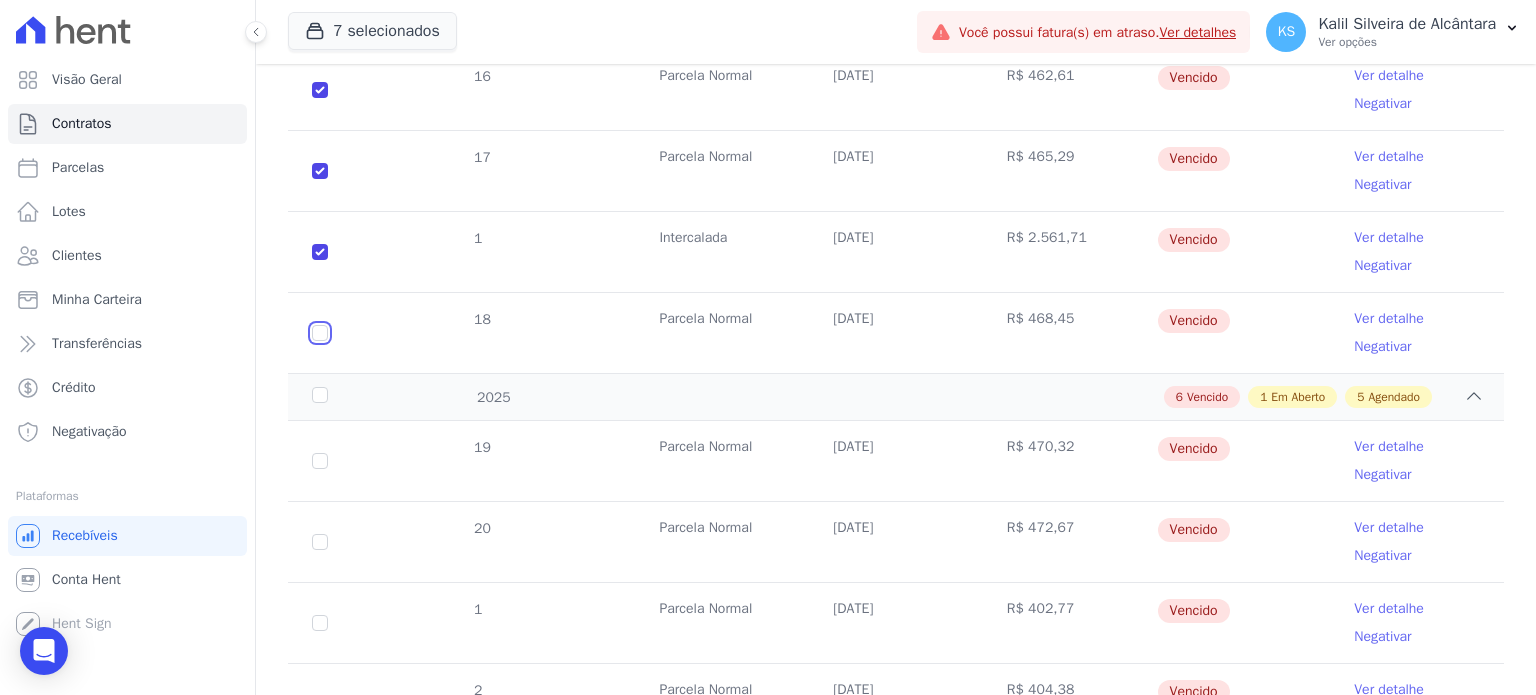 click at bounding box center [320, -639] 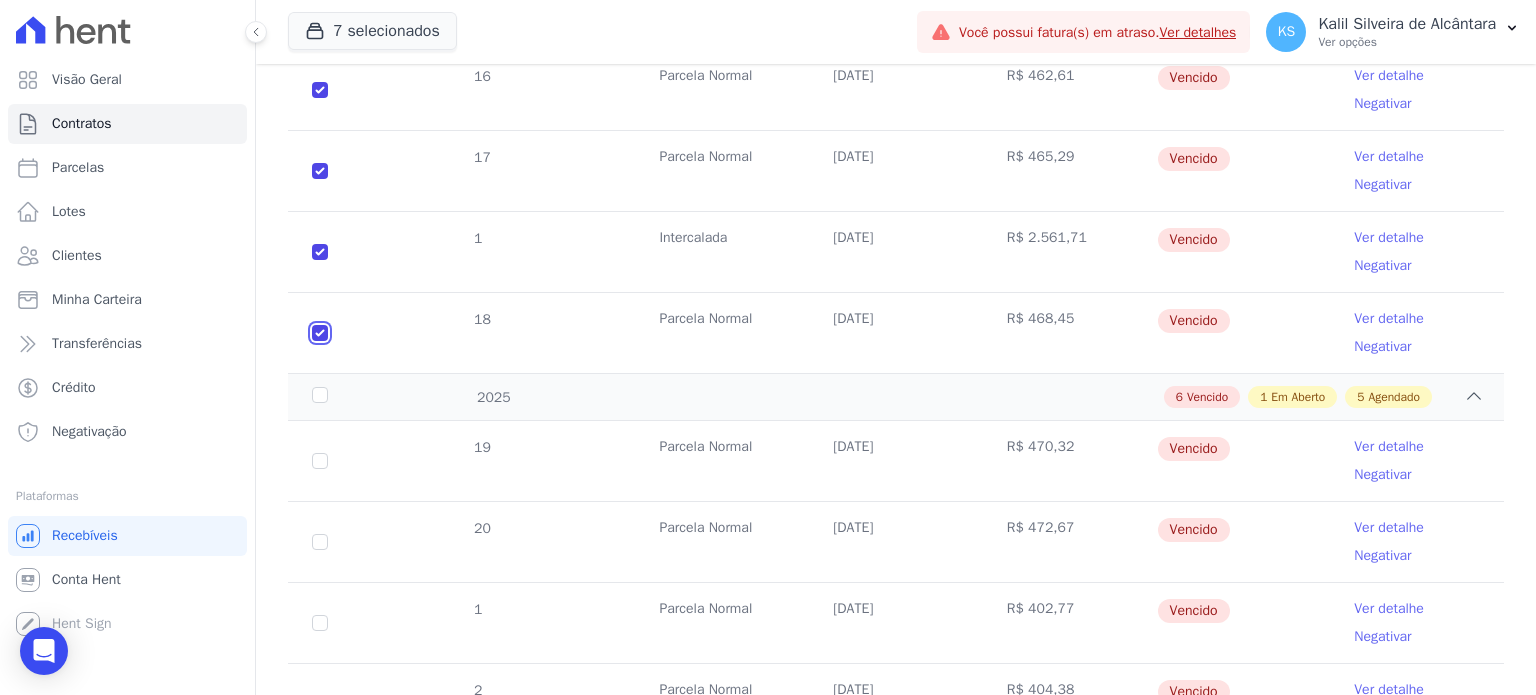 checkbox on "true" 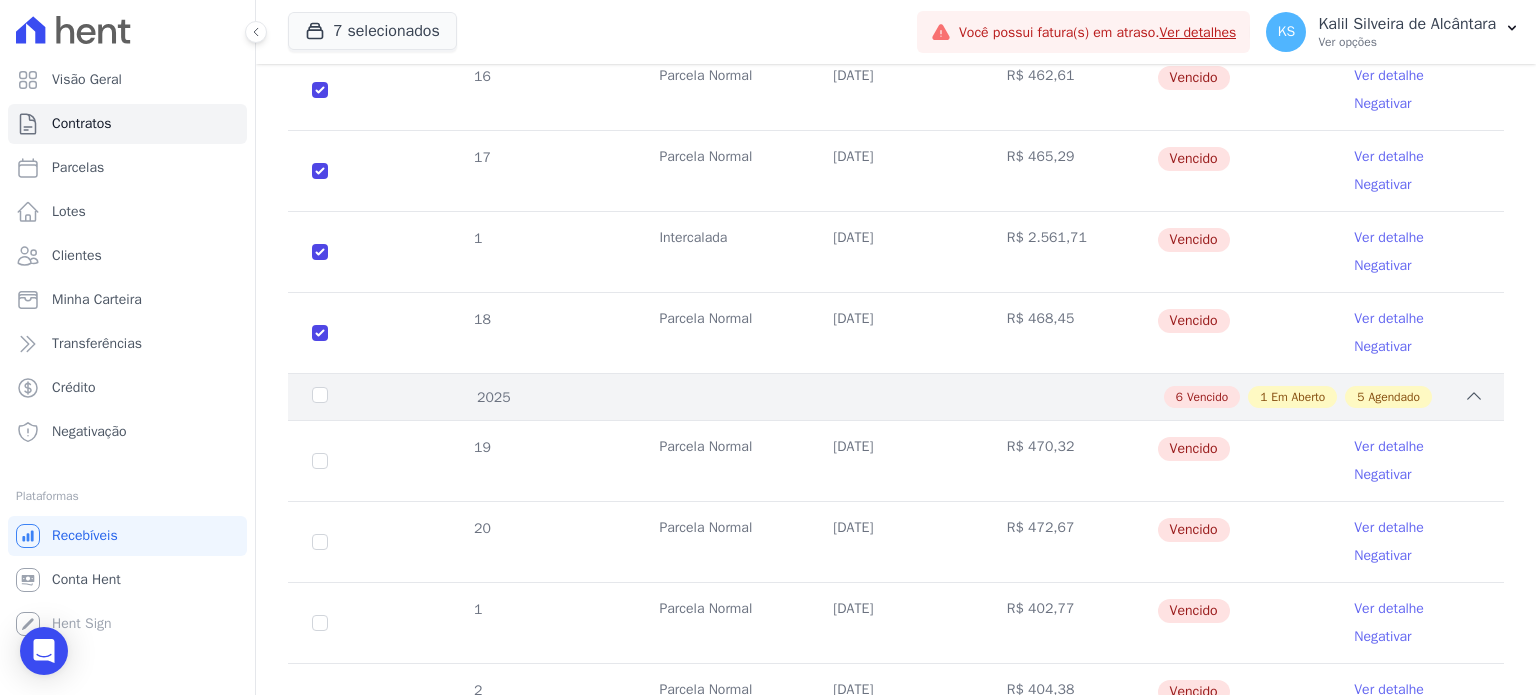 click on "2025" at bounding box center (361, 397) 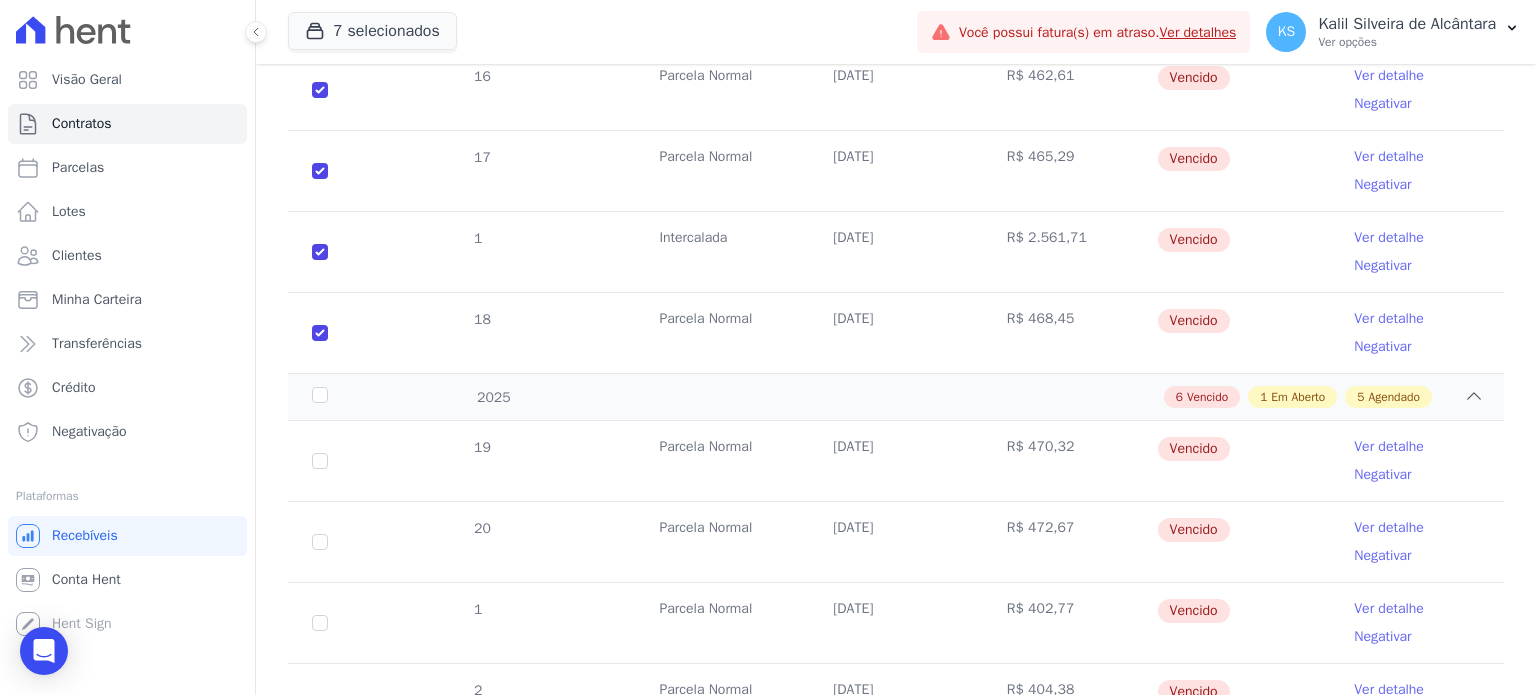 scroll, scrollTop: 1635, scrollLeft: 0, axis: vertical 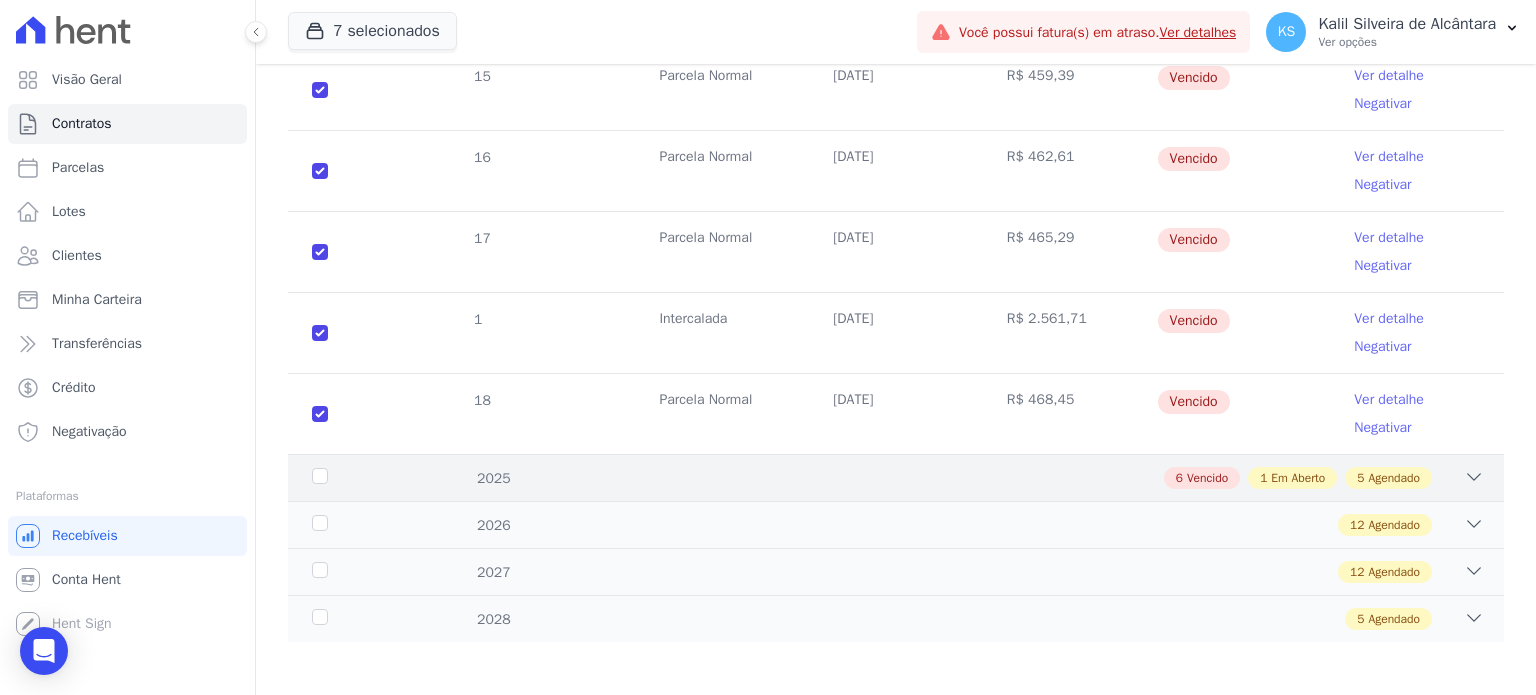 click 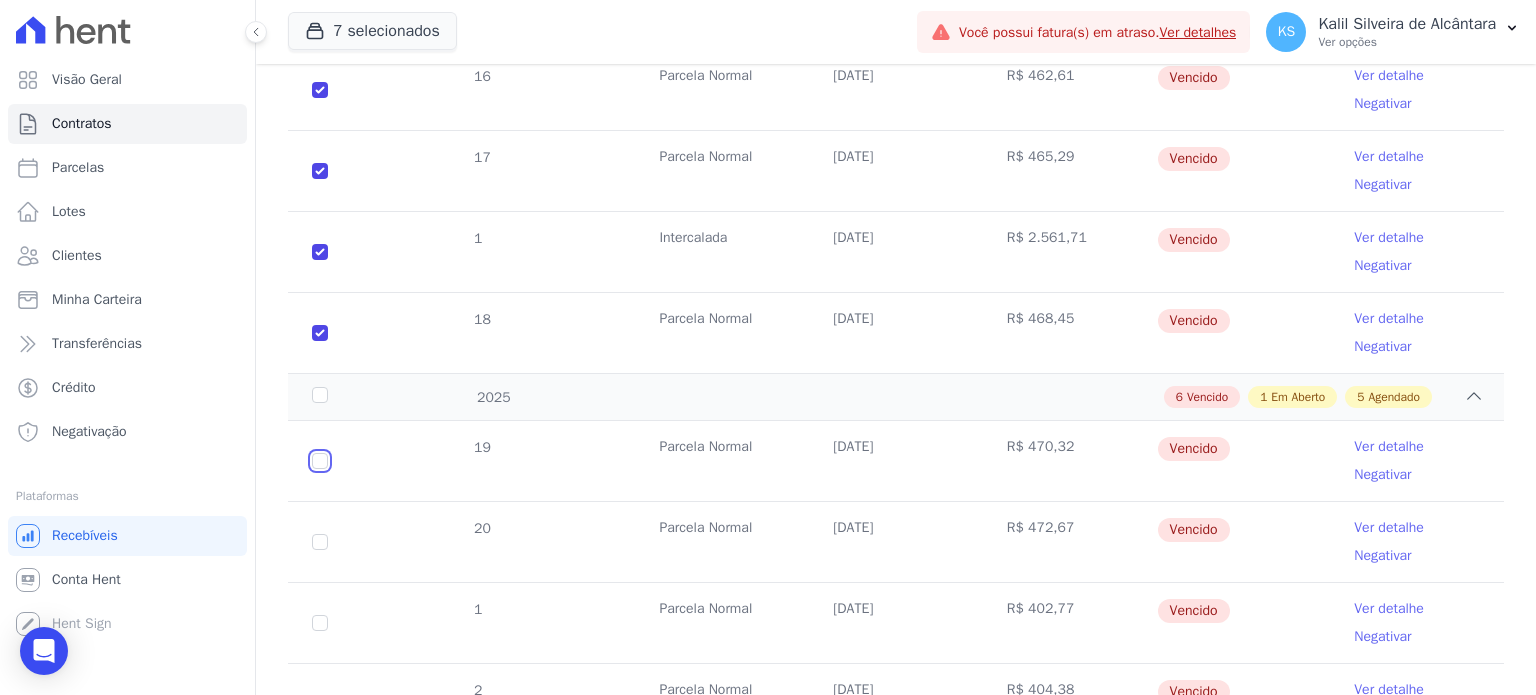 click at bounding box center (320, 461) 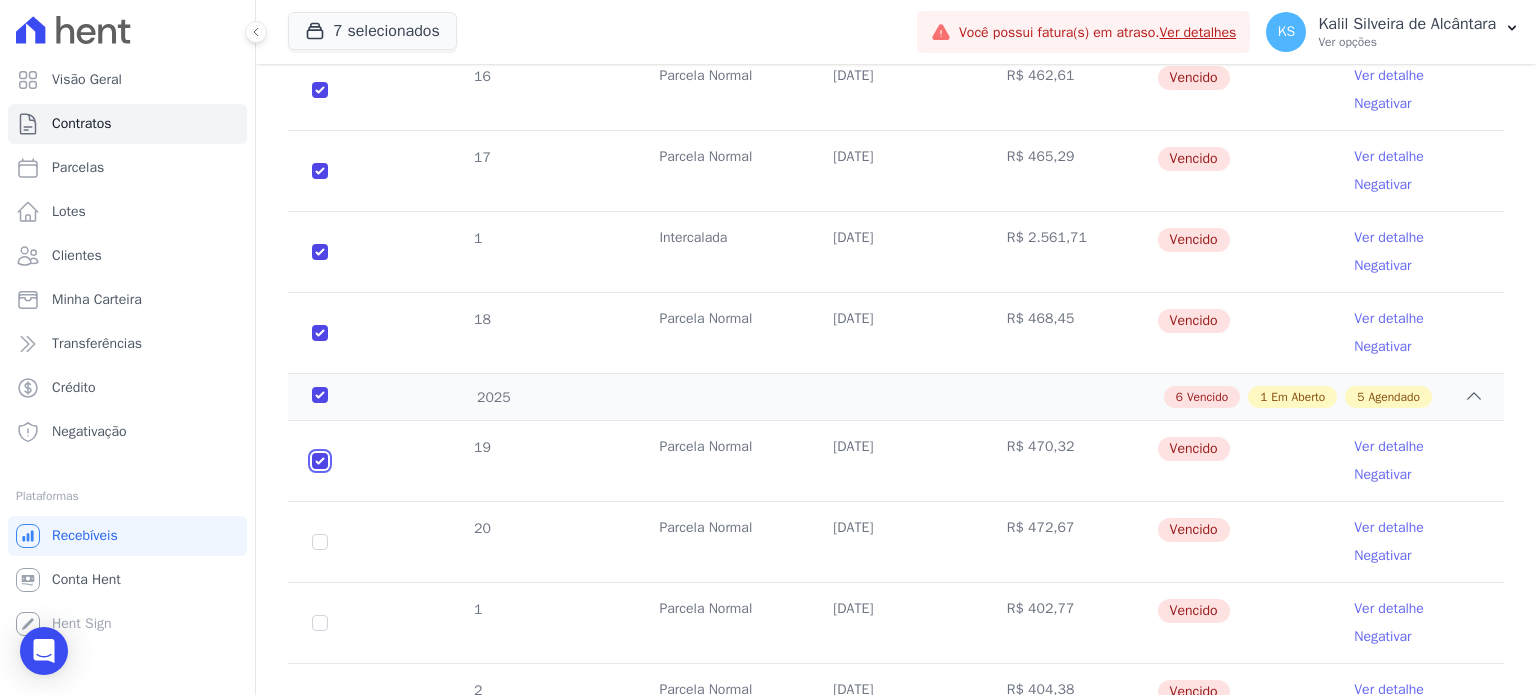 checkbox on "true" 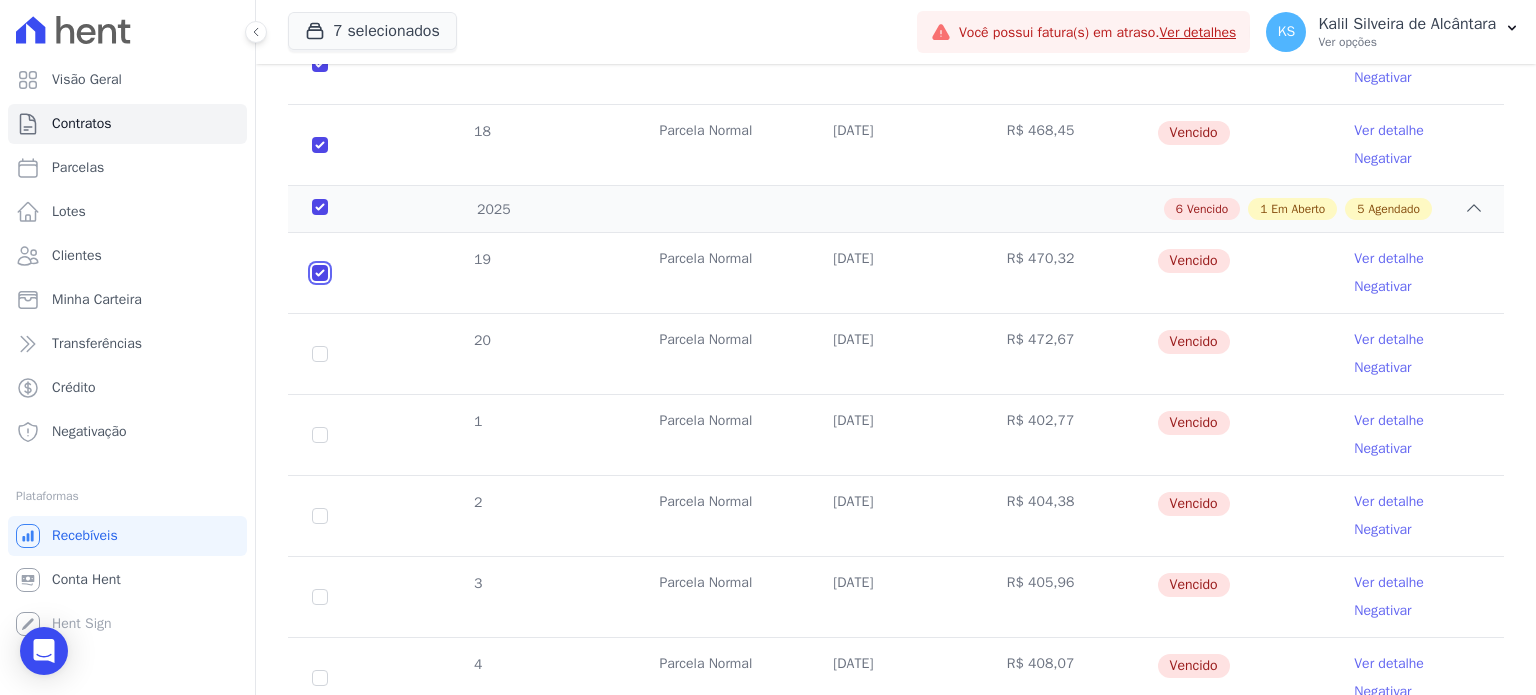 scroll, scrollTop: 1916, scrollLeft: 0, axis: vertical 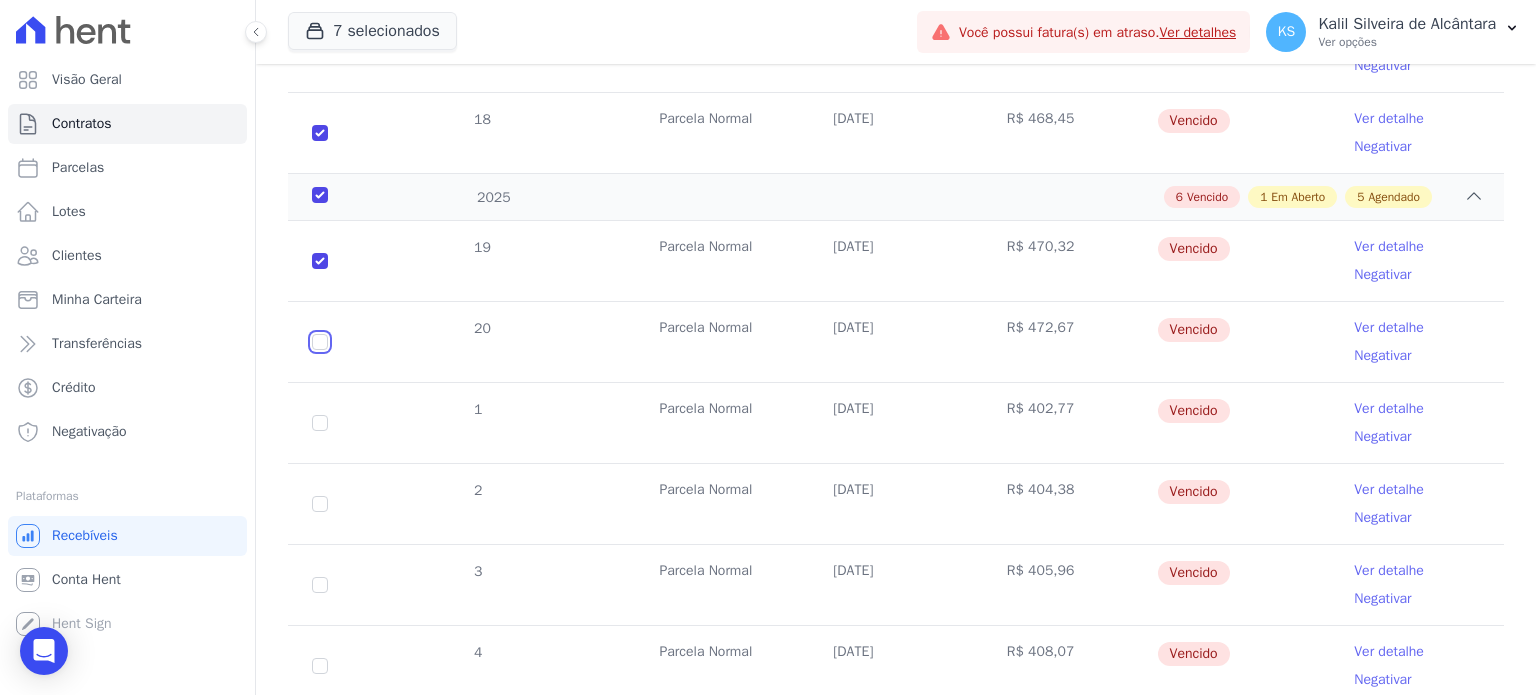 click at bounding box center (320, 261) 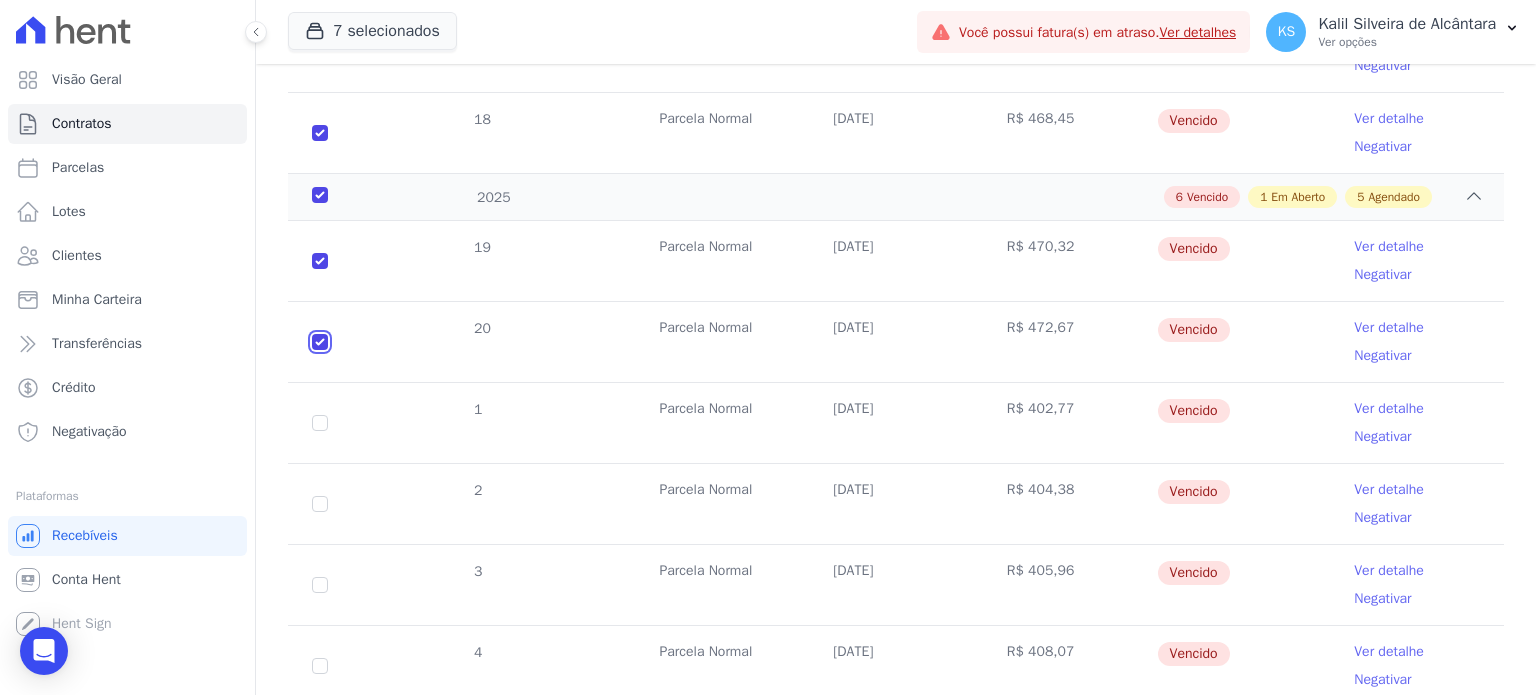 checkbox on "true" 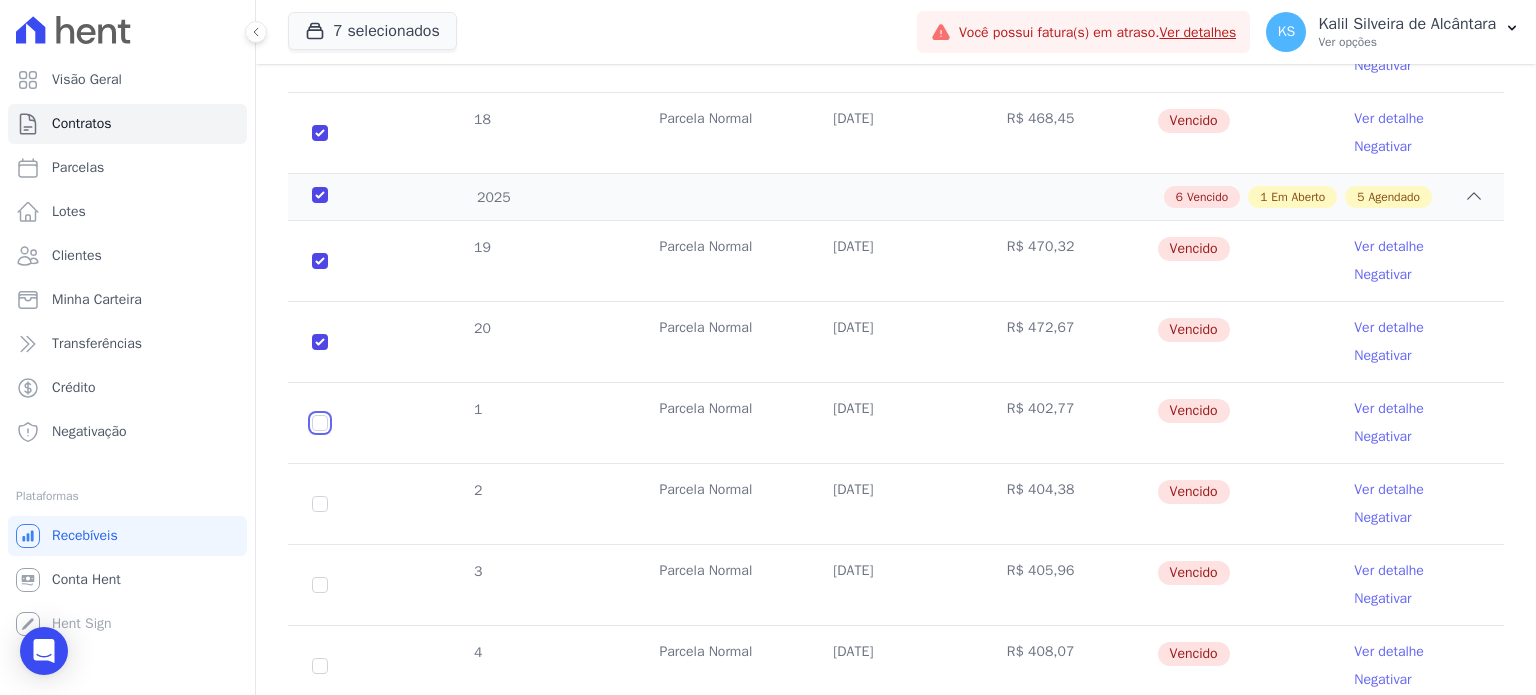 click at bounding box center [320, 261] 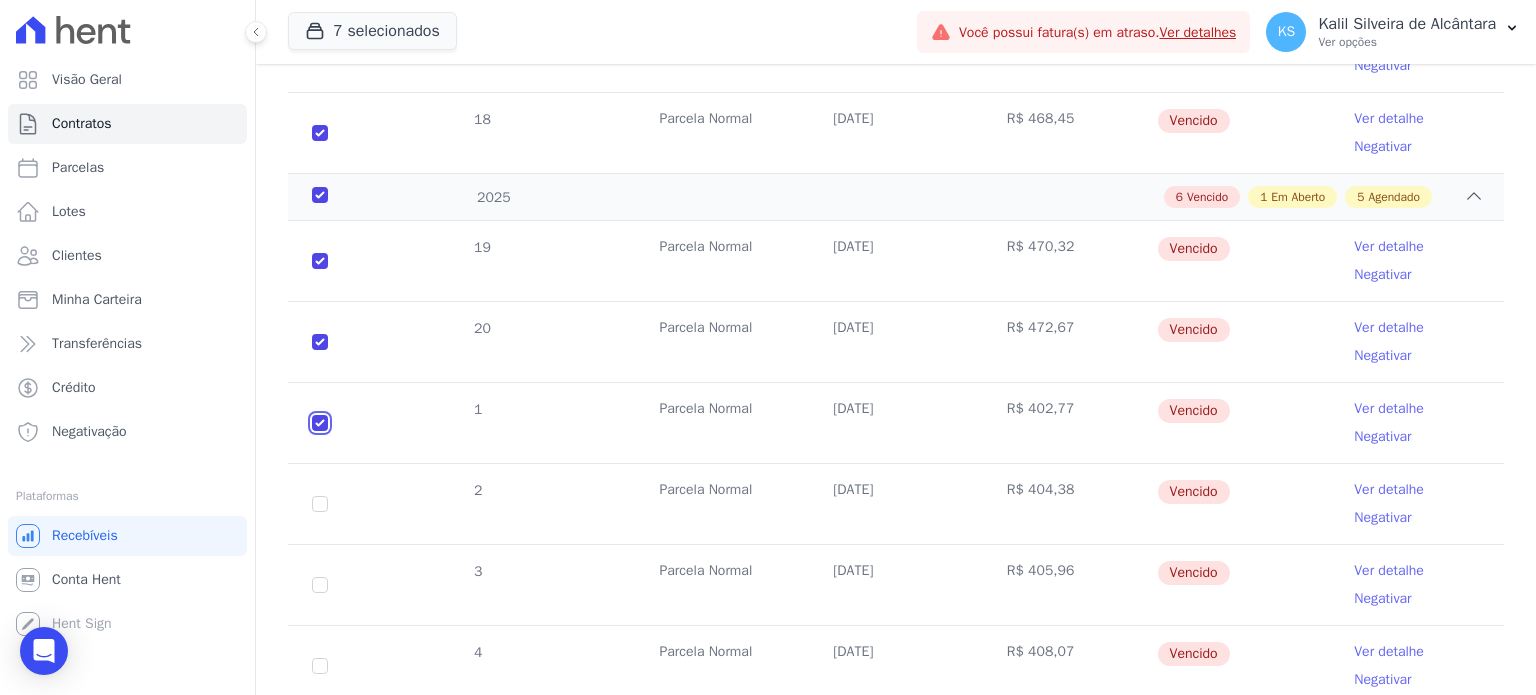 checkbox on "true" 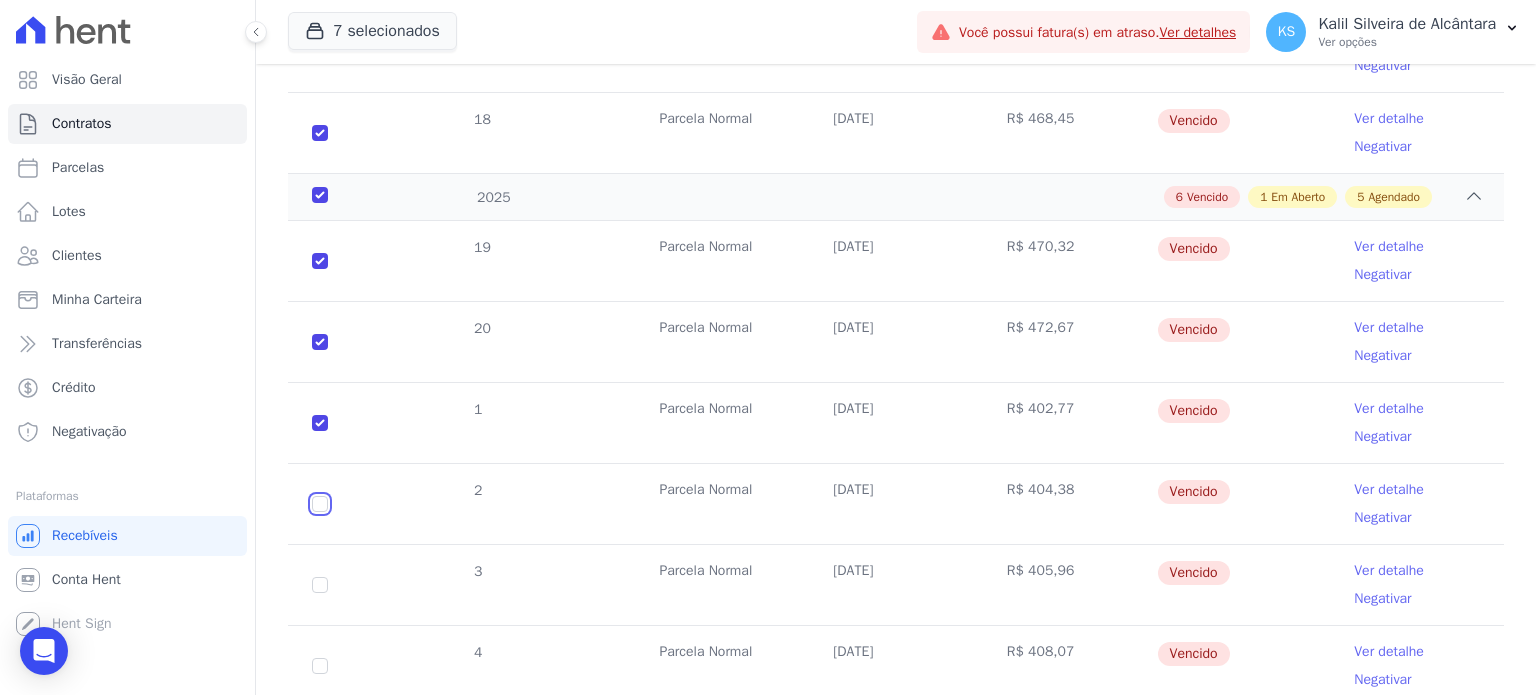 click at bounding box center (320, 261) 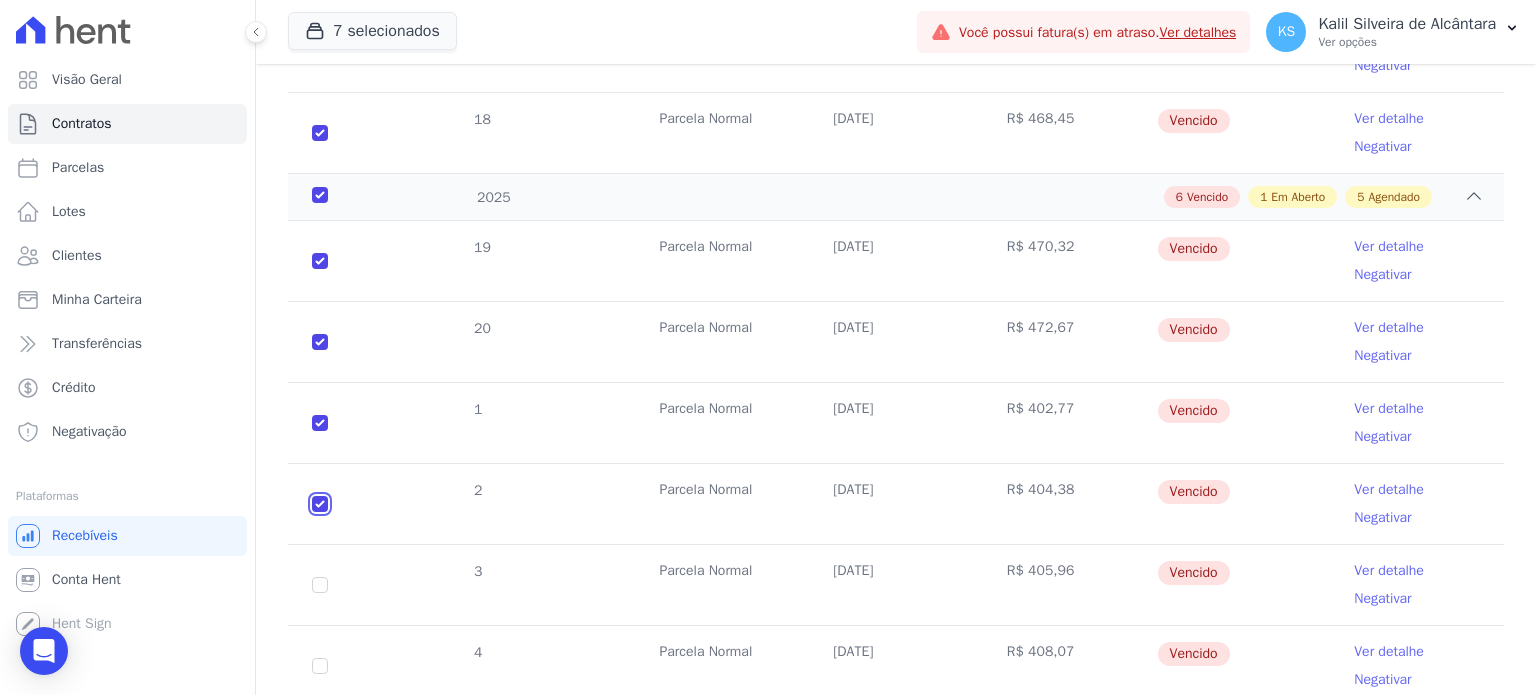 checkbox on "true" 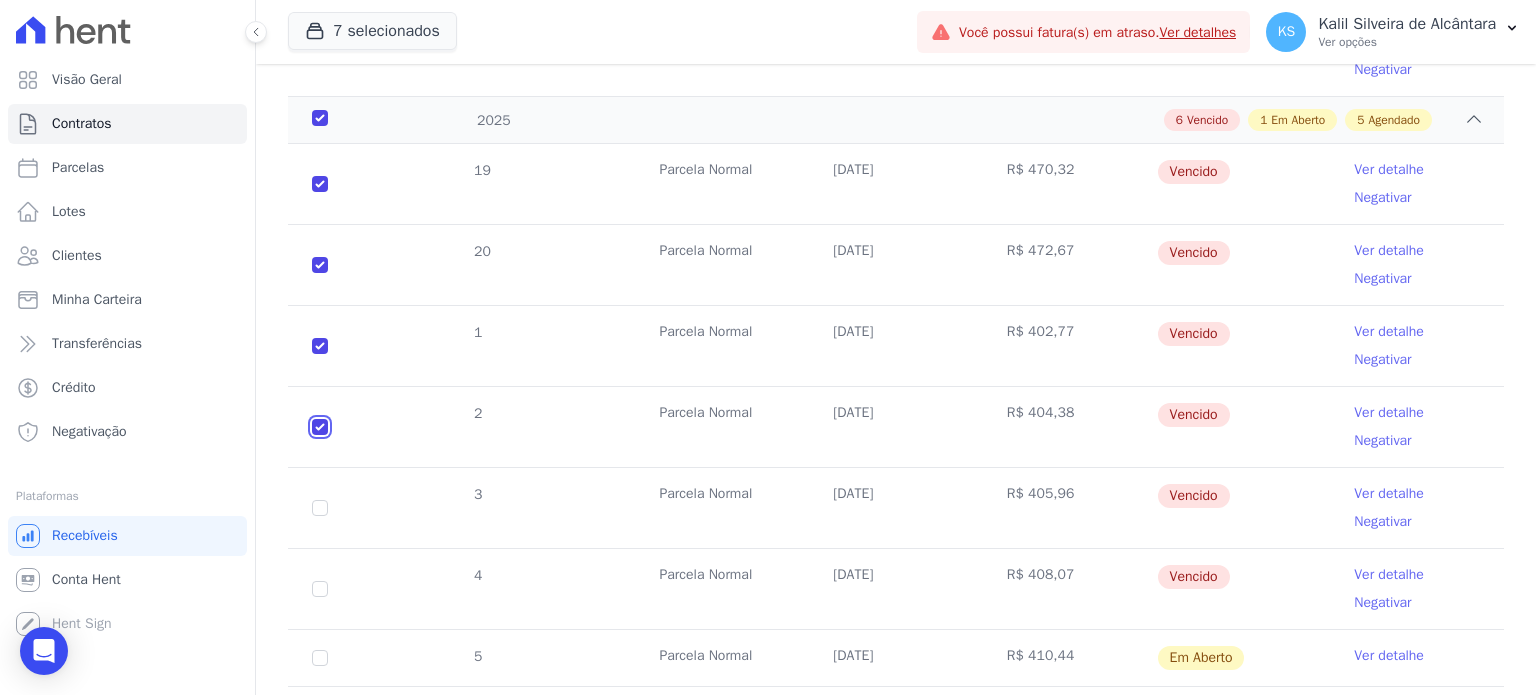 scroll, scrollTop: 2116, scrollLeft: 0, axis: vertical 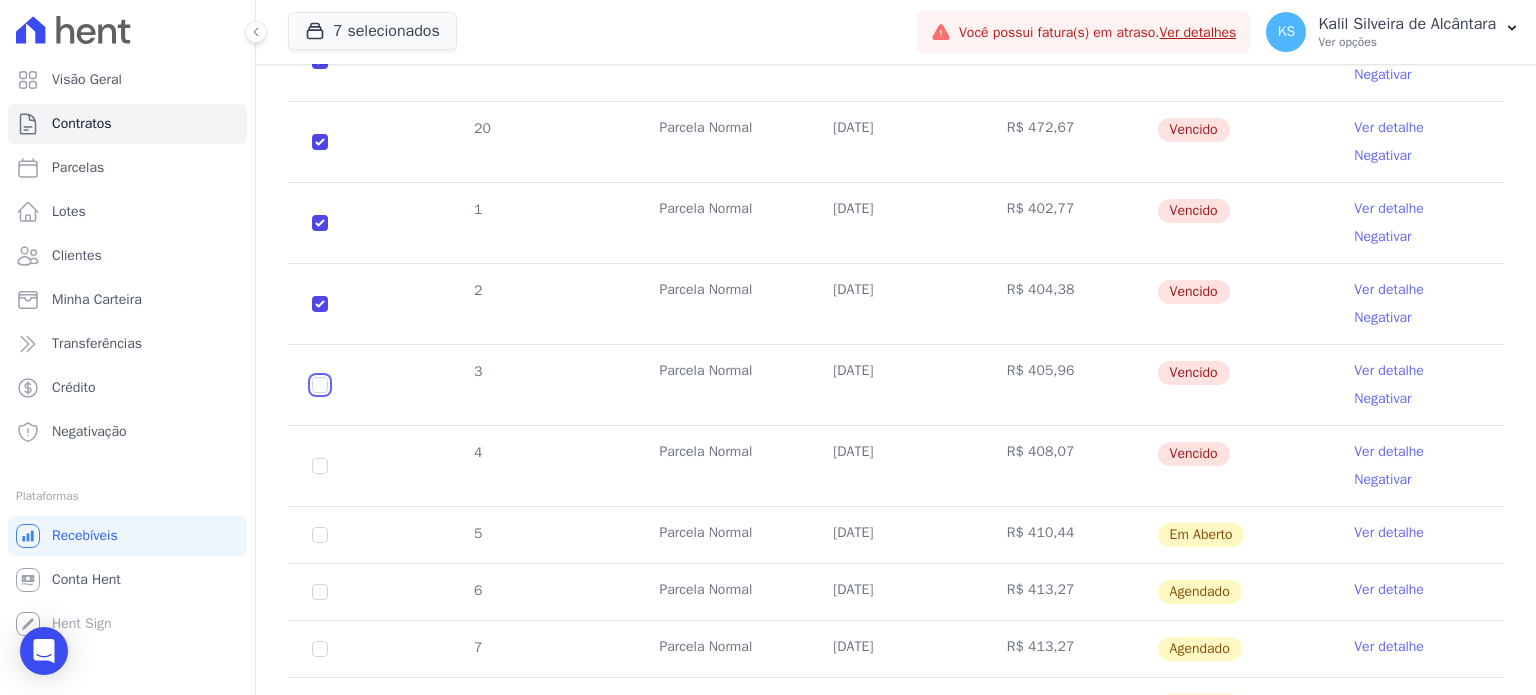 click at bounding box center (320, 61) 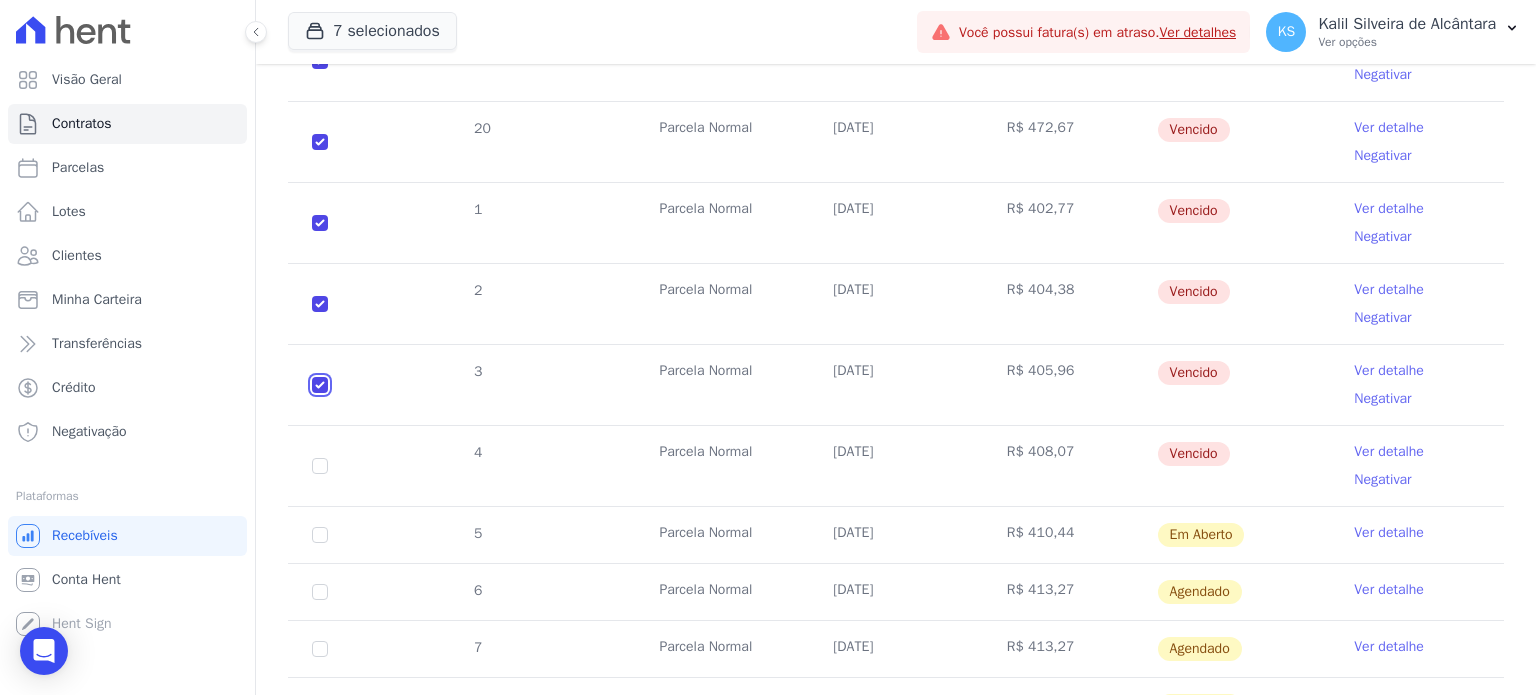 checkbox on "true" 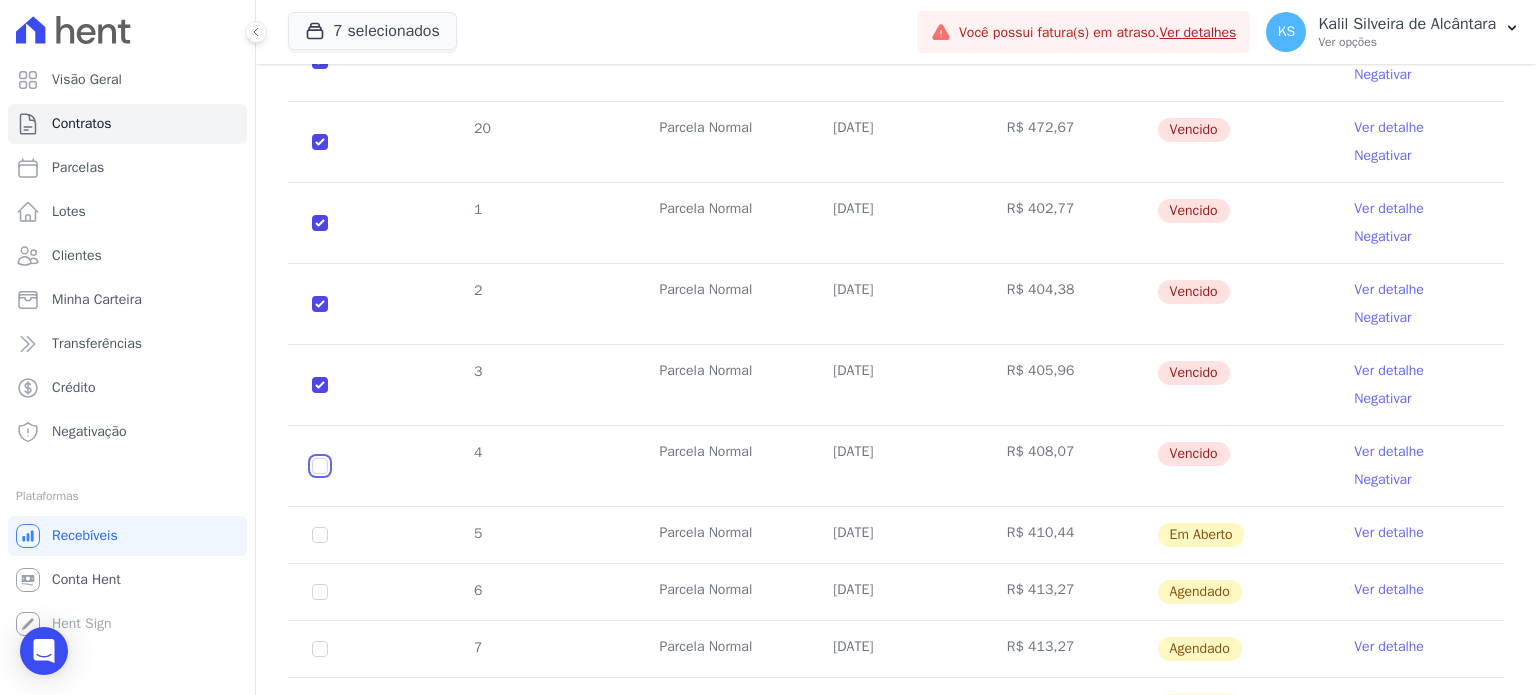 click at bounding box center [320, 61] 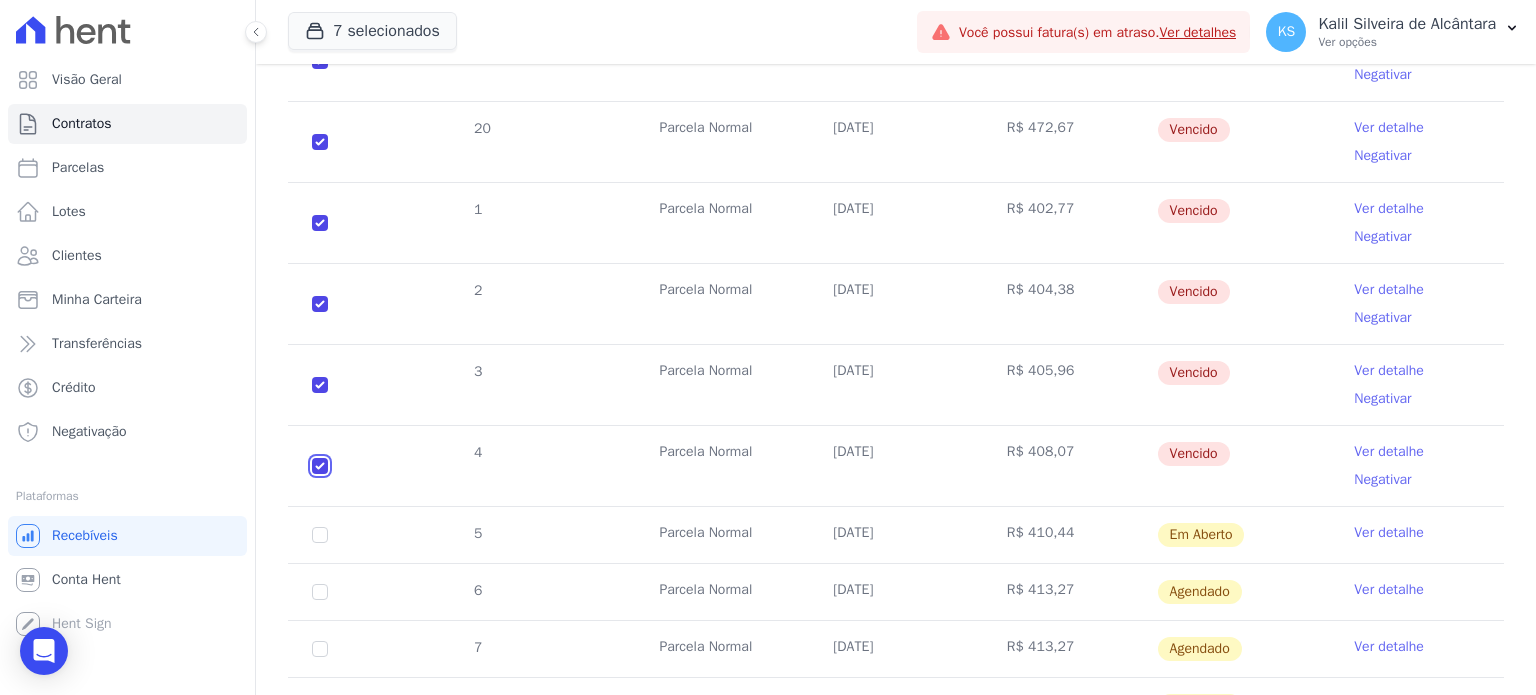 checkbox on "true" 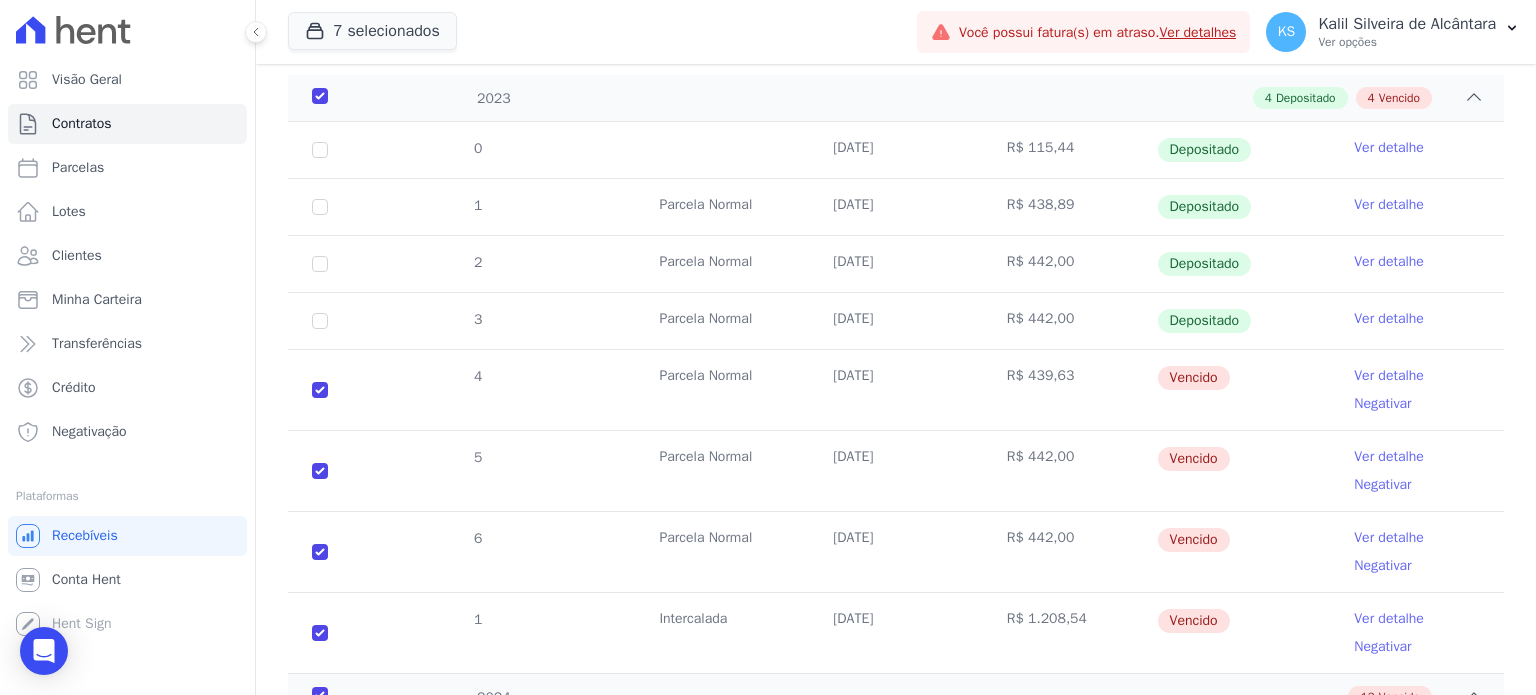 scroll, scrollTop: 0, scrollLeft: 0, axis: both 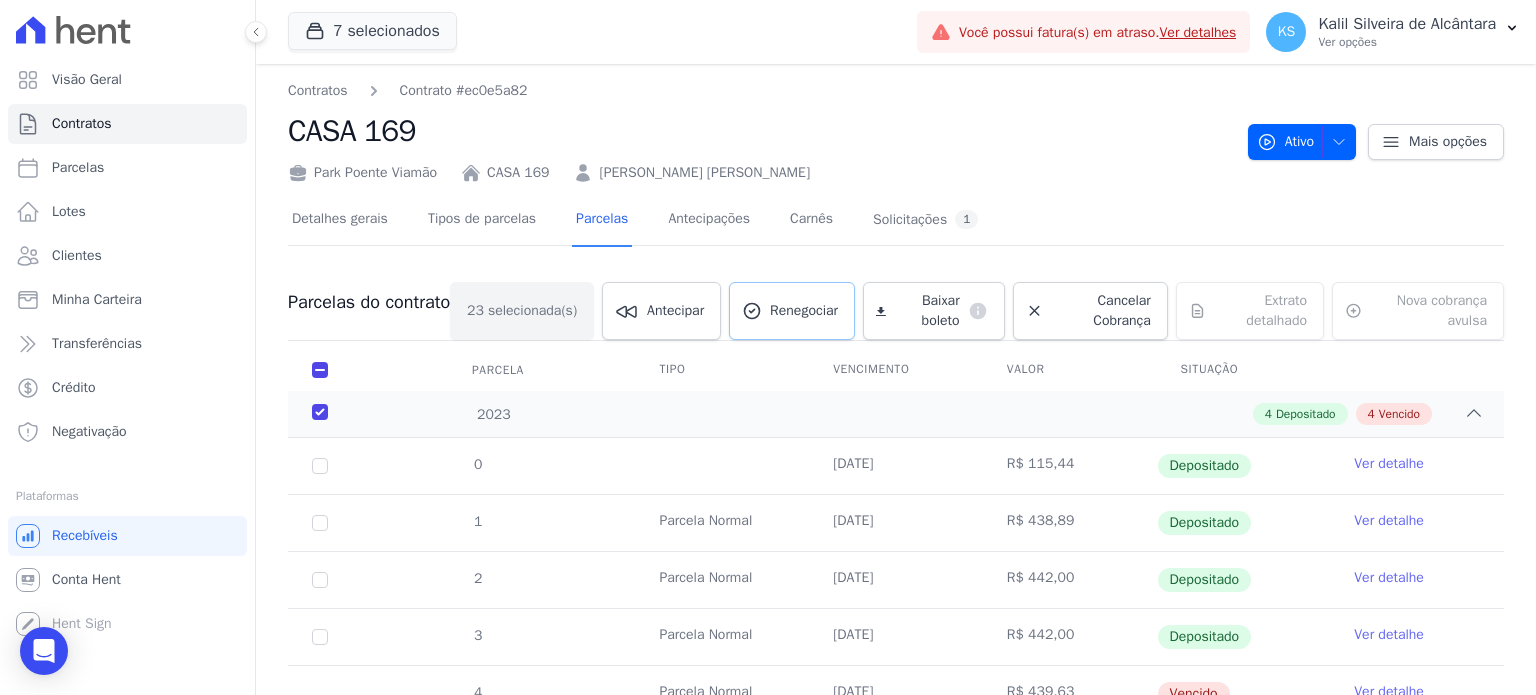 click on "Renegociar" at bounding box center [792, 311] 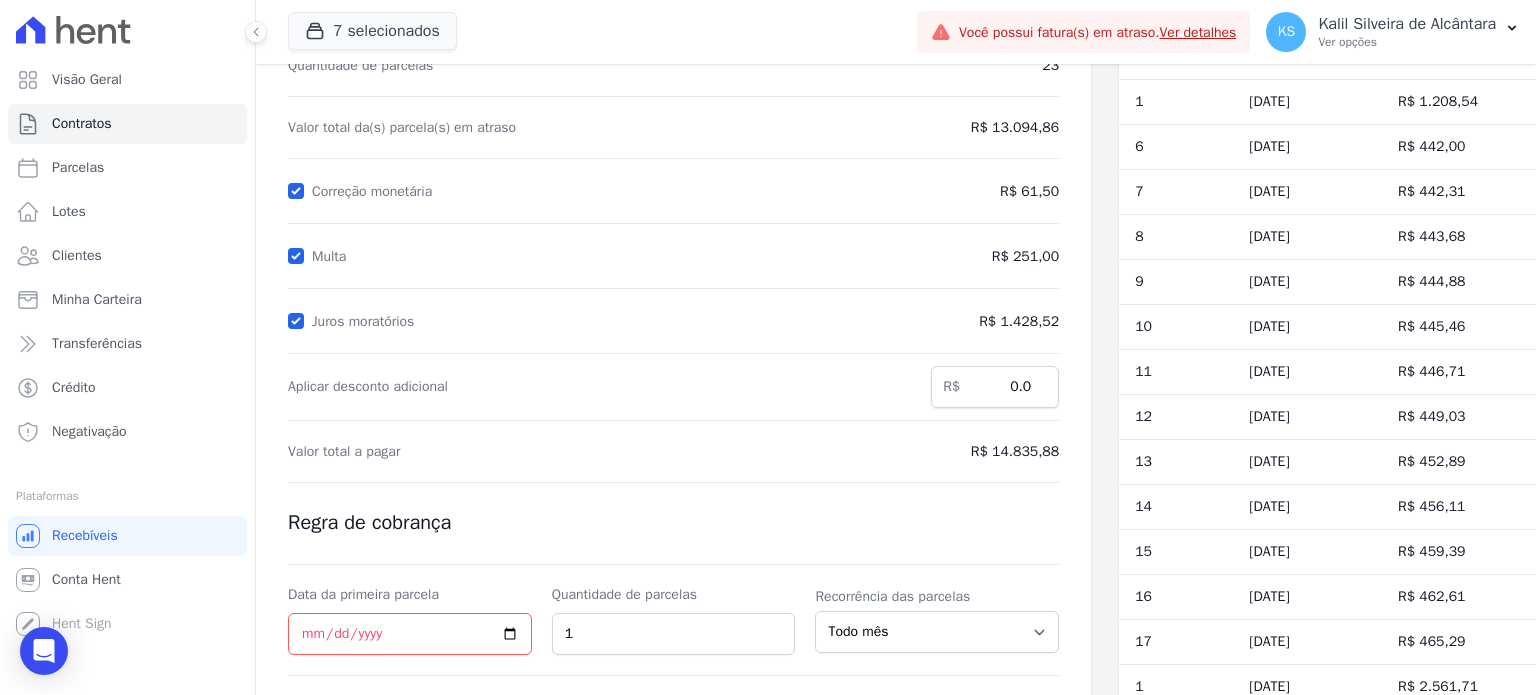 scroll, scrollTop: 200, scrollLeft: 0, axis: vertical 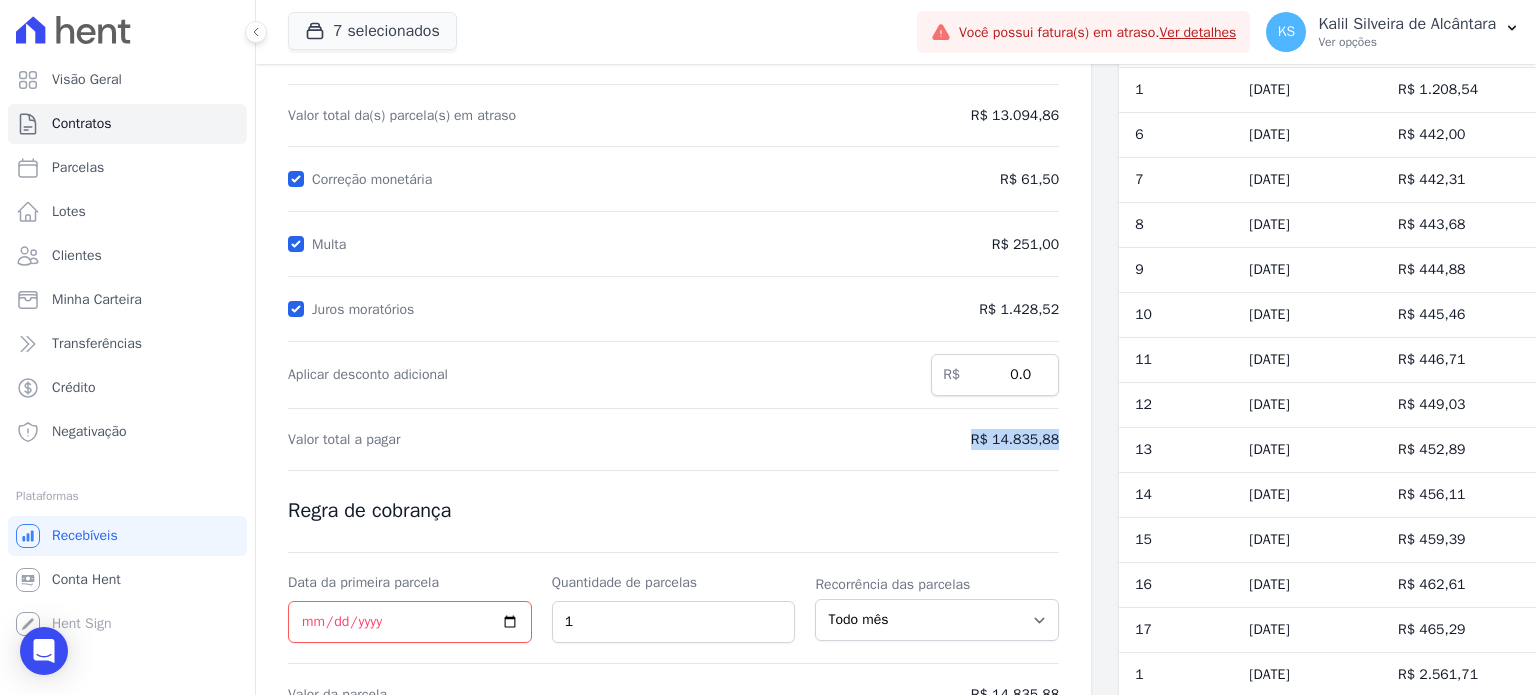 drag, startPoint x: 964, startPoint y: 445, endPoint x: 1062, endPoint y: 443, distance: 98.02041 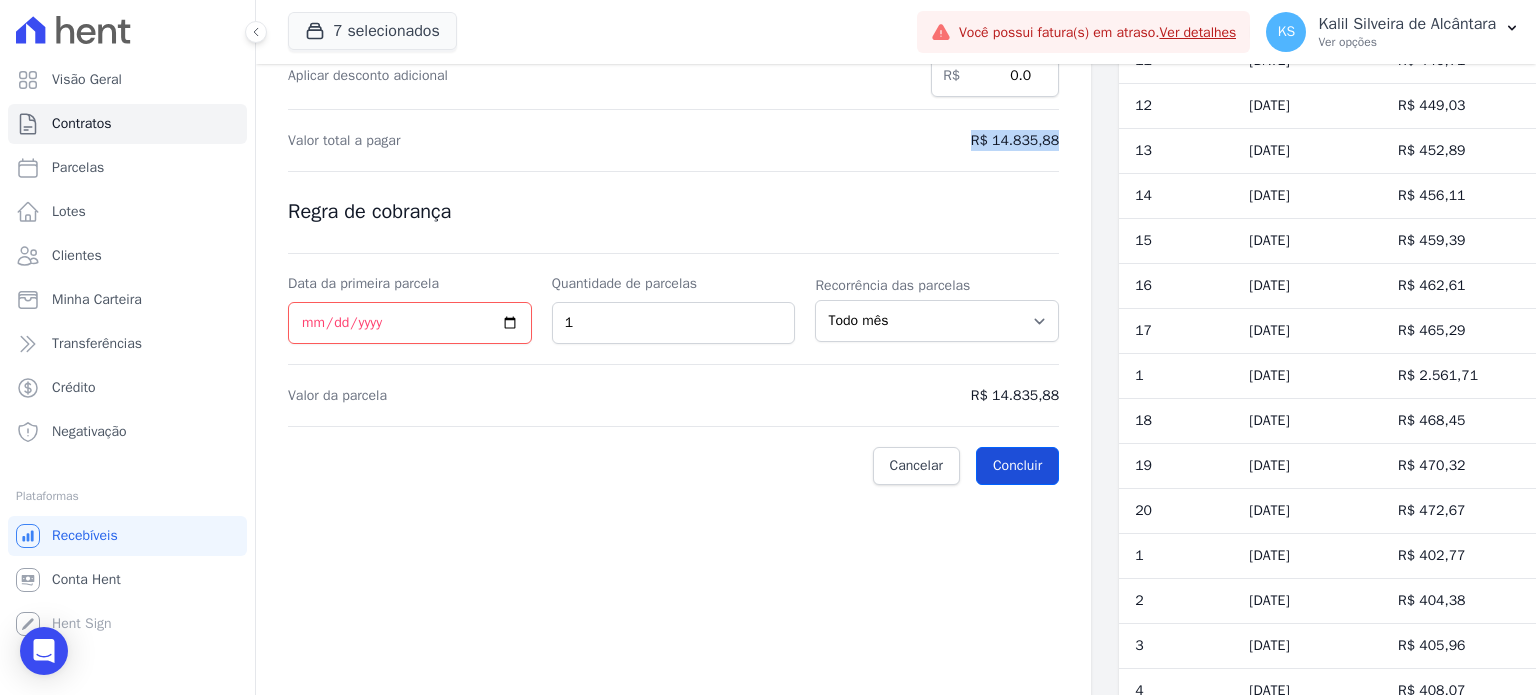 scroll, scrollTop: 500, scrollLeft: 0, axis: vertical 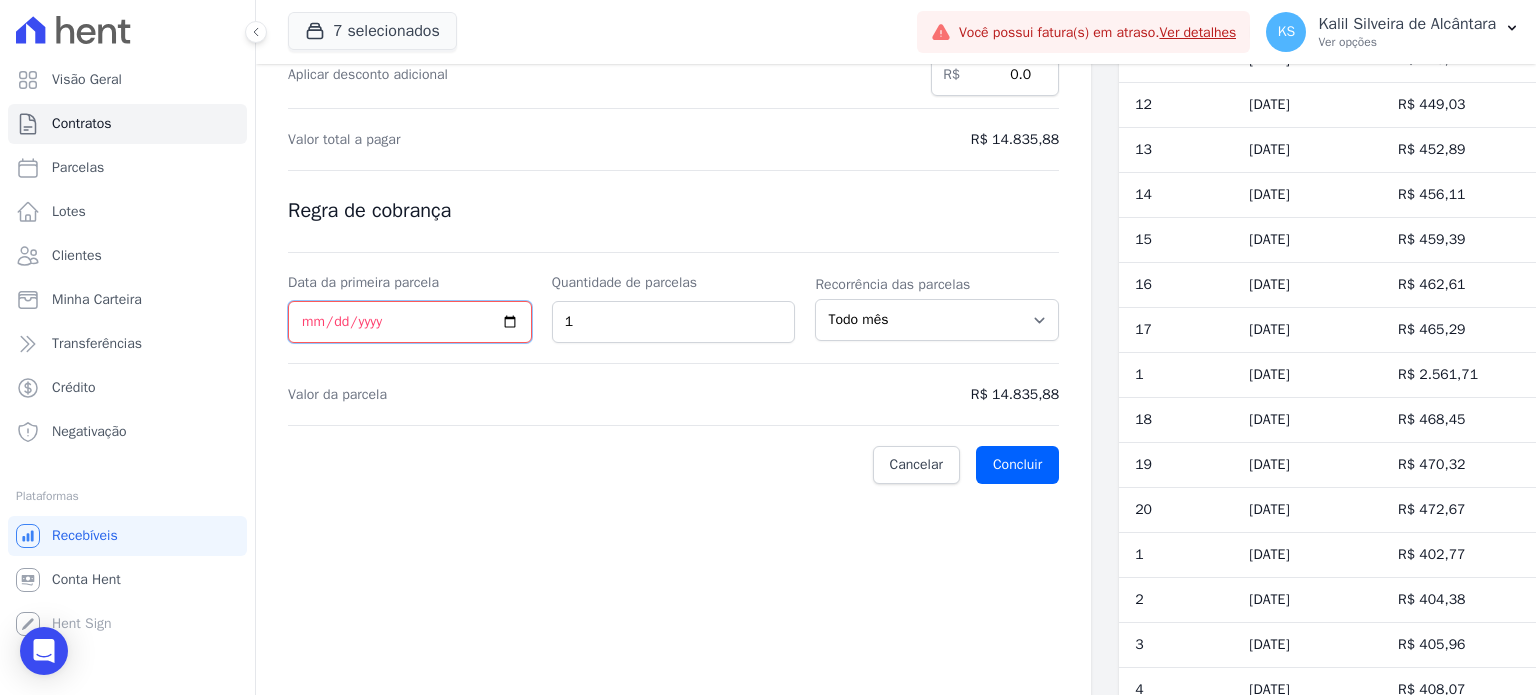 click on "Data da primeira parcela" at bounding box center (410, 322) 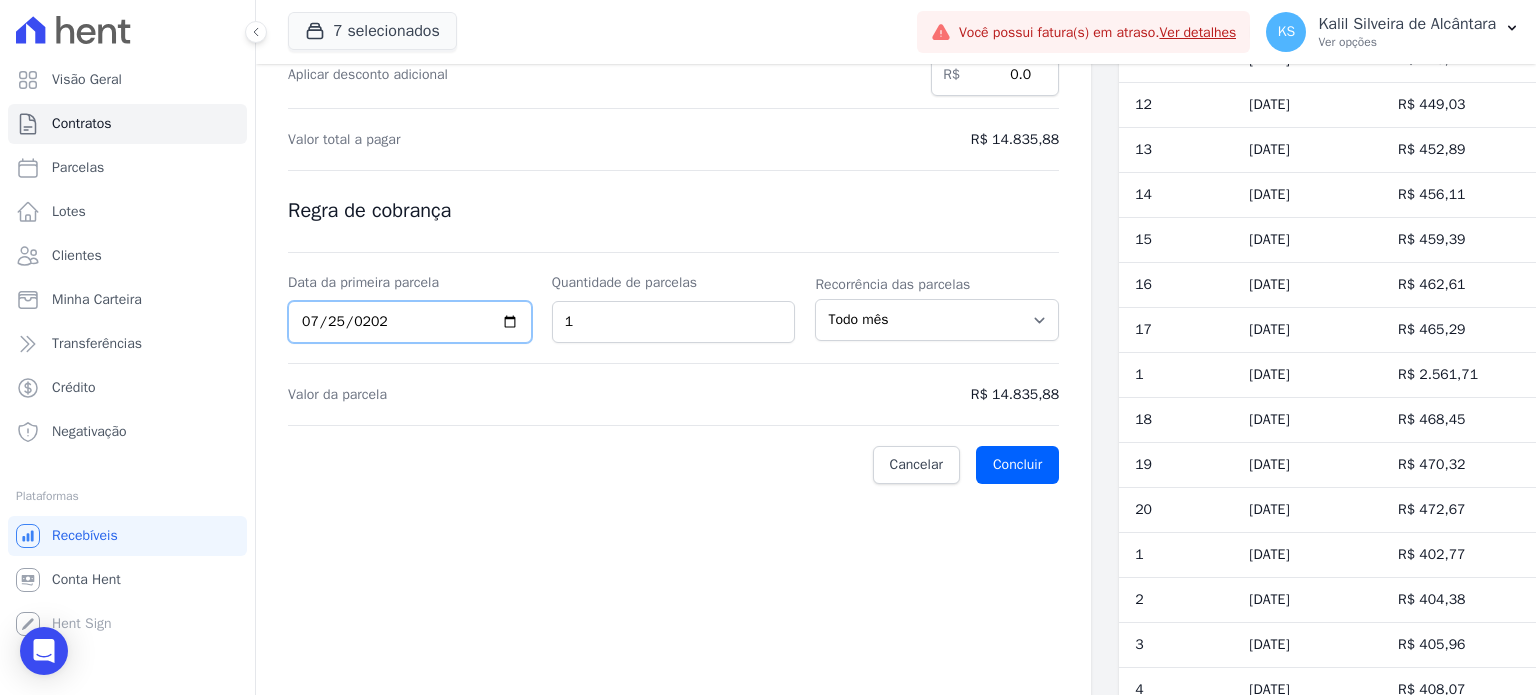 type on "[DATE]" 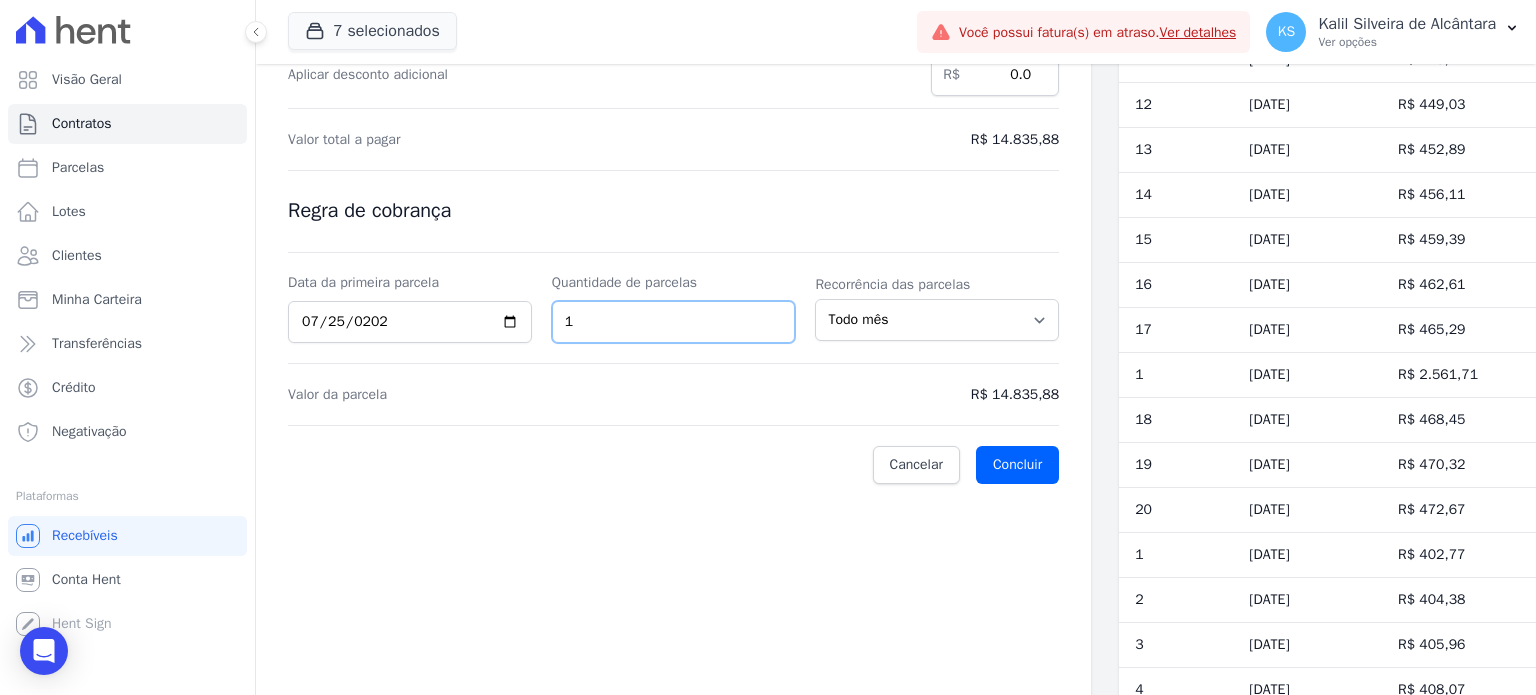 click on "1" at bounding box center (674, 322) 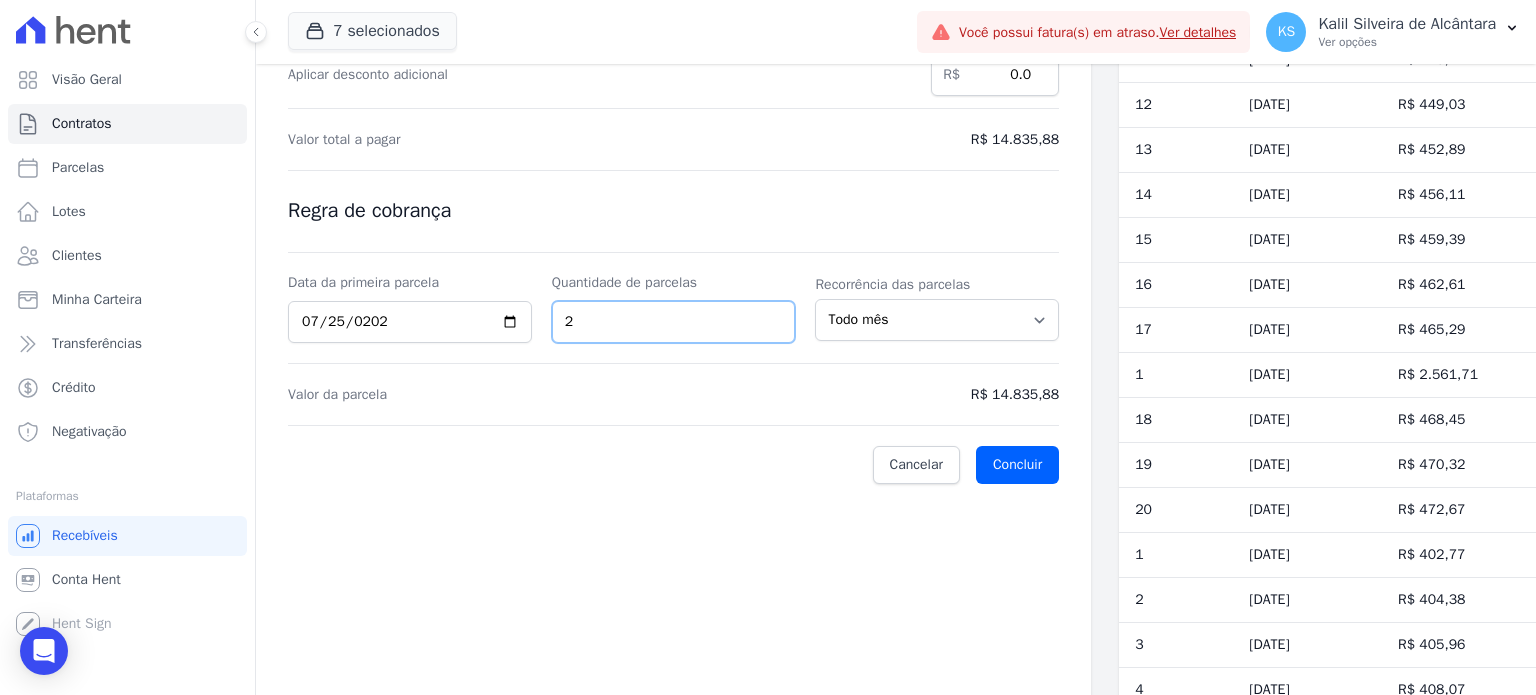 click on "2" at bounding box center (674, 322) 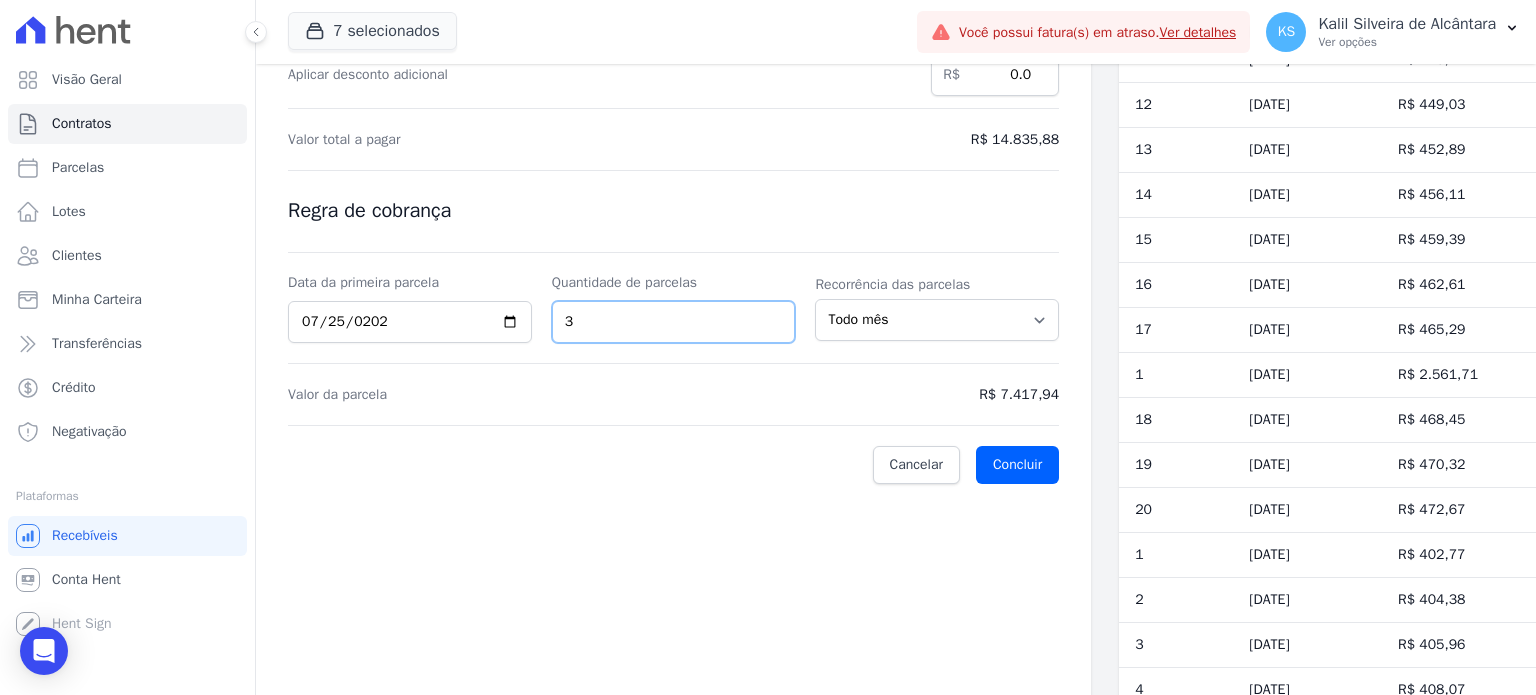 click on "3" at bounding box center (674, 322) 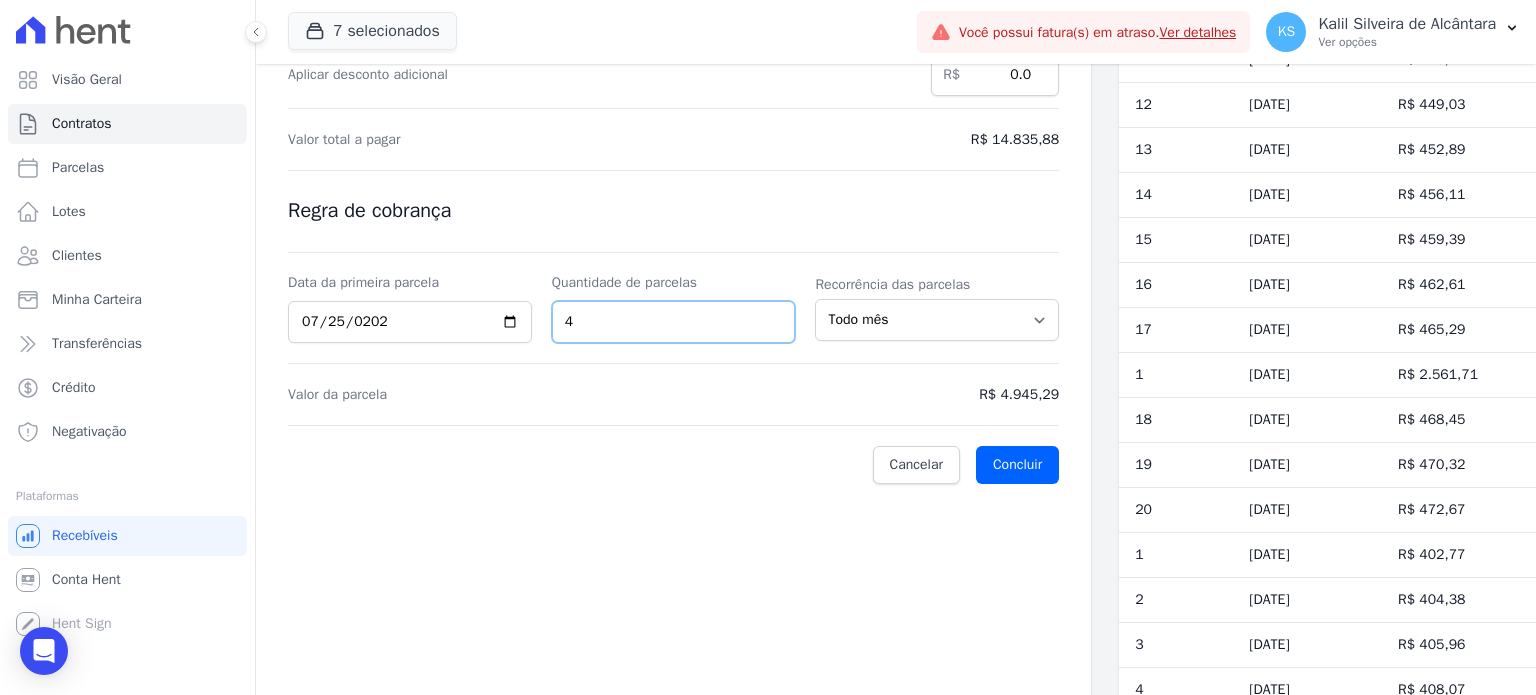 click on "4" at bounding box center (674, 322) 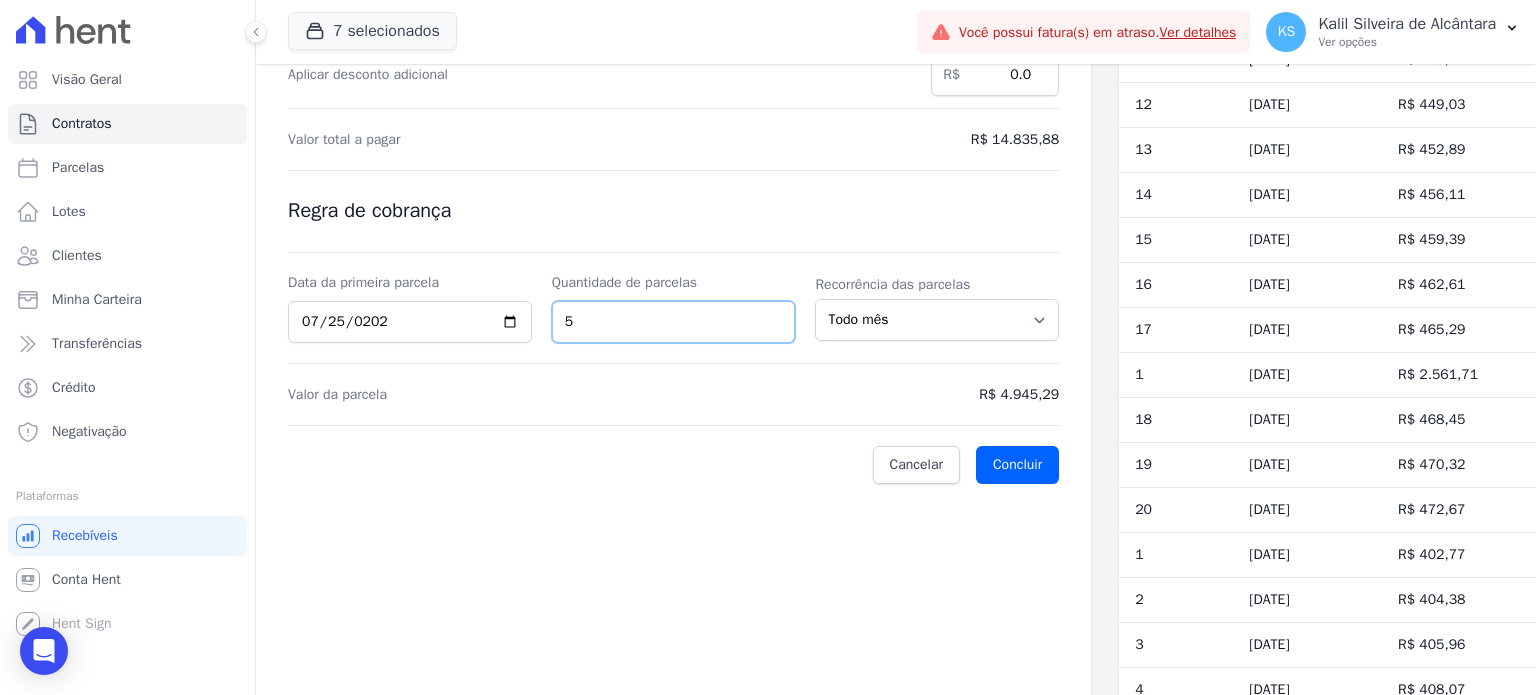 click on "5" at bounding box center (674, 322) 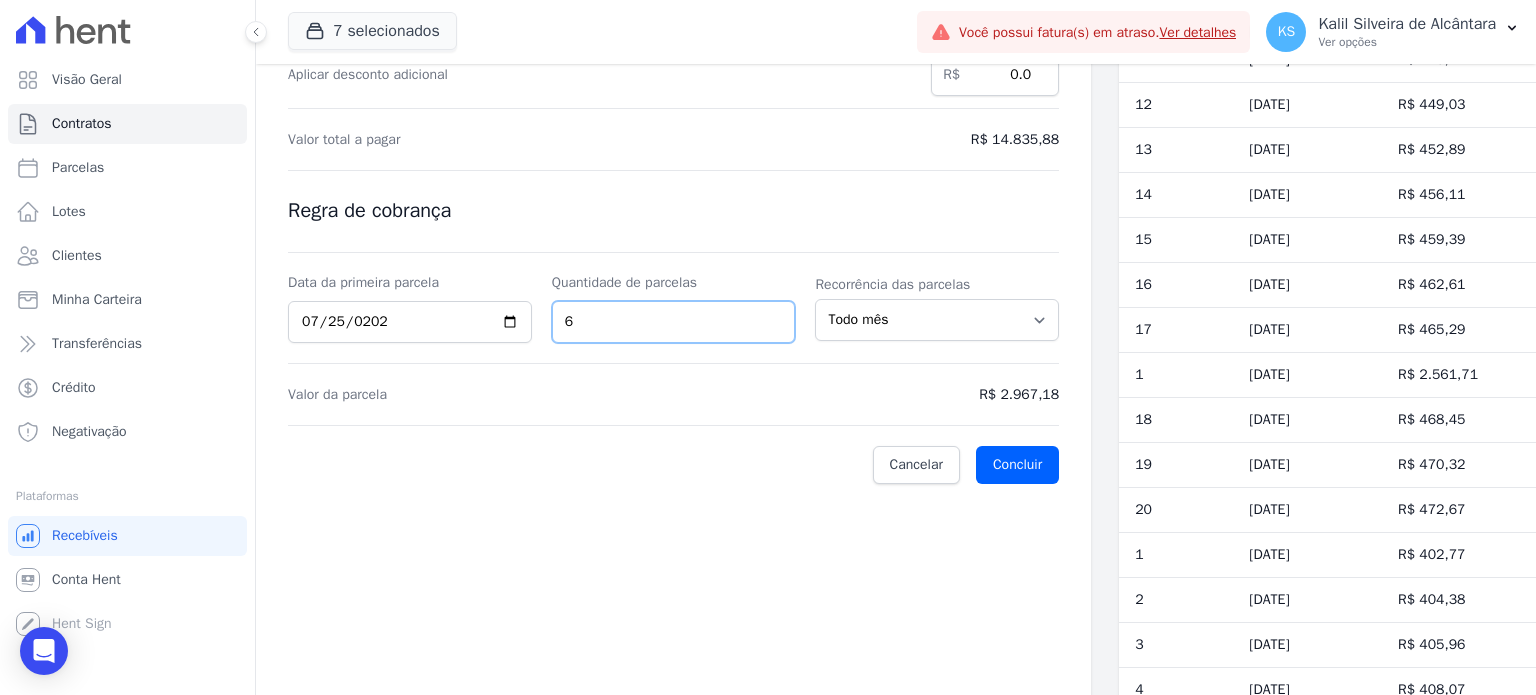 type on "6" 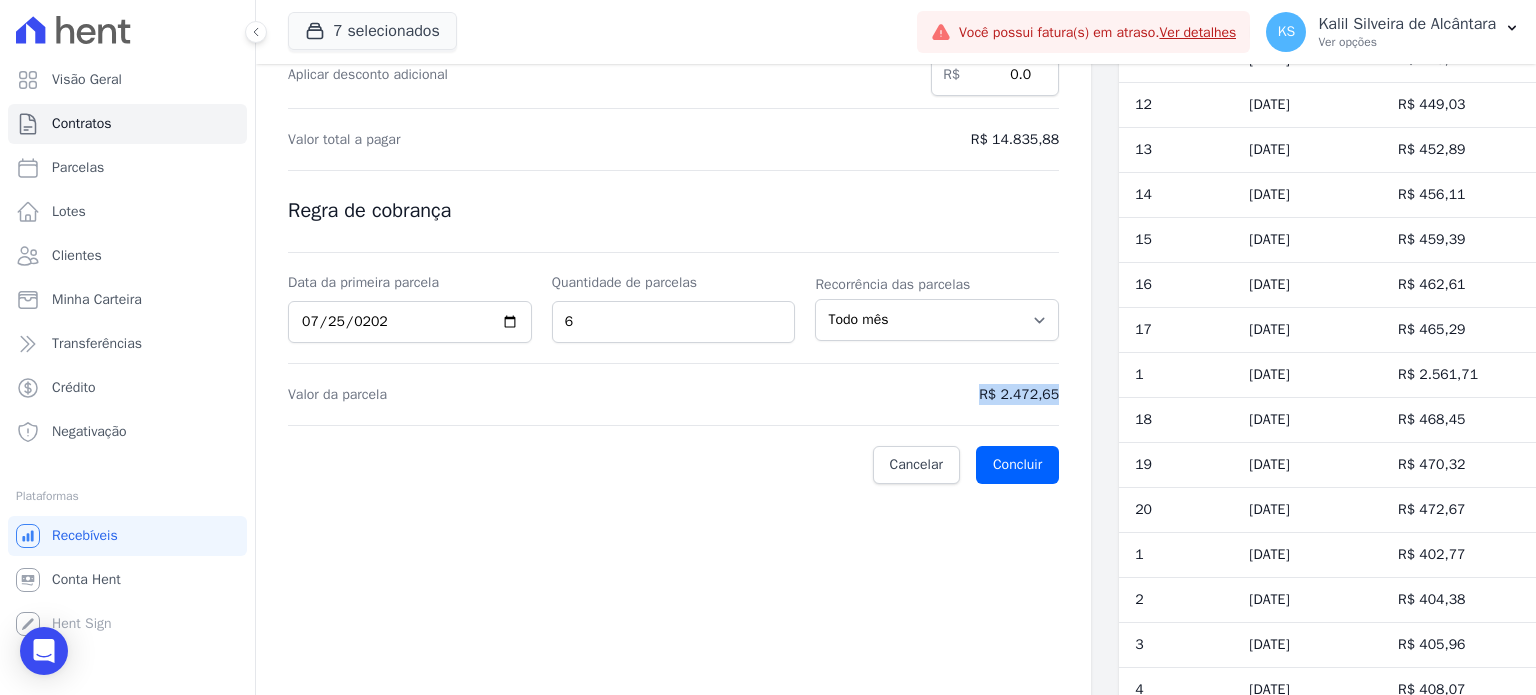 drag, startPoint x: 956, startPoint y: 388, endPoint x: 1053, endPoint y: 406, distance: 98.65597 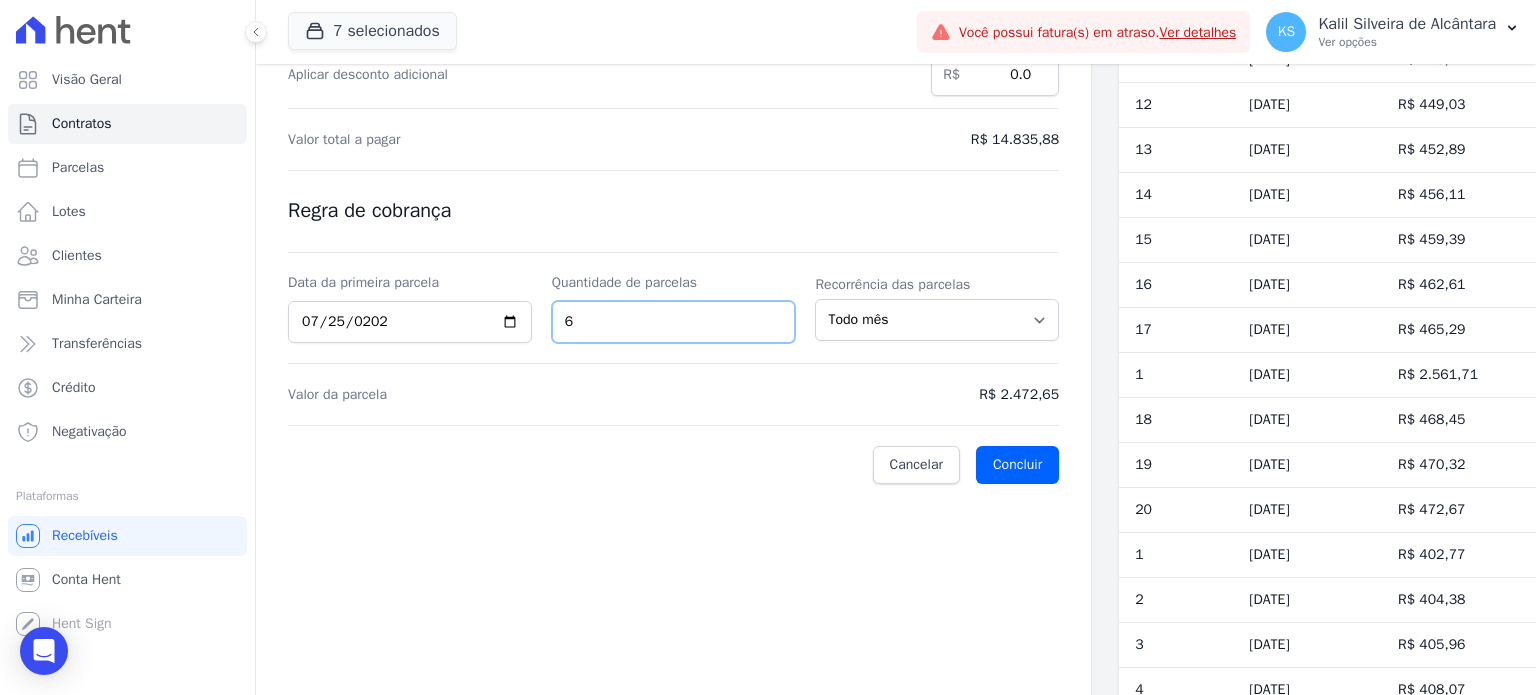 drag, startPoint x: 649, startPoint y: 323, endPoint x: 392, endPoint y: 299, distance: 258.1182 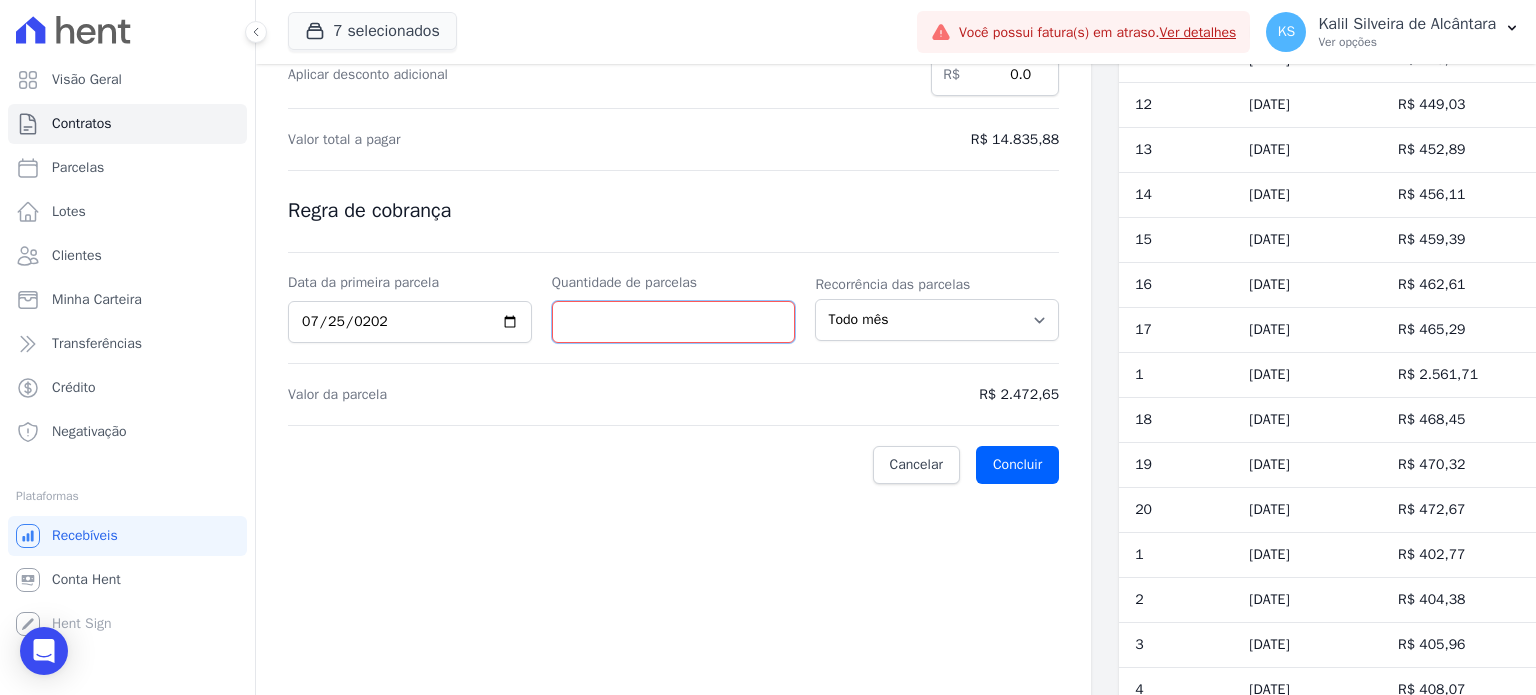 type on "6" 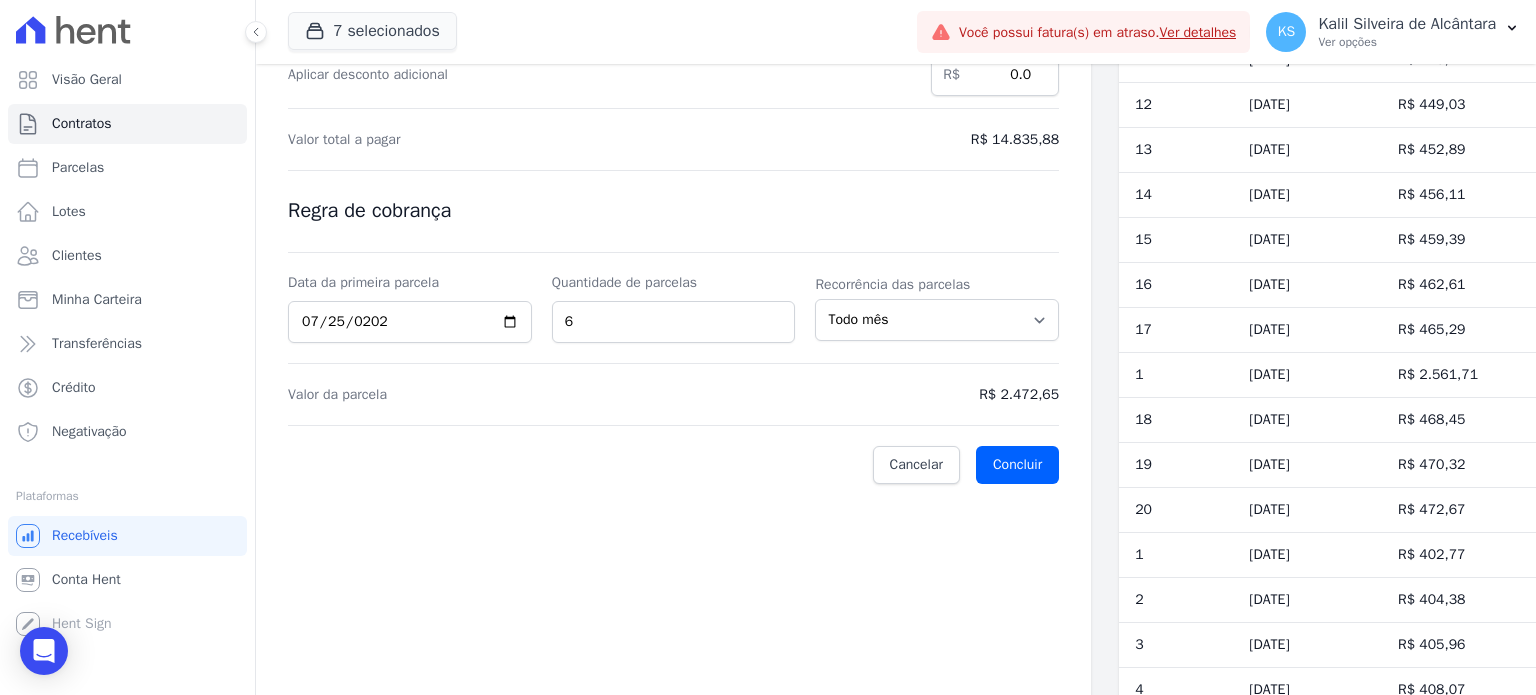 click on "Cálculo da renegociação
Quantidade de parcelas
23
Valor total da(s) parcela(s) em atraso
R$ 13.094,86
Correção monetária
R$ 61,50
[GEOGRAPHIC_DATA]
R$ 251,00
Juros moratórios
R$ 1.428,52
6" at bounding box center (673, 80) 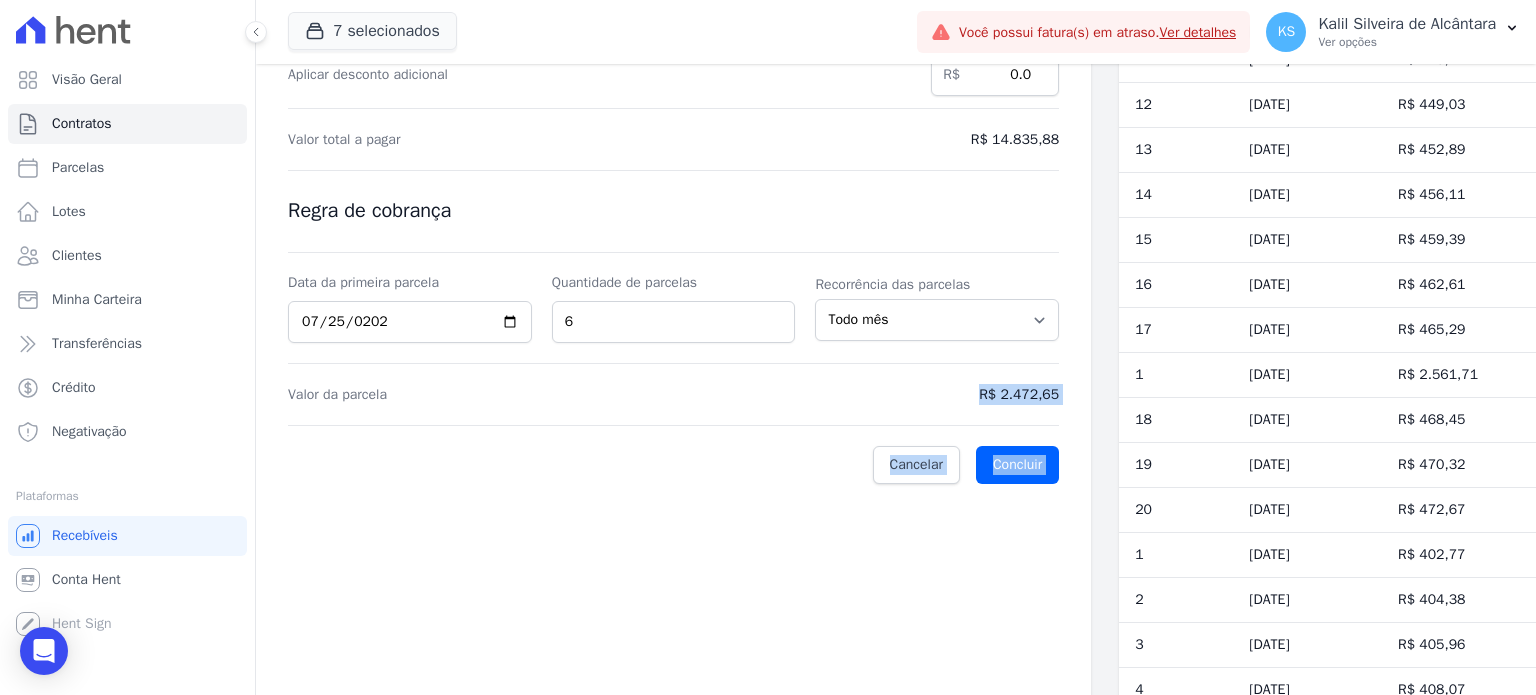 drag, startPoint x: 936, startPoint y: 388, endPoint x: 1079, endPoint y: 387, distance: 143.0035 